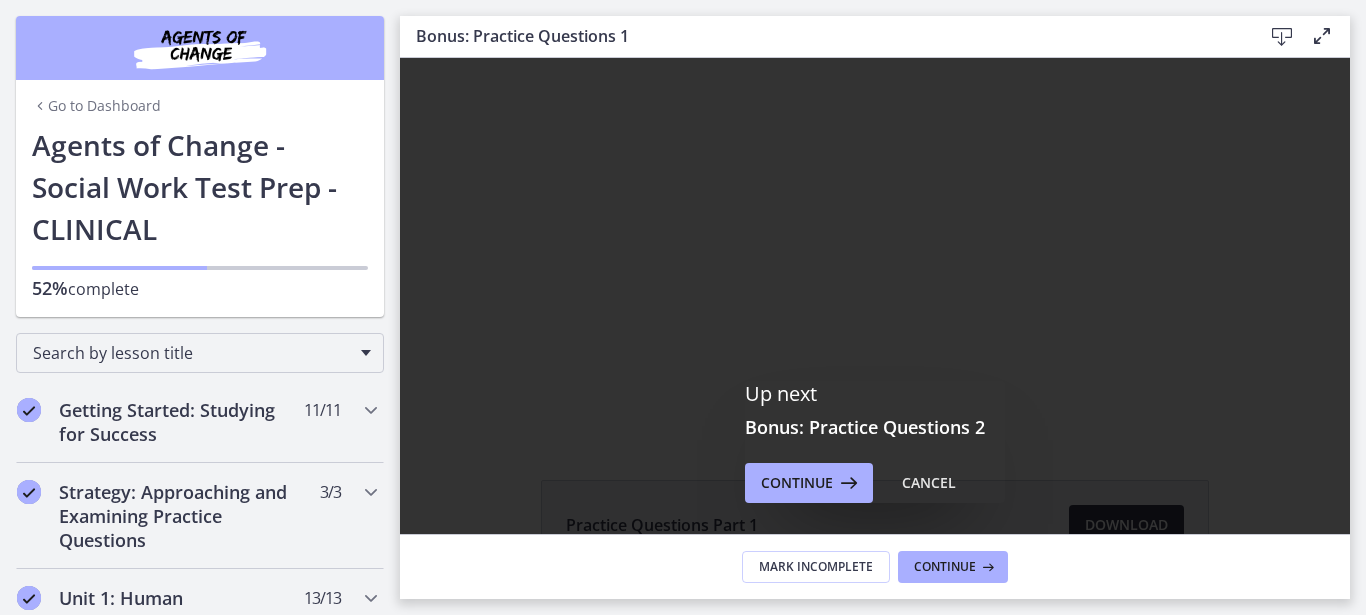 scroll, scrollTop: 0, scrollLeft: 0, axis: both 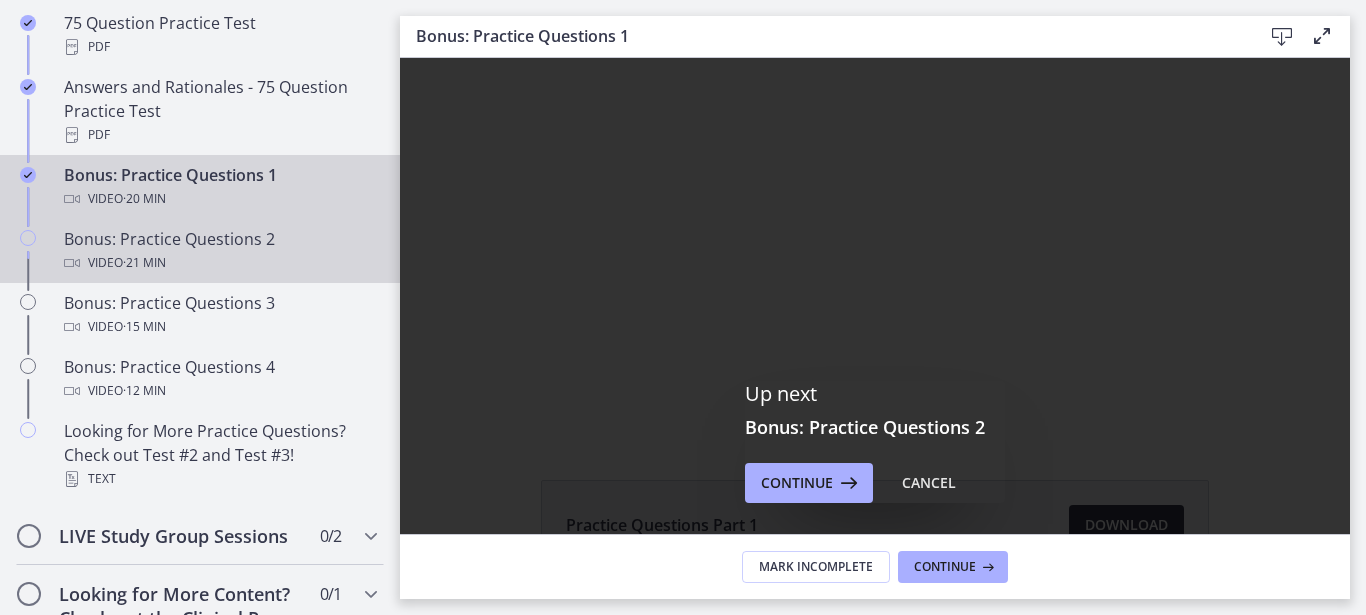 click on "·  21 min" at bounding box center (144, 263) 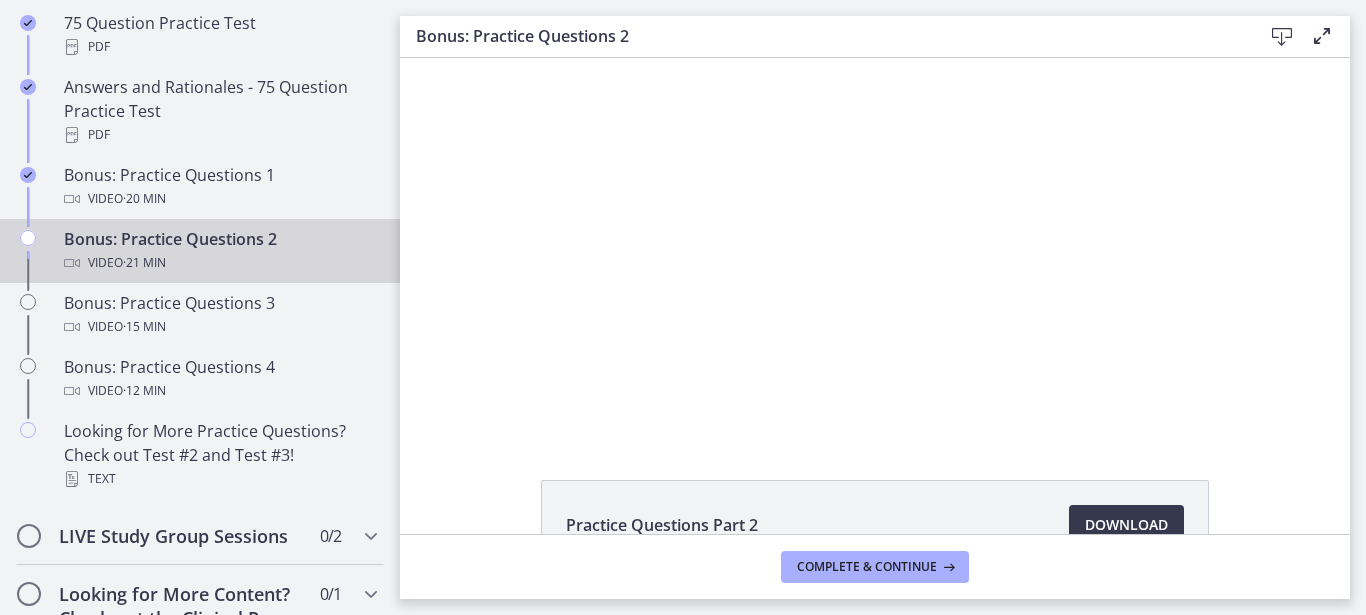 scroll, scrollTop: 0, scrollLeft: 0, axis: both 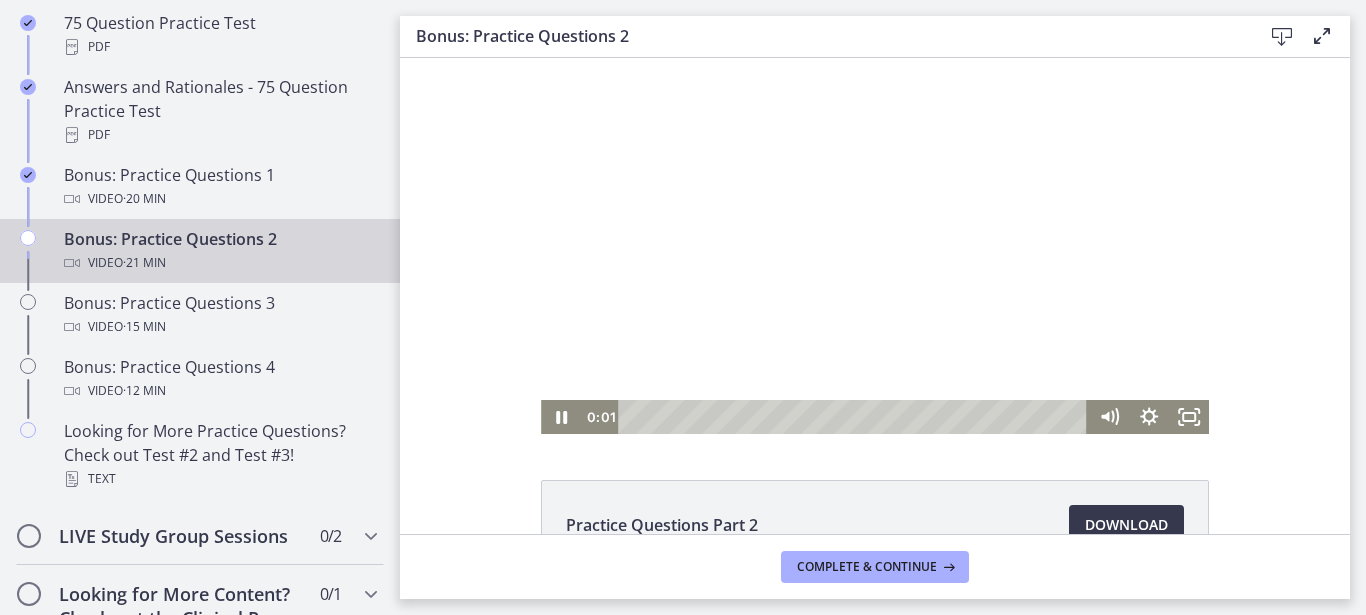 click at bounding box center (875, 246) 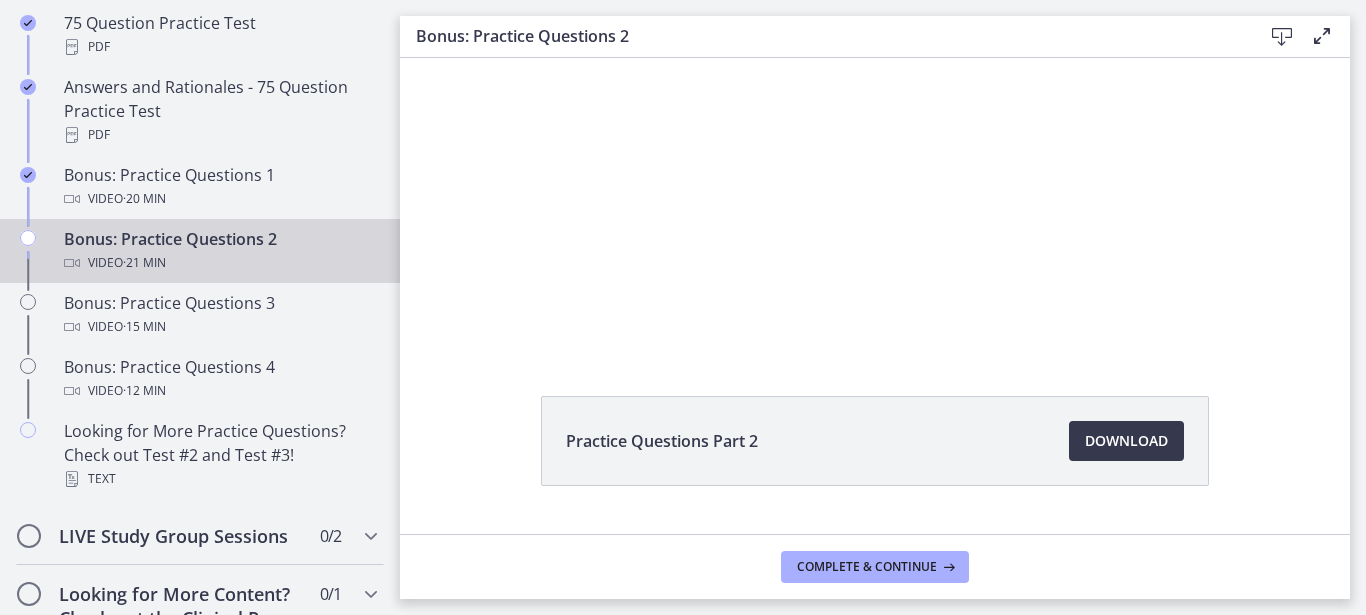 scroll, scrollTop: 133, scrollLeft: 0, axis: vertical 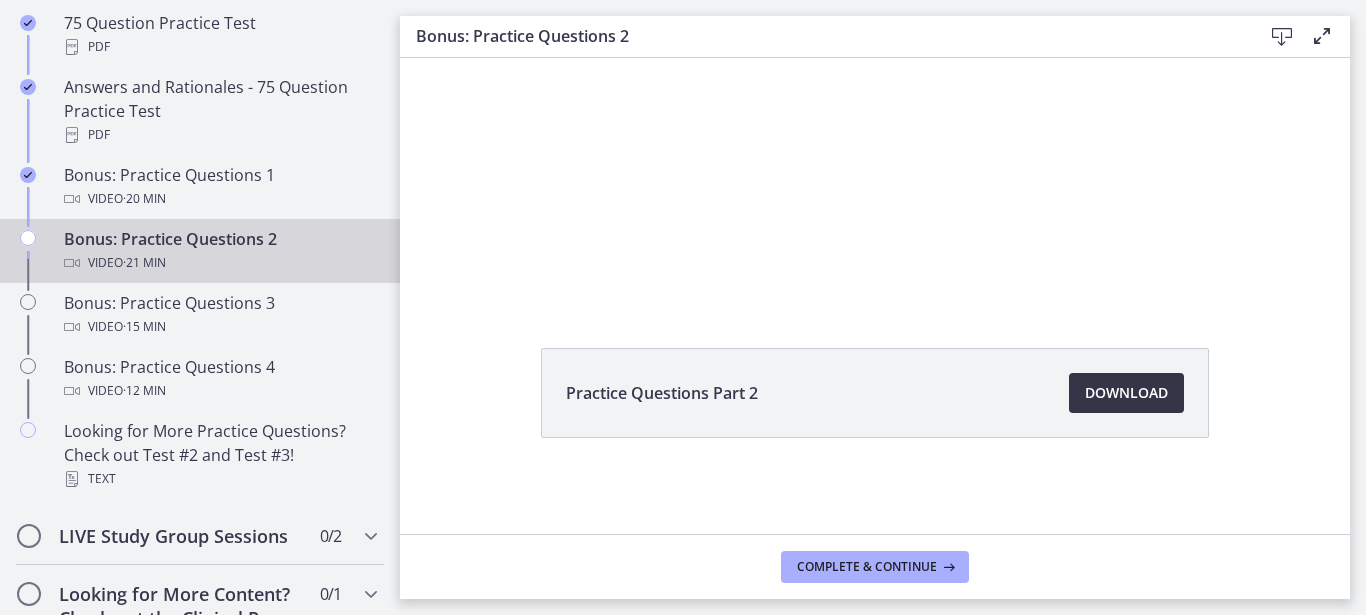 click on "Download
Opens in a new window" at bounding box center [1126, 393] 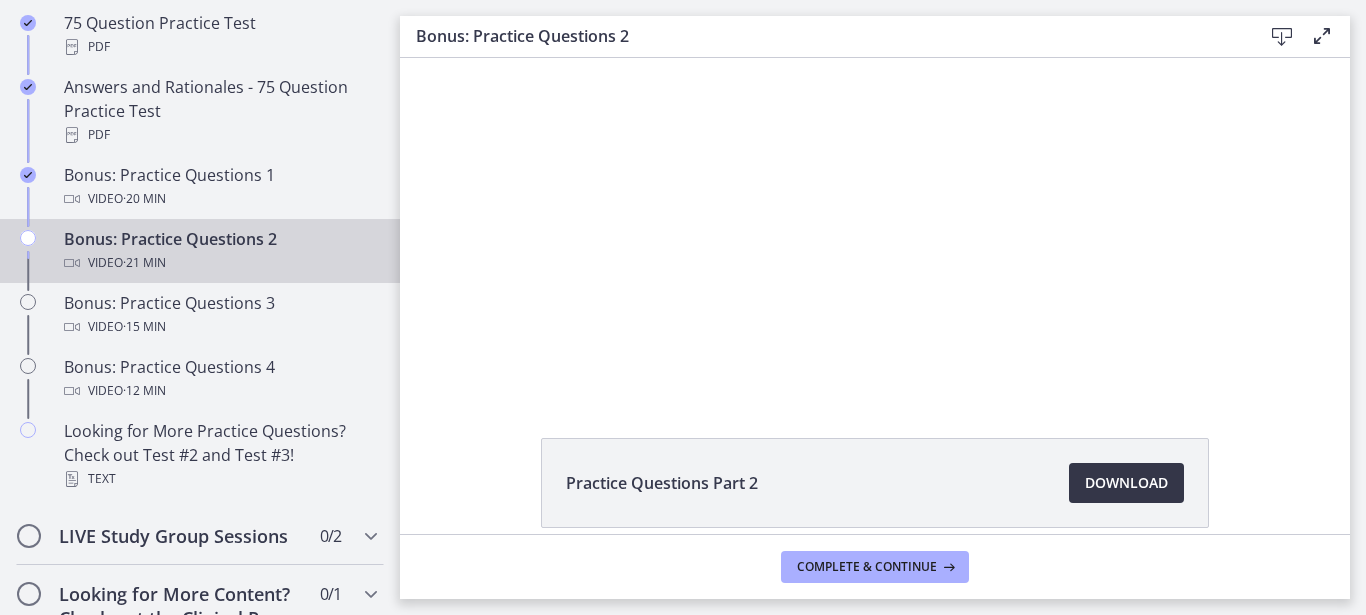 scroll, scrollTop: 0, scrollLeft: 0, axis: both 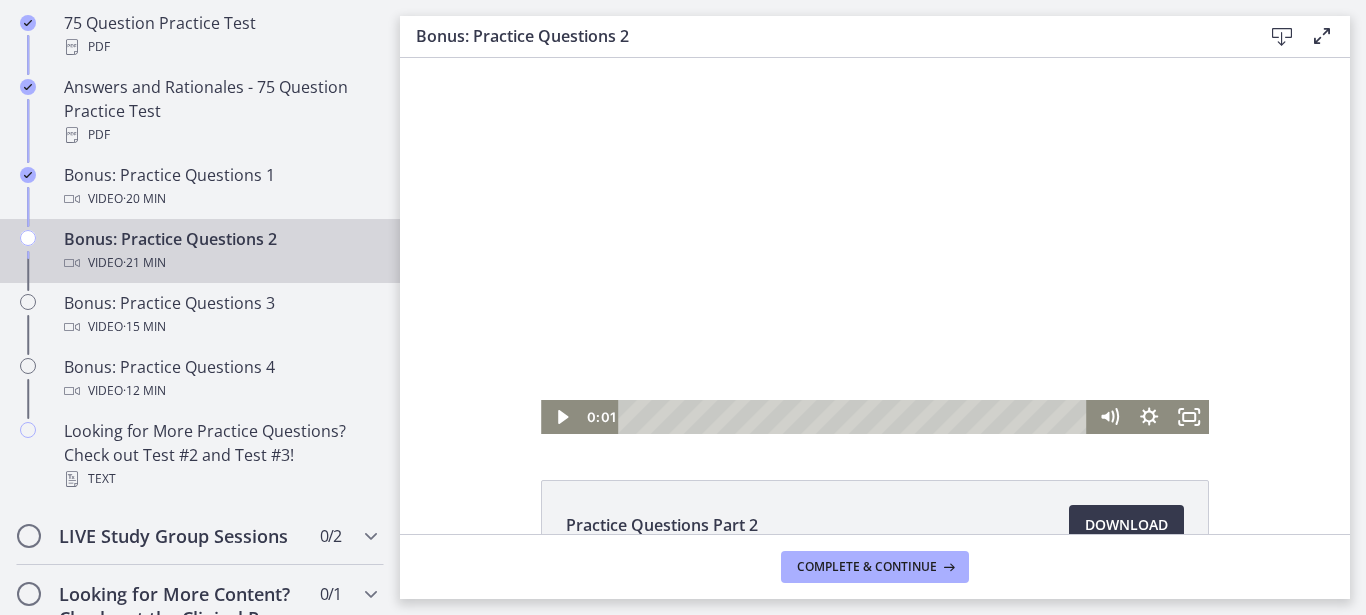 click at bounding box center [875, 246] 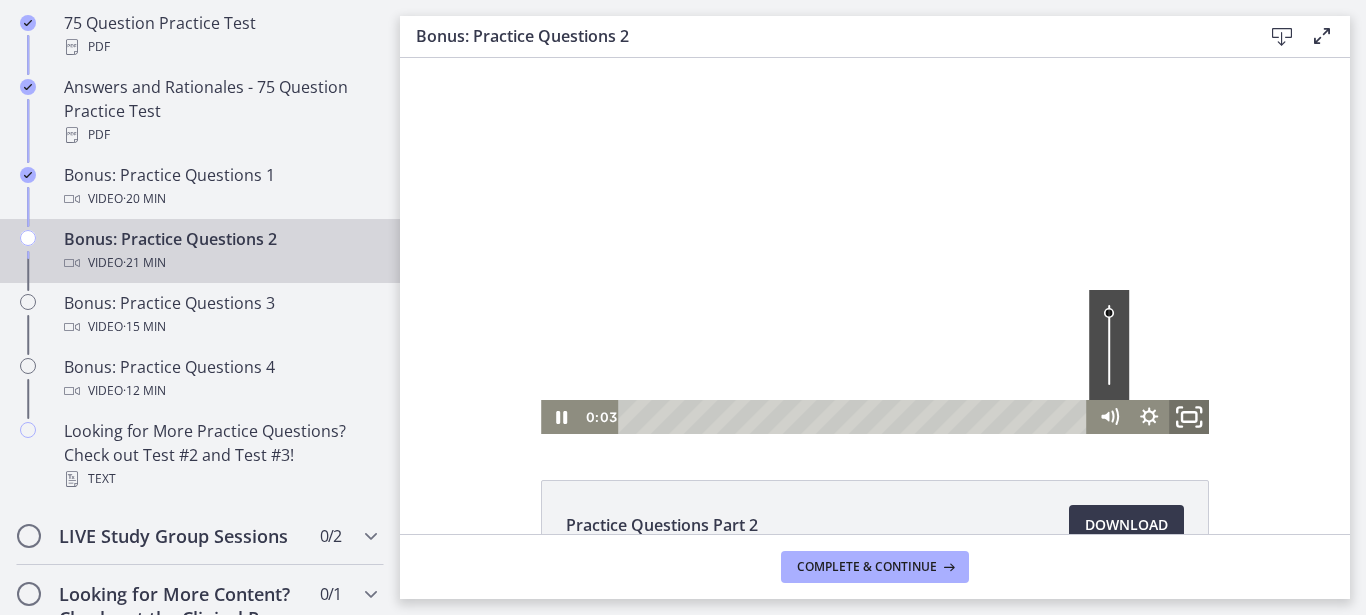 click 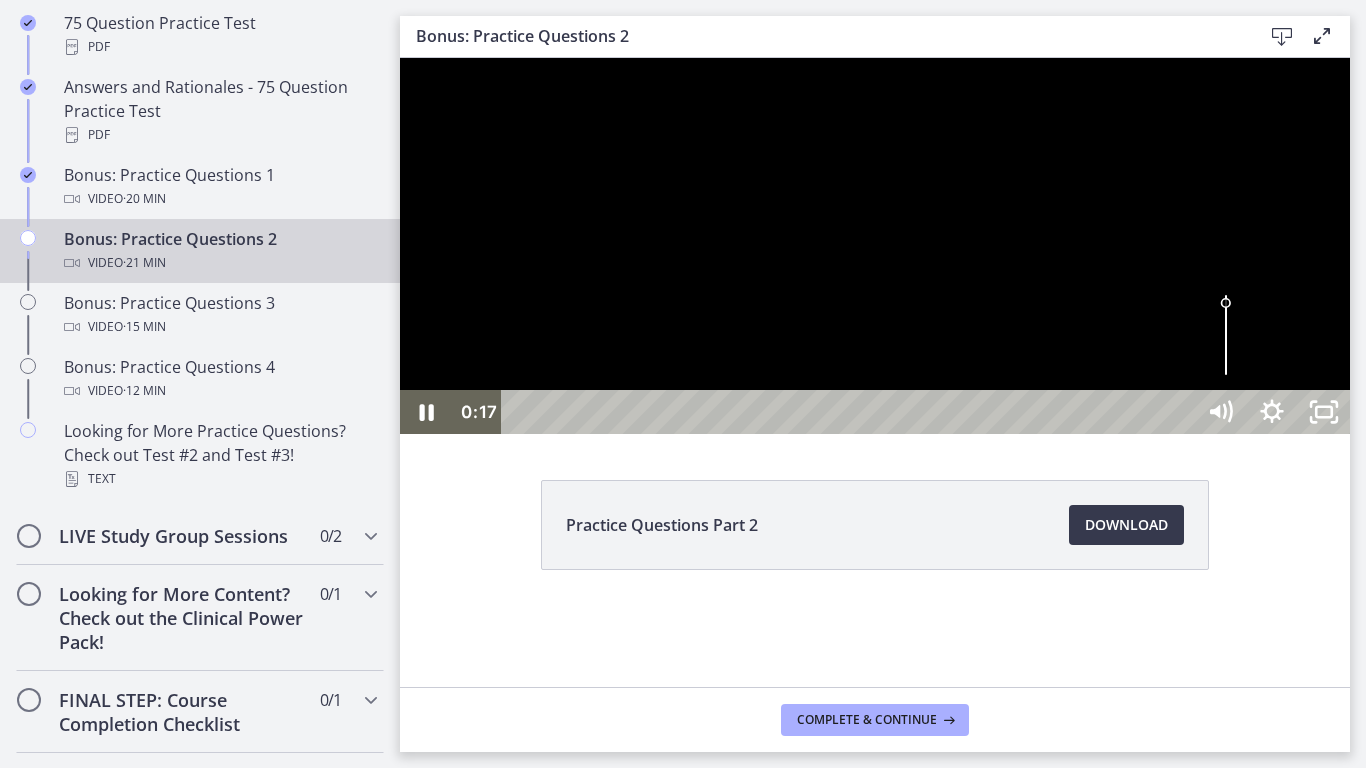 click at bounding box center [875, 246] 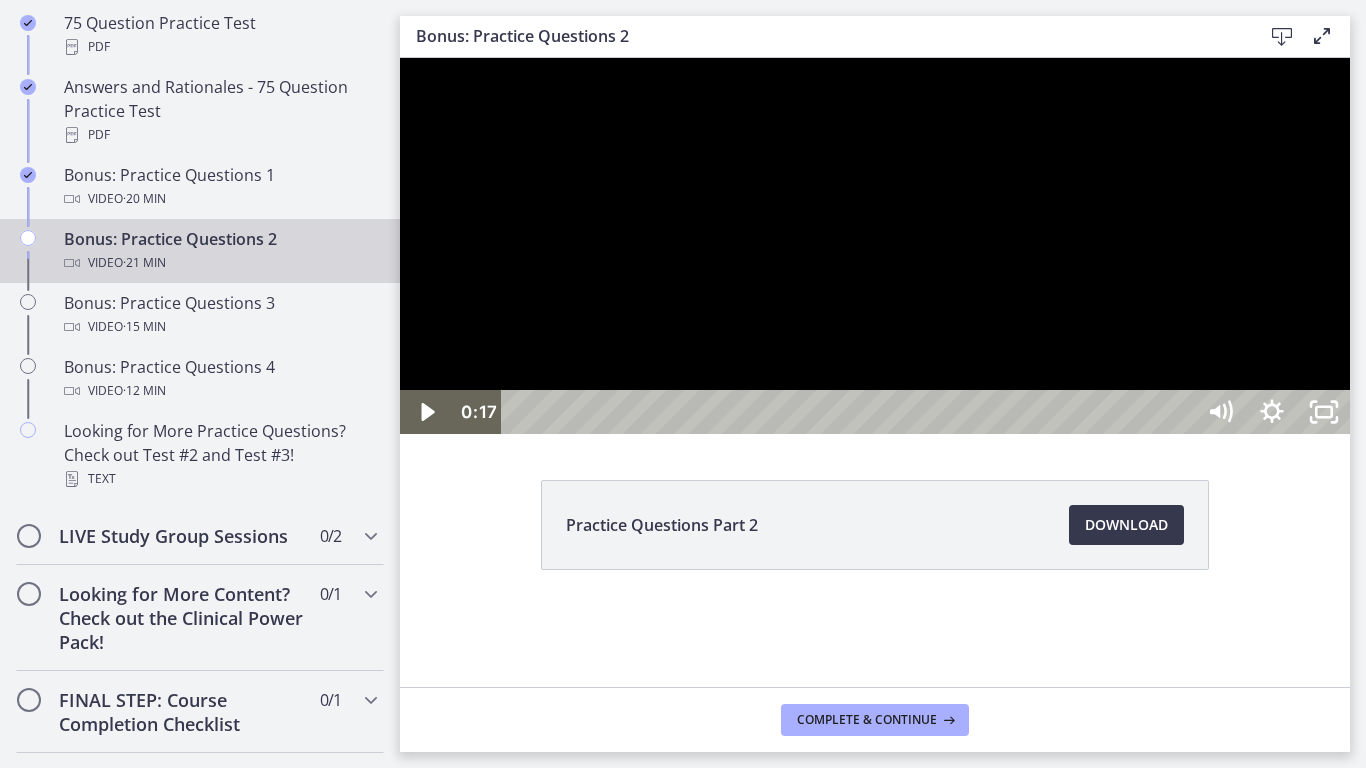 click at bounding box center [875, 246] 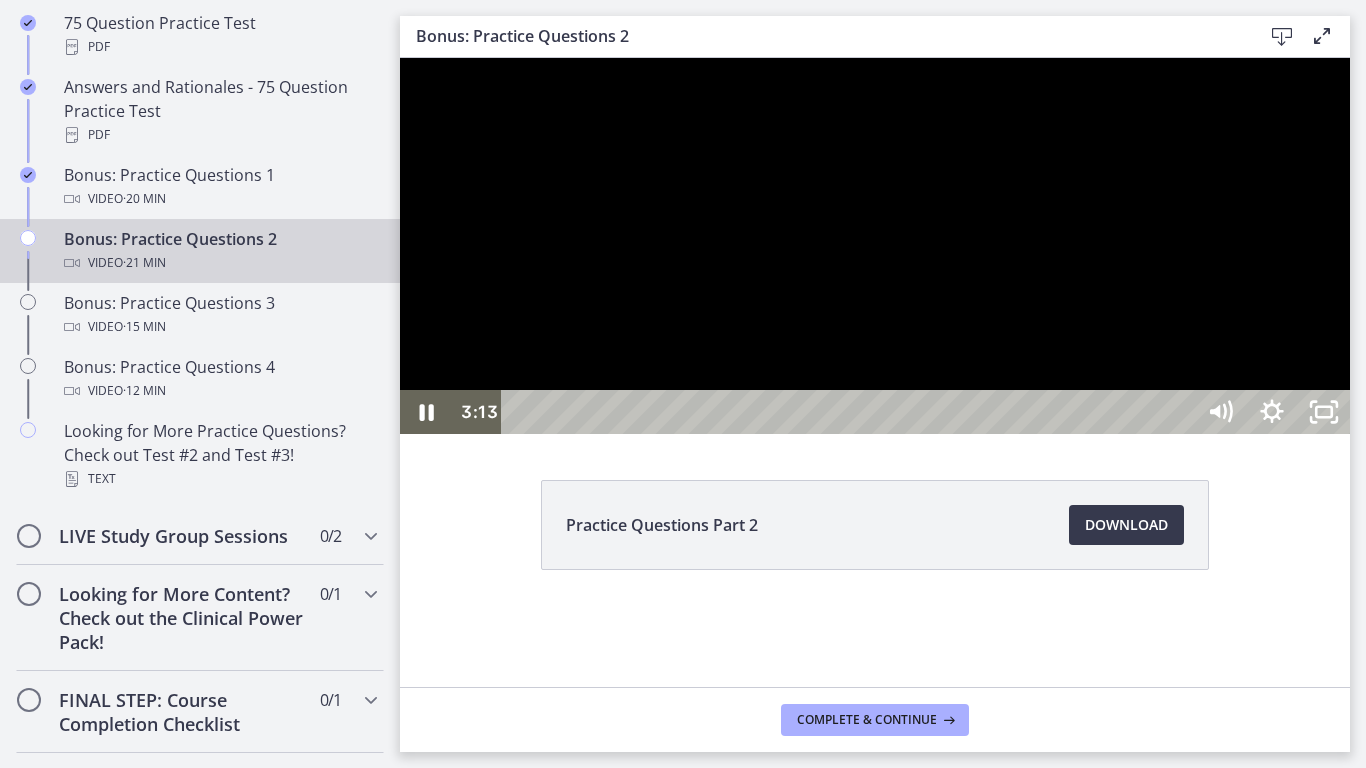 click at bounding box center [875, 246] 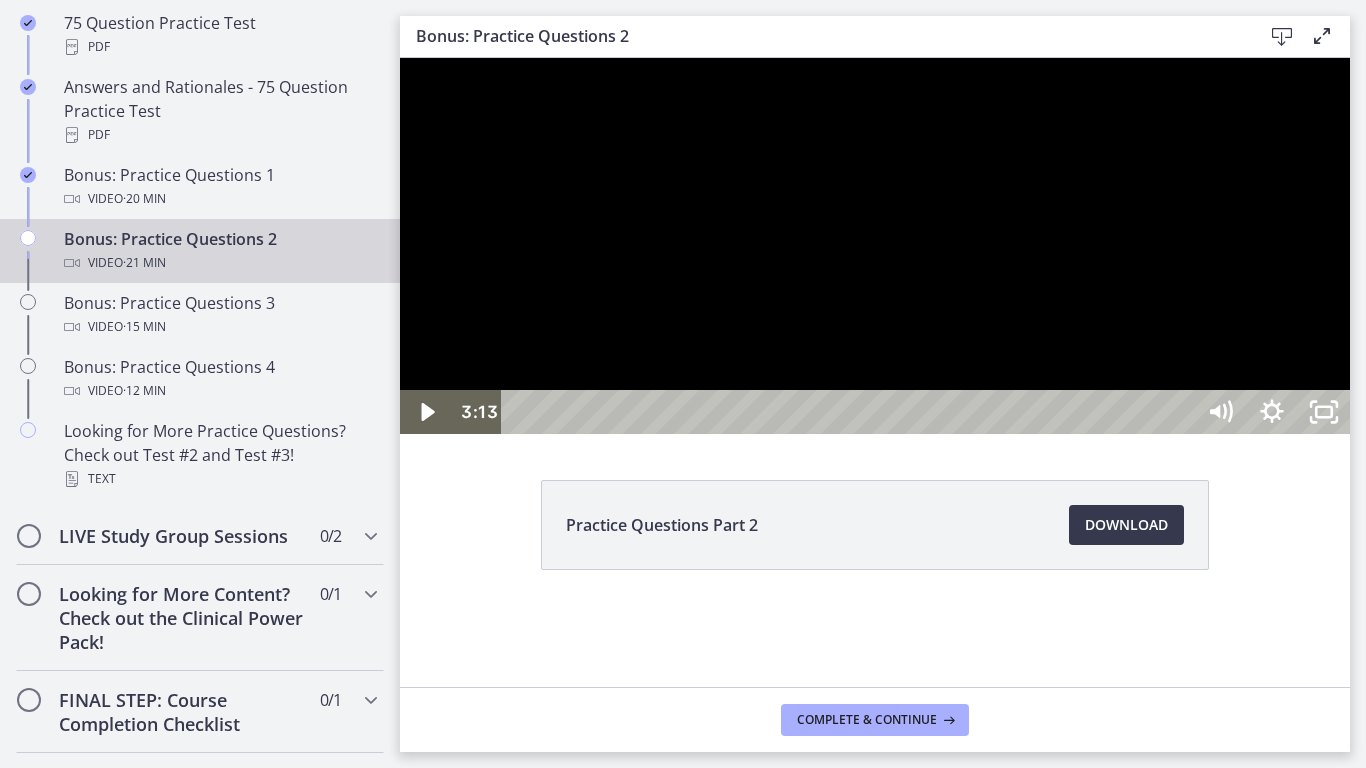 click at bounding box center (875, 246) 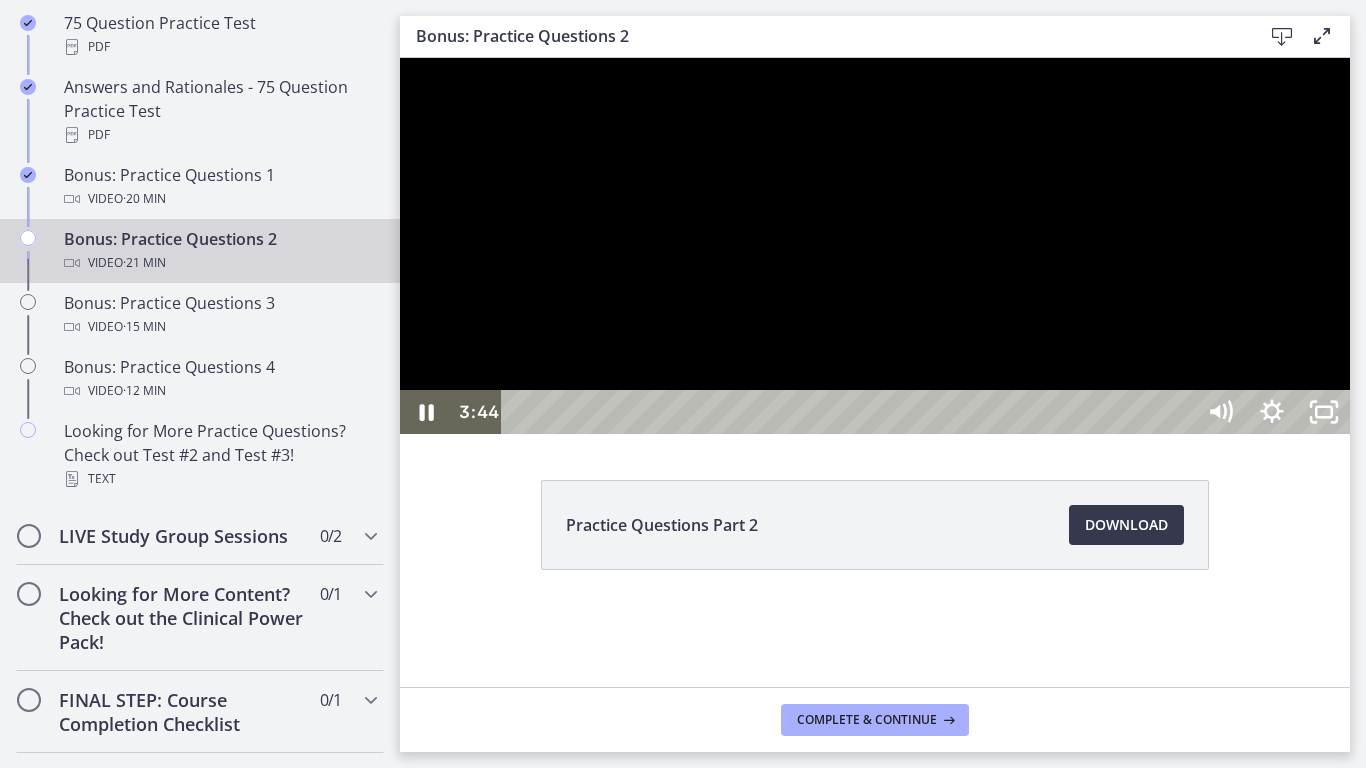 click at bounding box center [875, 246] 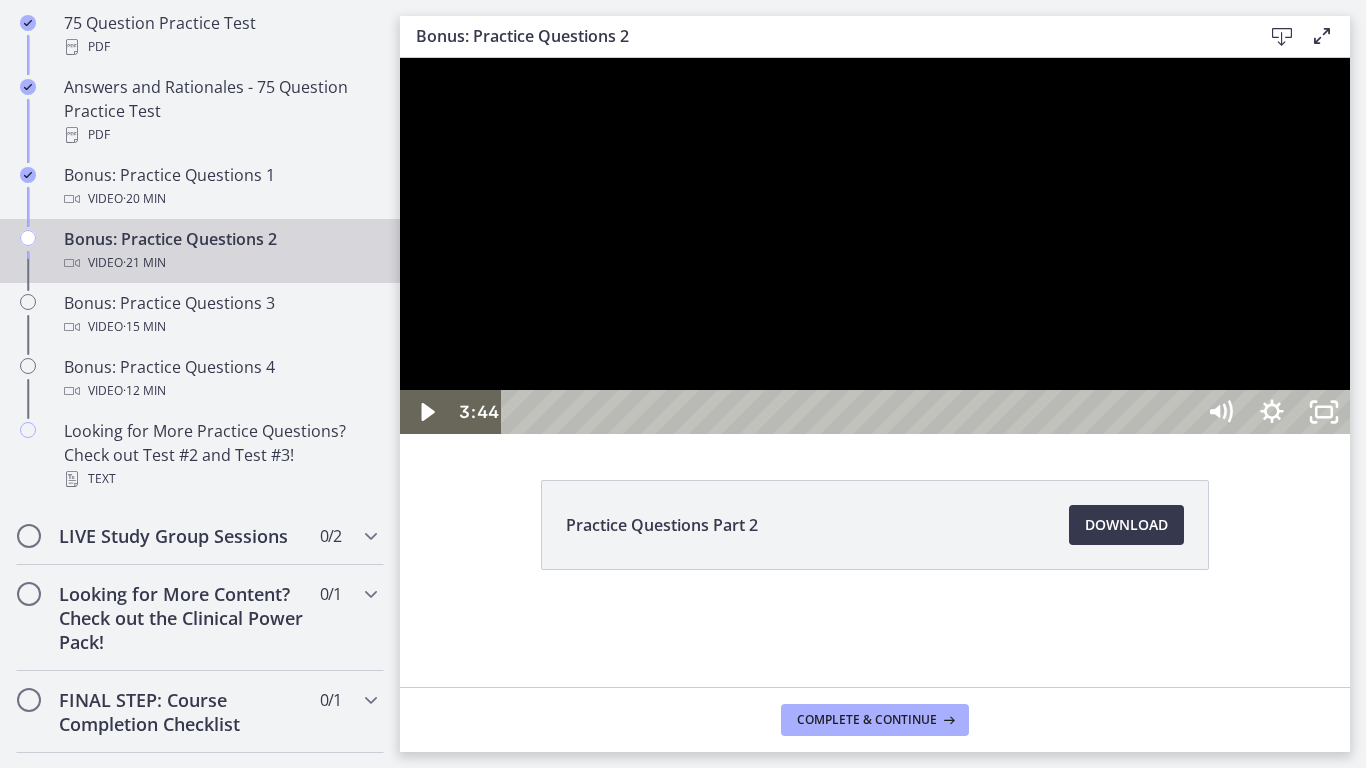 click at bounding box center [875, 246] 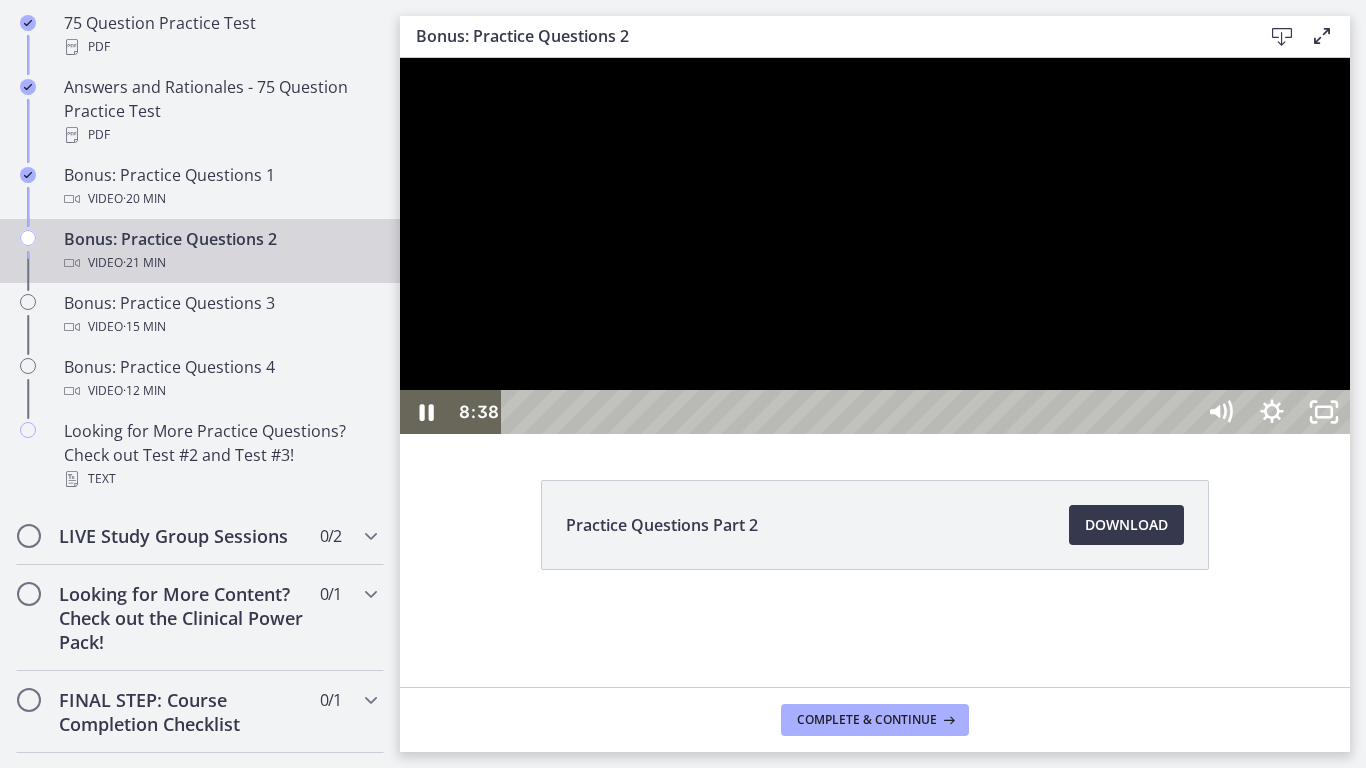 click at bounding box center (875, 246) 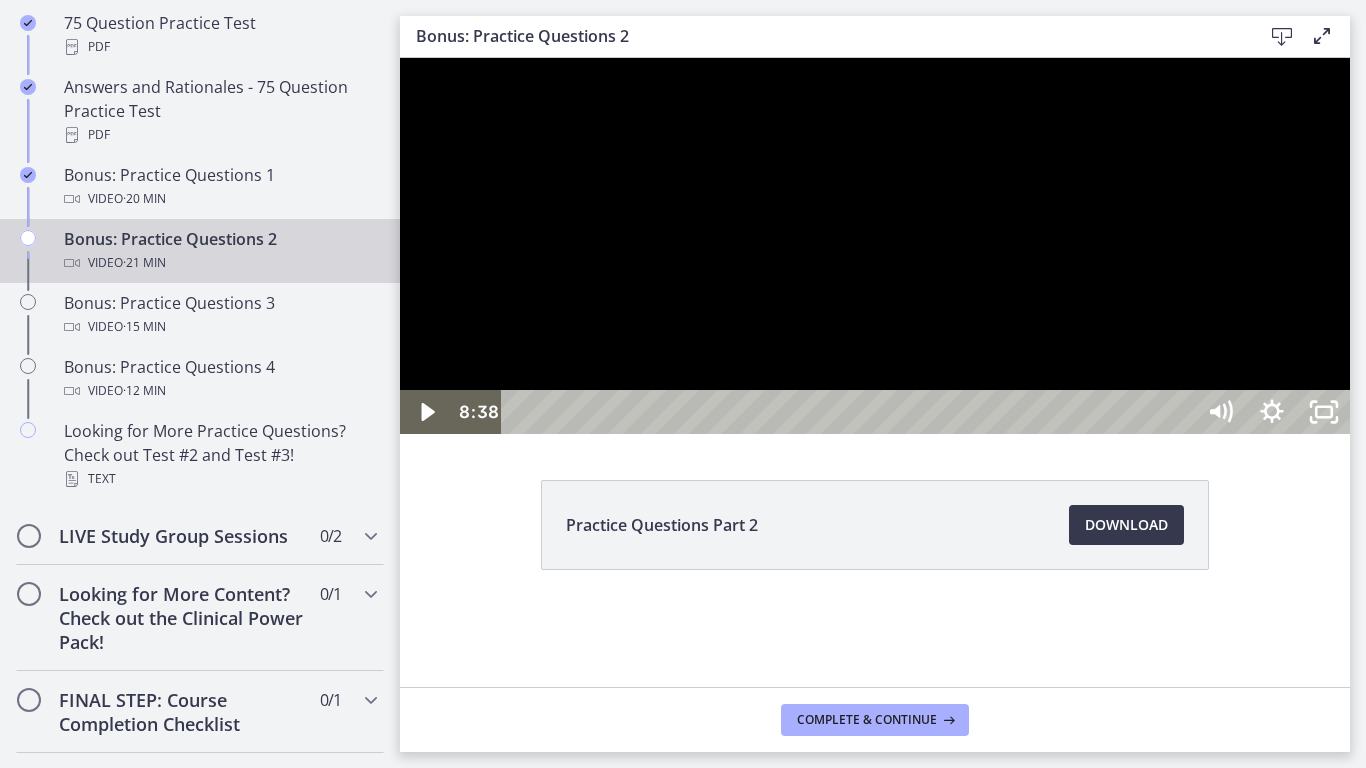 click at bounding box center [875, 246] 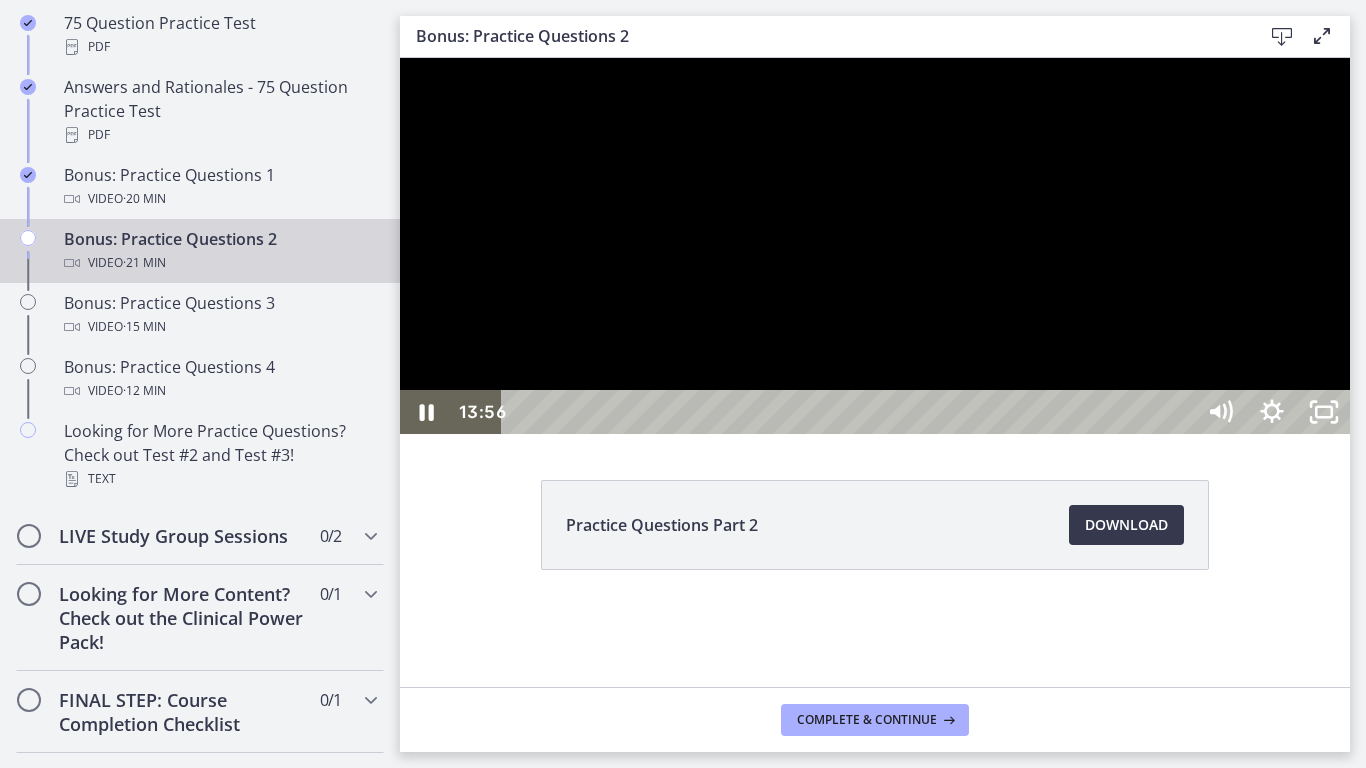 click at bounding box center (875, 246) 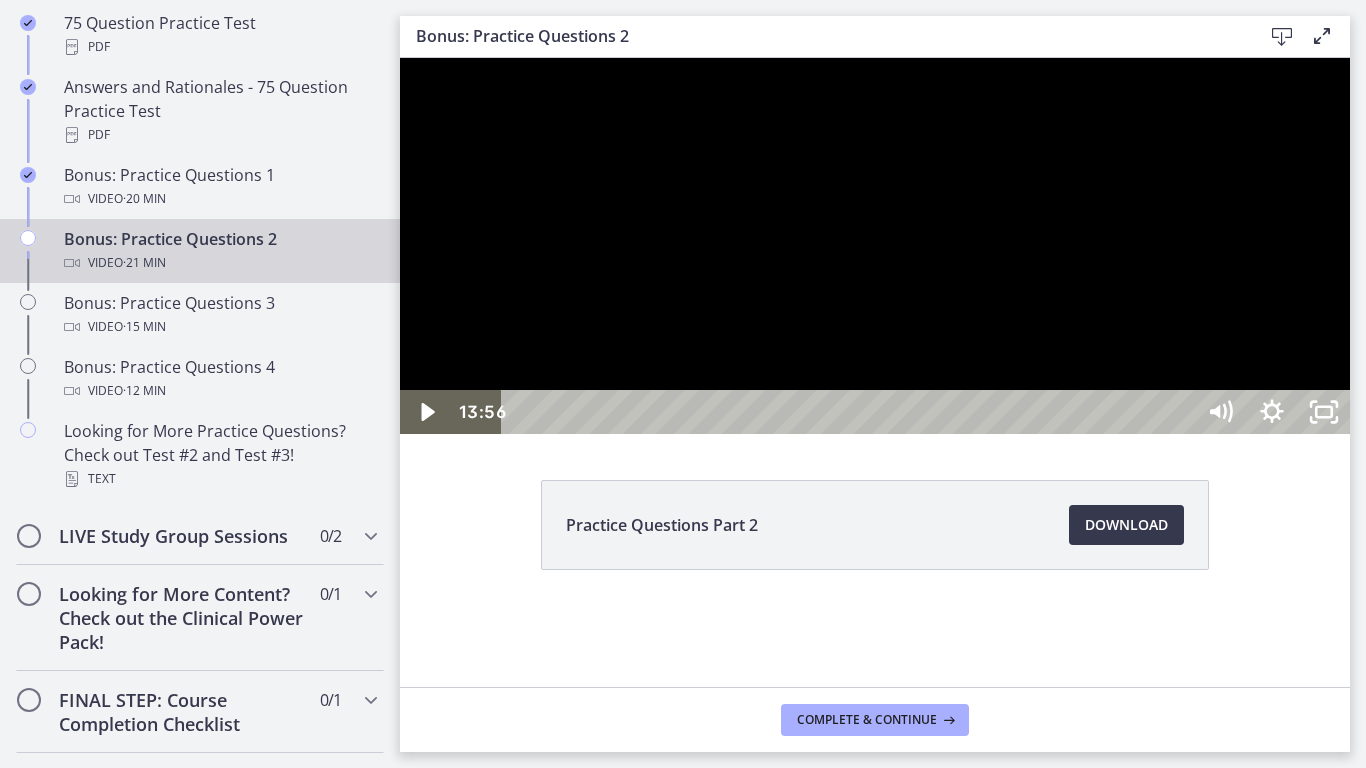 click at bounding box center (875, 246) 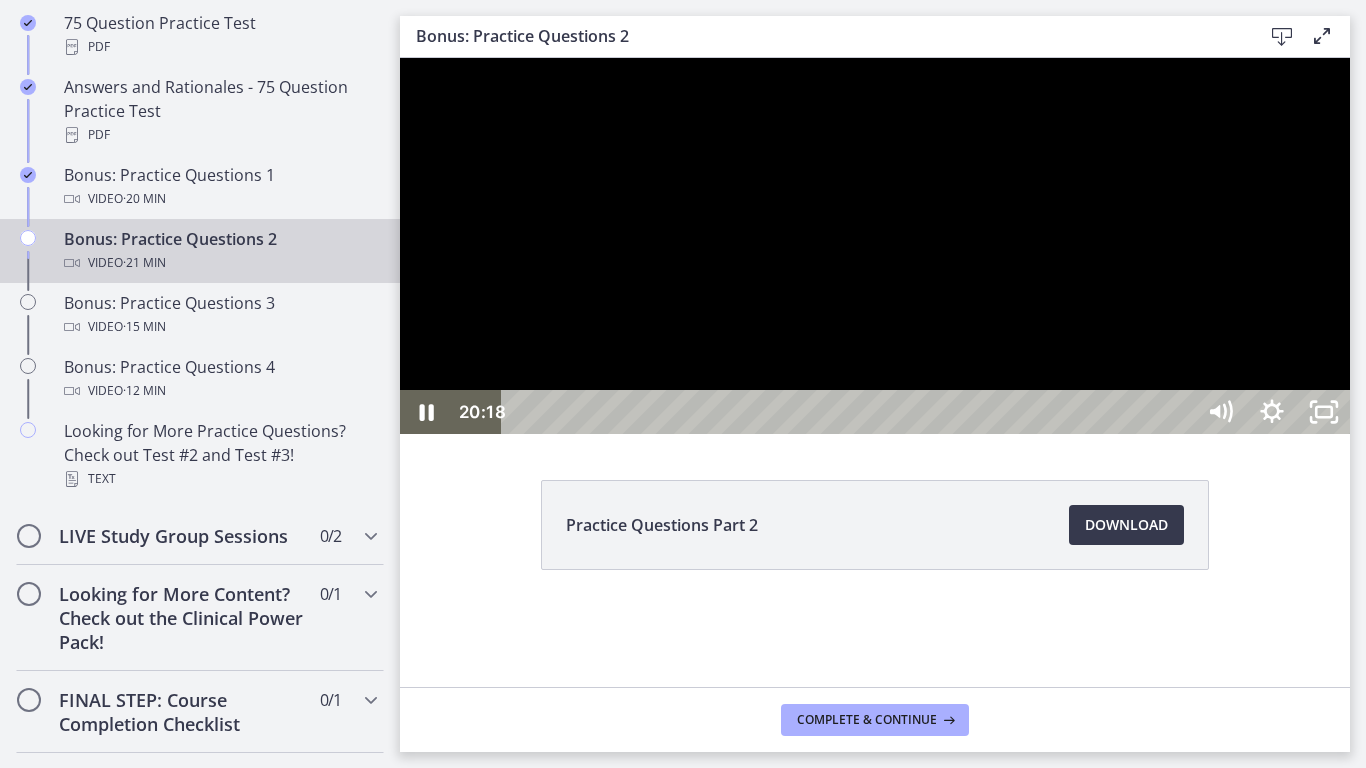 click at bounding box center (875, 246) 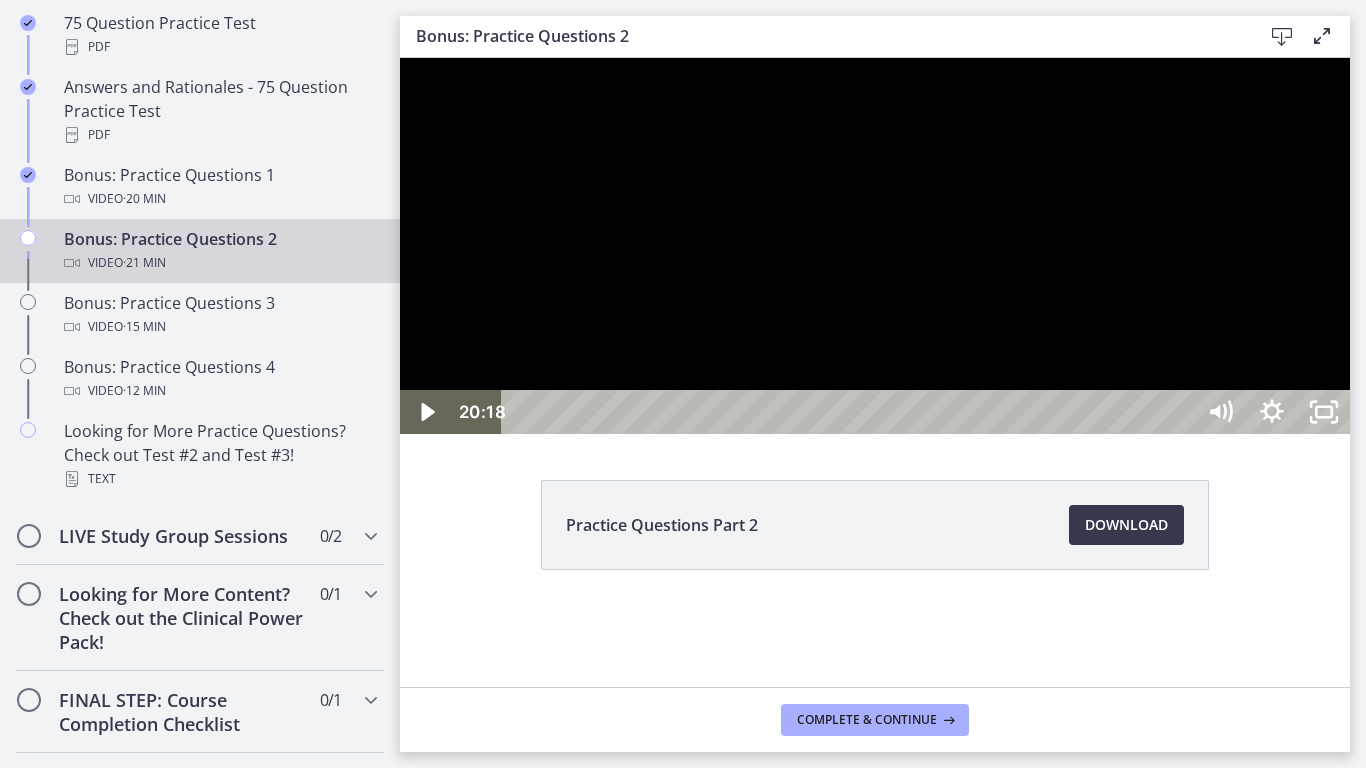 click at bounding box center (875, 246) 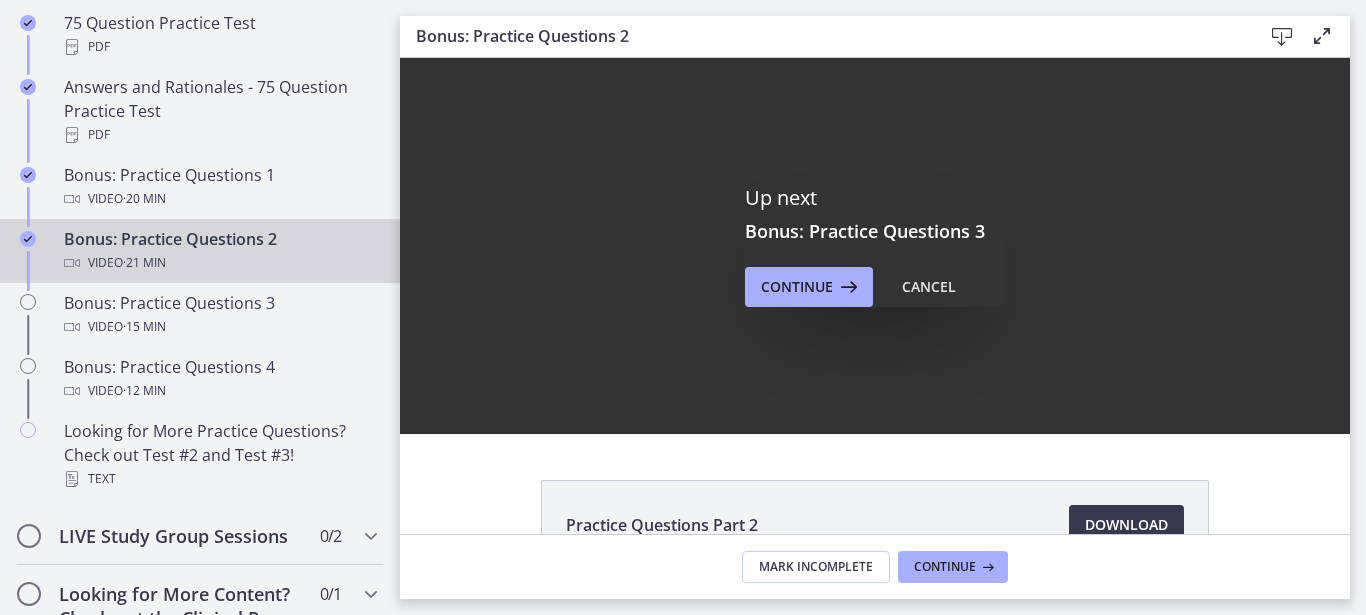 scroll, scrollTop: 0, scrollLeft: 0, axis: both 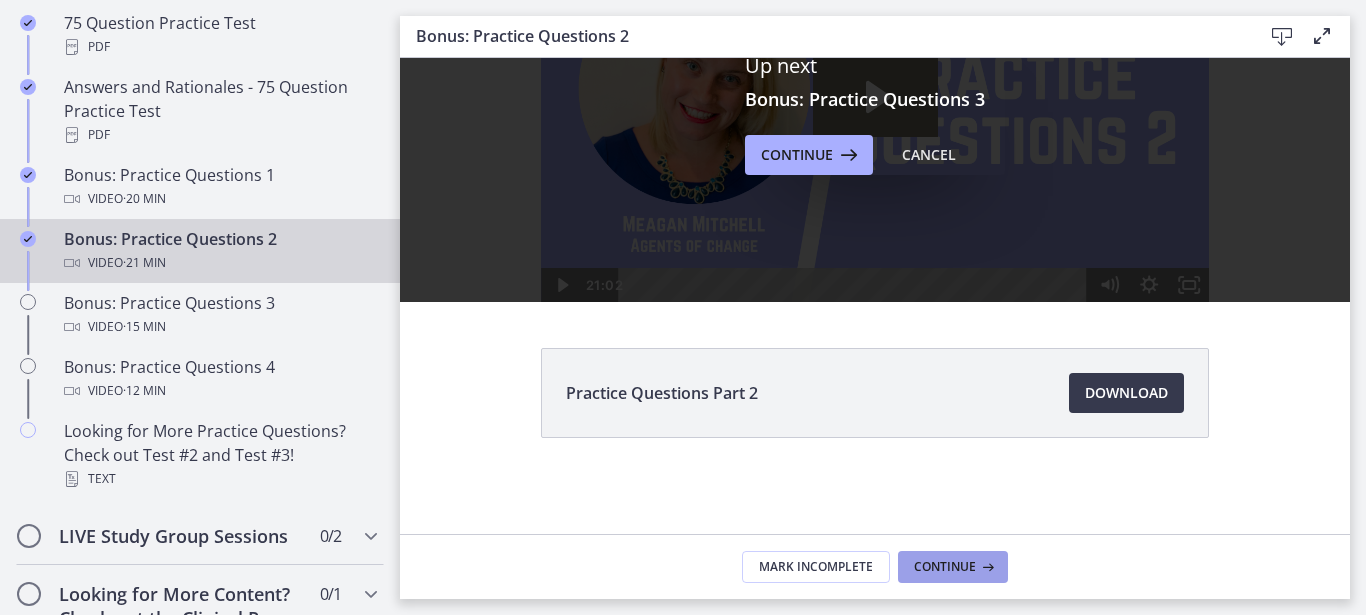 click on "Continue" at bounding box center [945, 567] 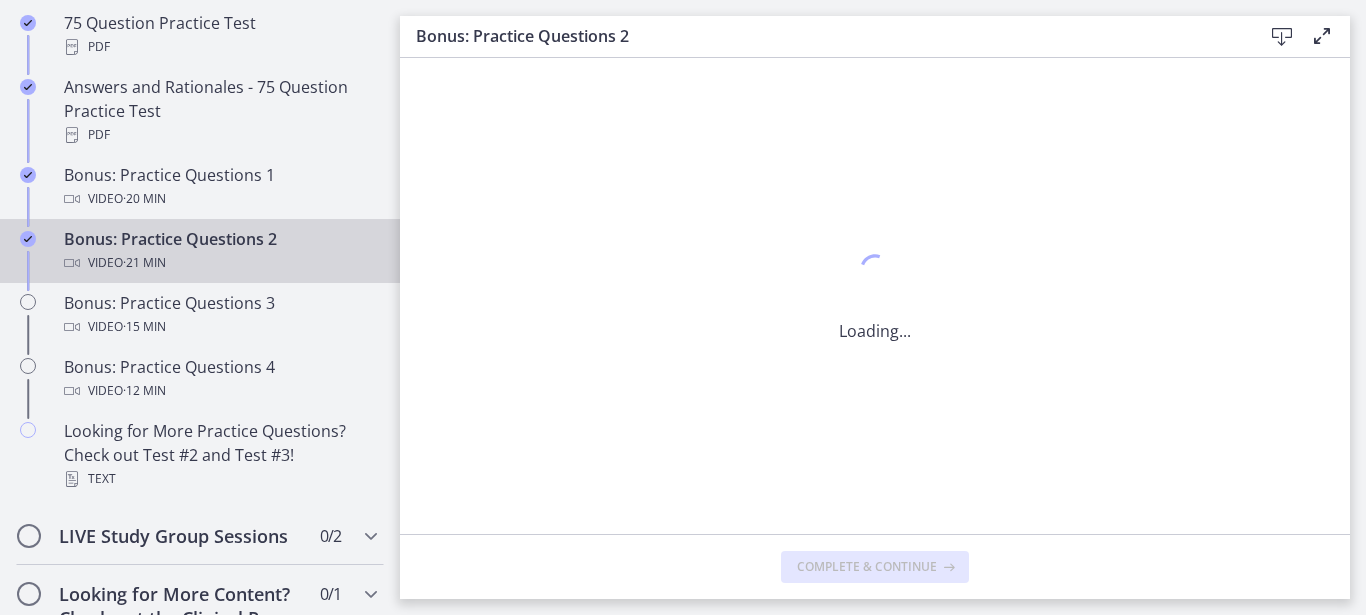 scroll, scrollTop: 0, scrollLeft: 0, axis: both 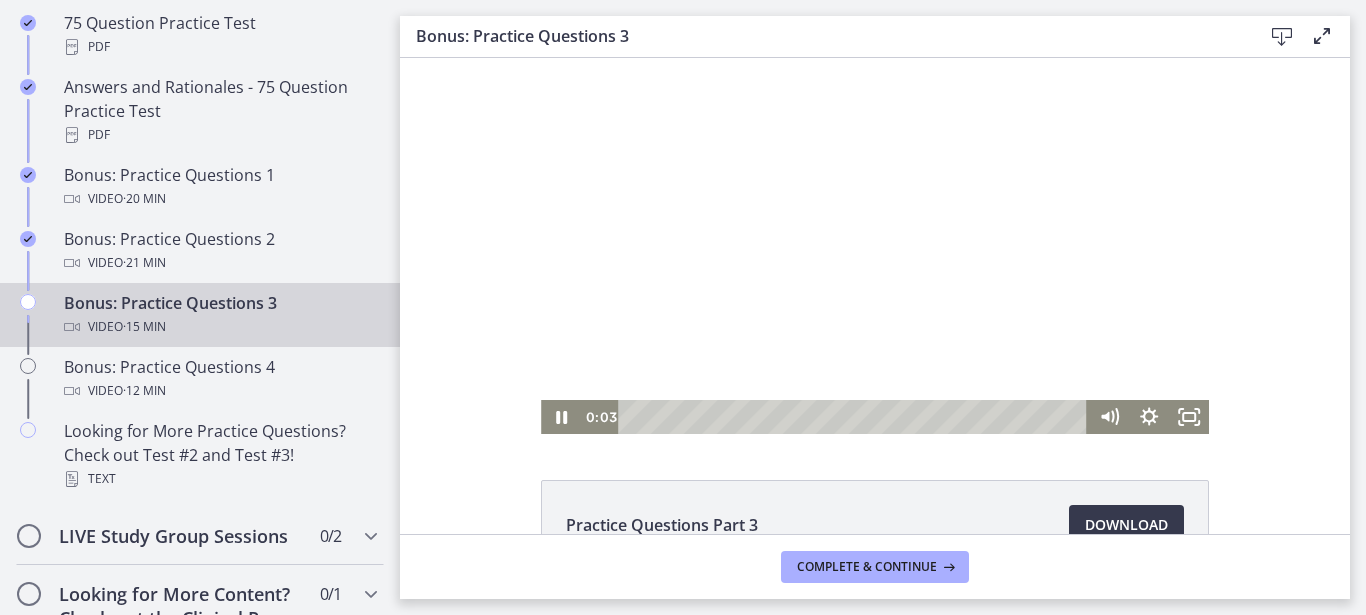 click at bounding box center (875, 246) 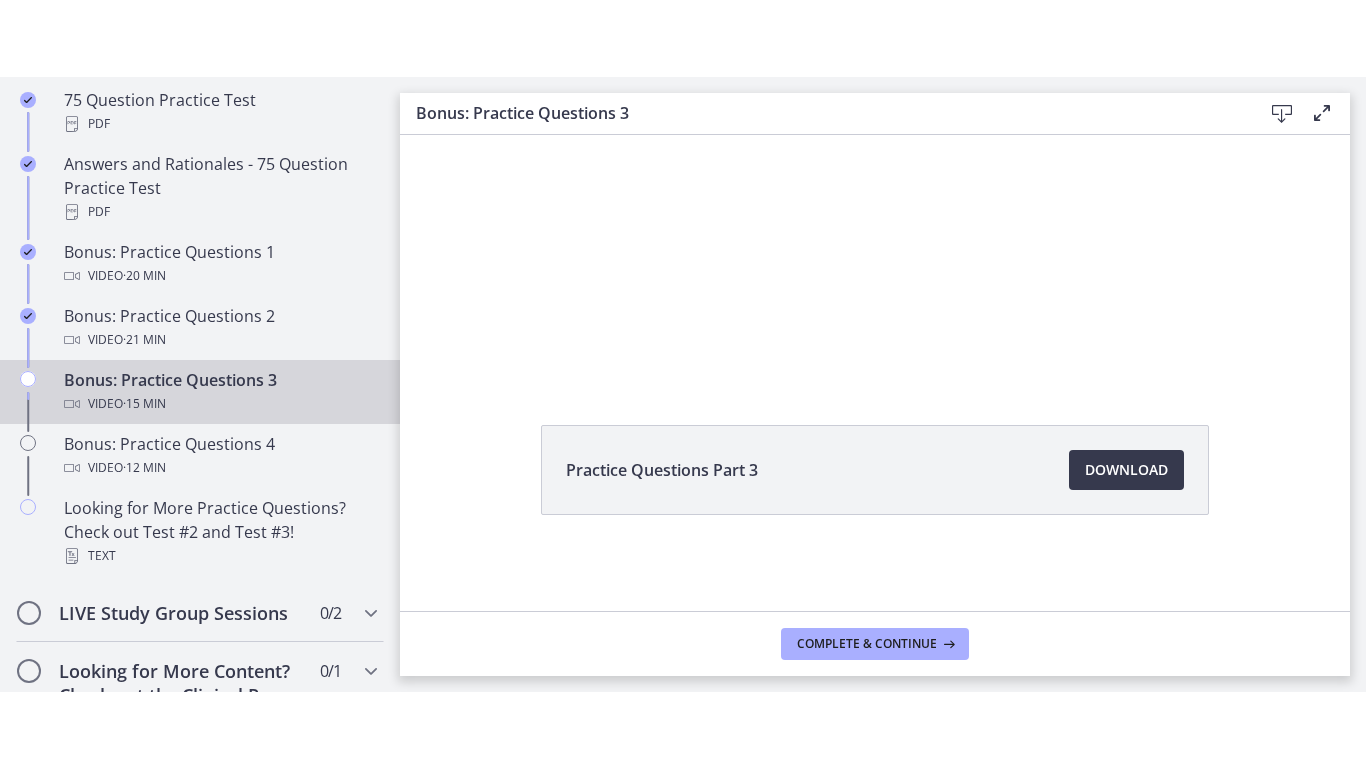 scroll, scrollTop: 133, scrollLeft: 0, axis: vertical 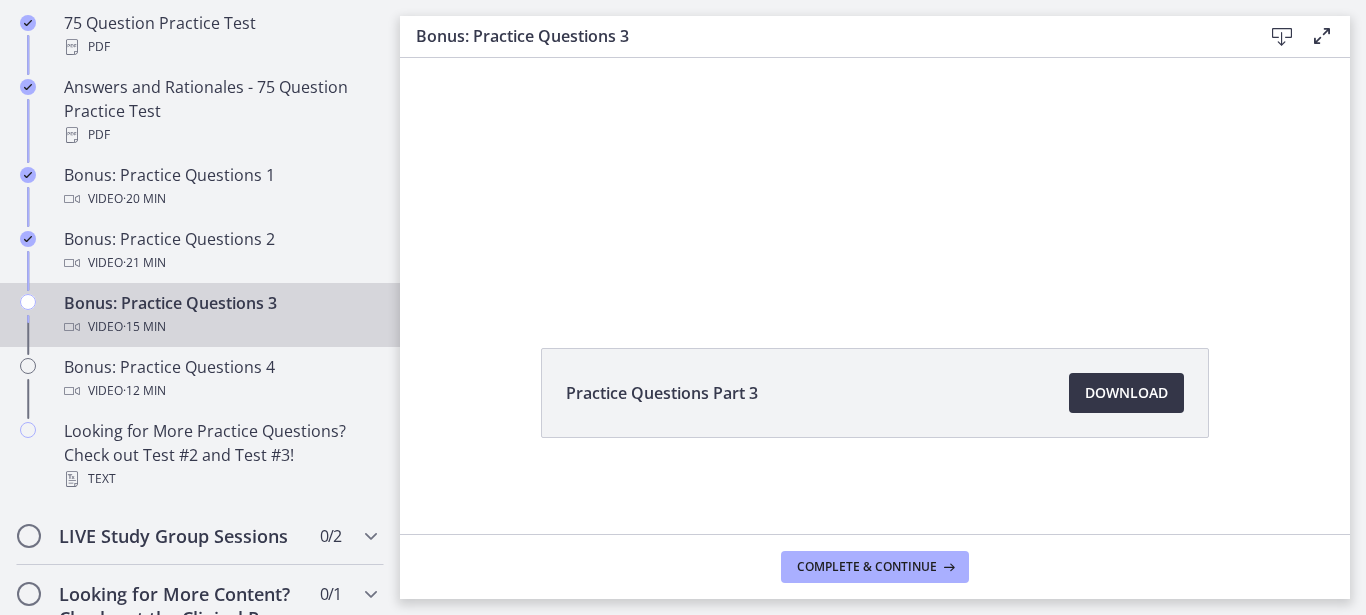 click on "Download
Opens in a new window" at bounding box center [1126, 393] 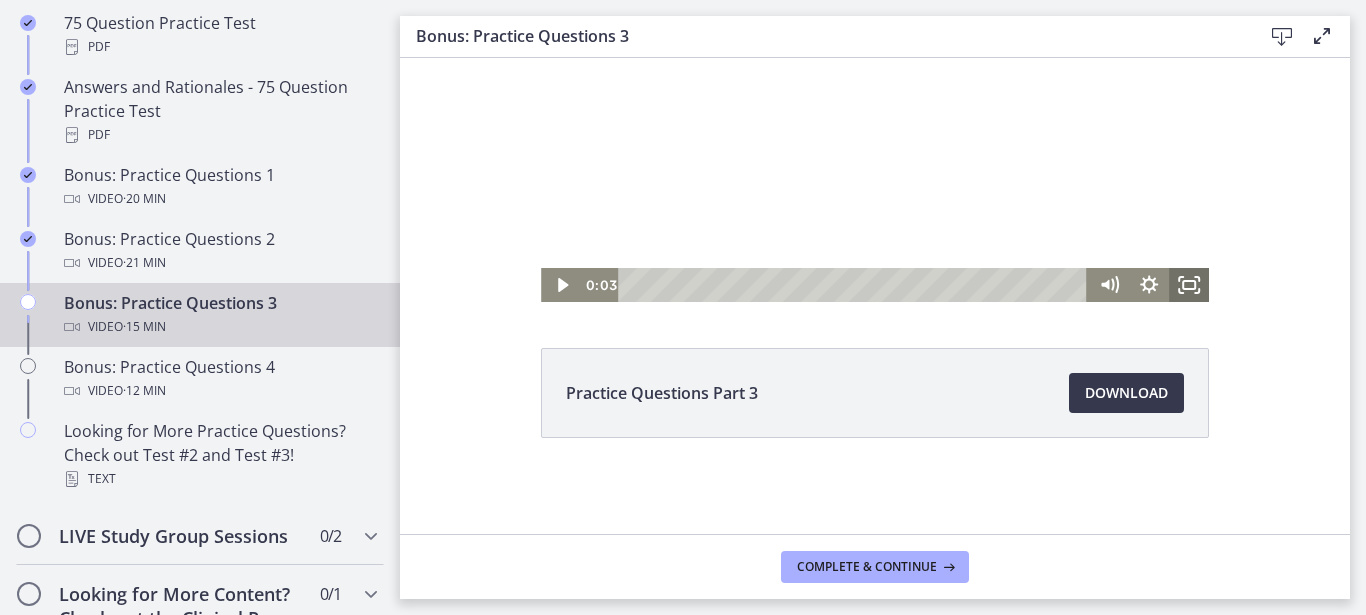 click 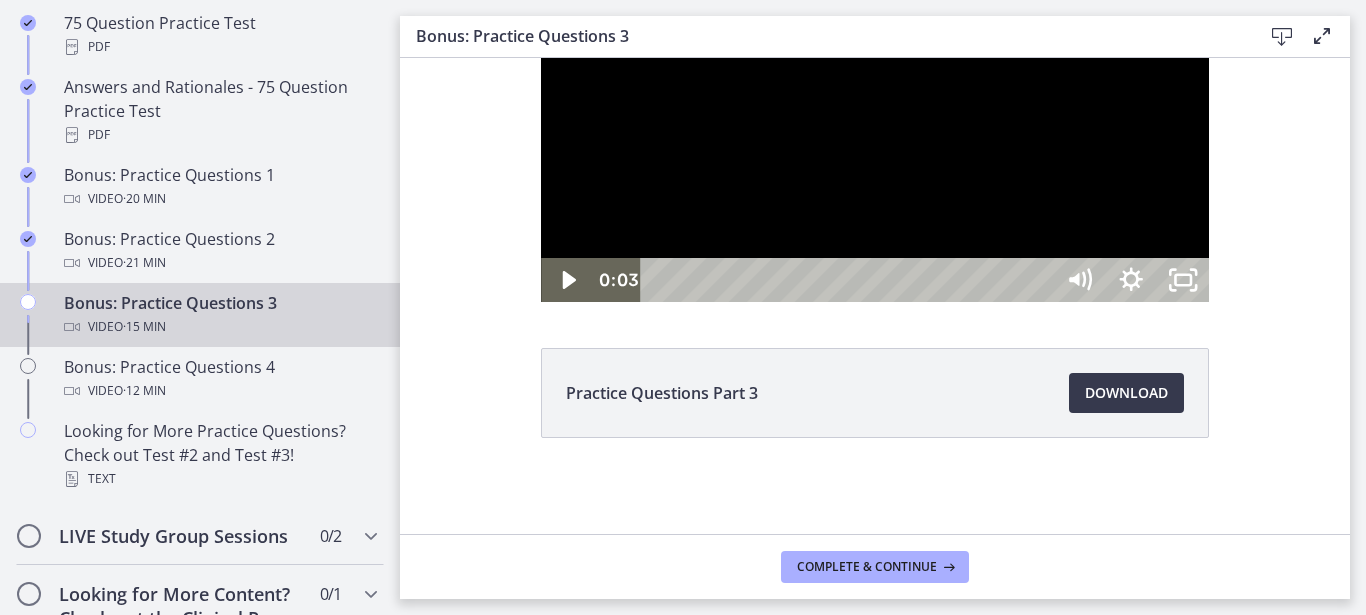 scroll, scrollTop: 0, scrollLeft: 0, axis: both 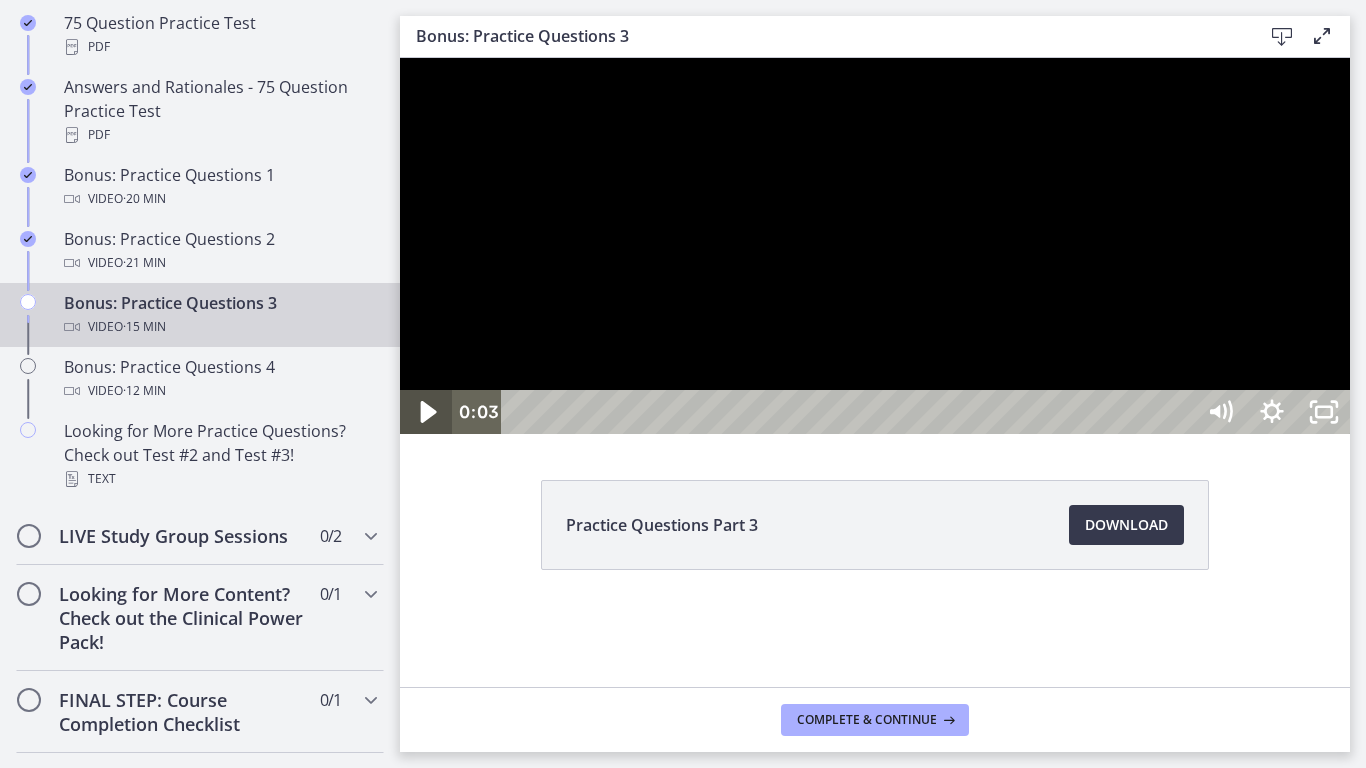 click 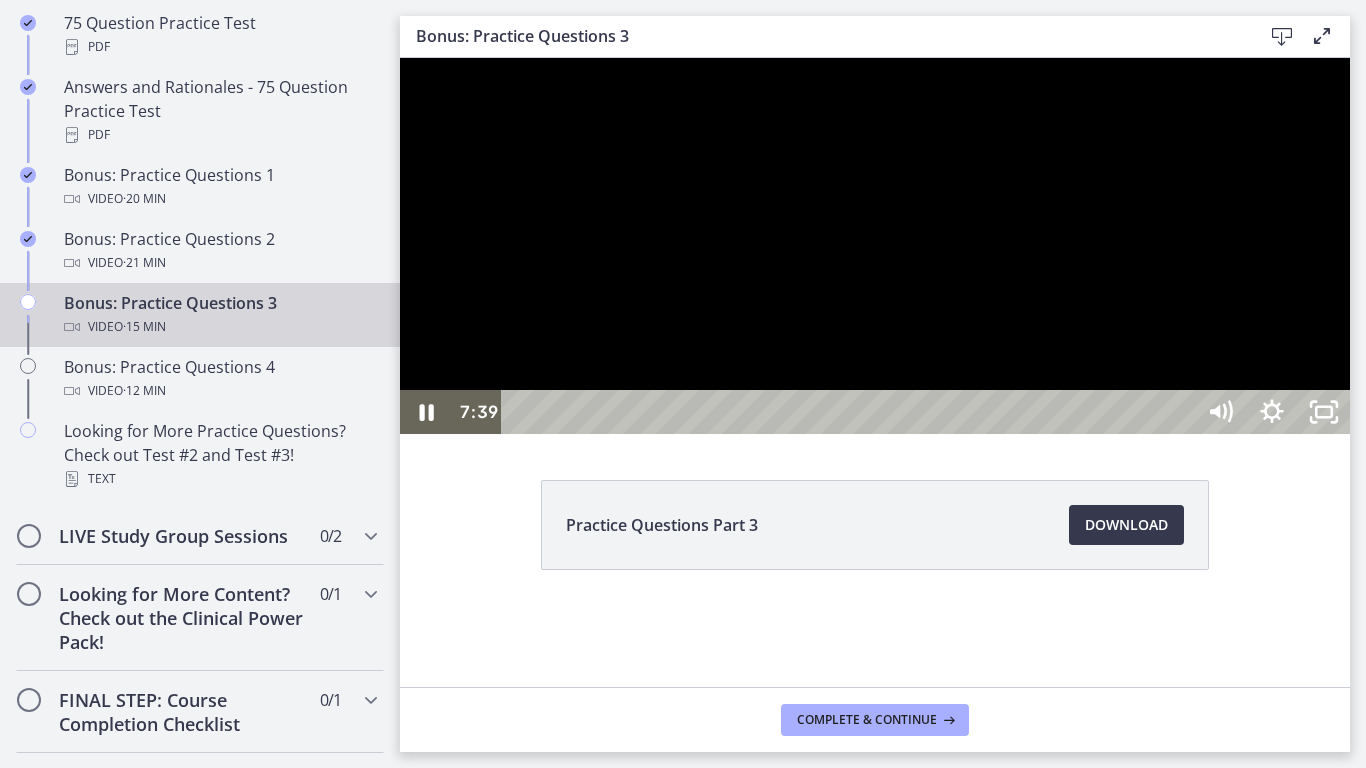 click at bounding box center (875, 246) 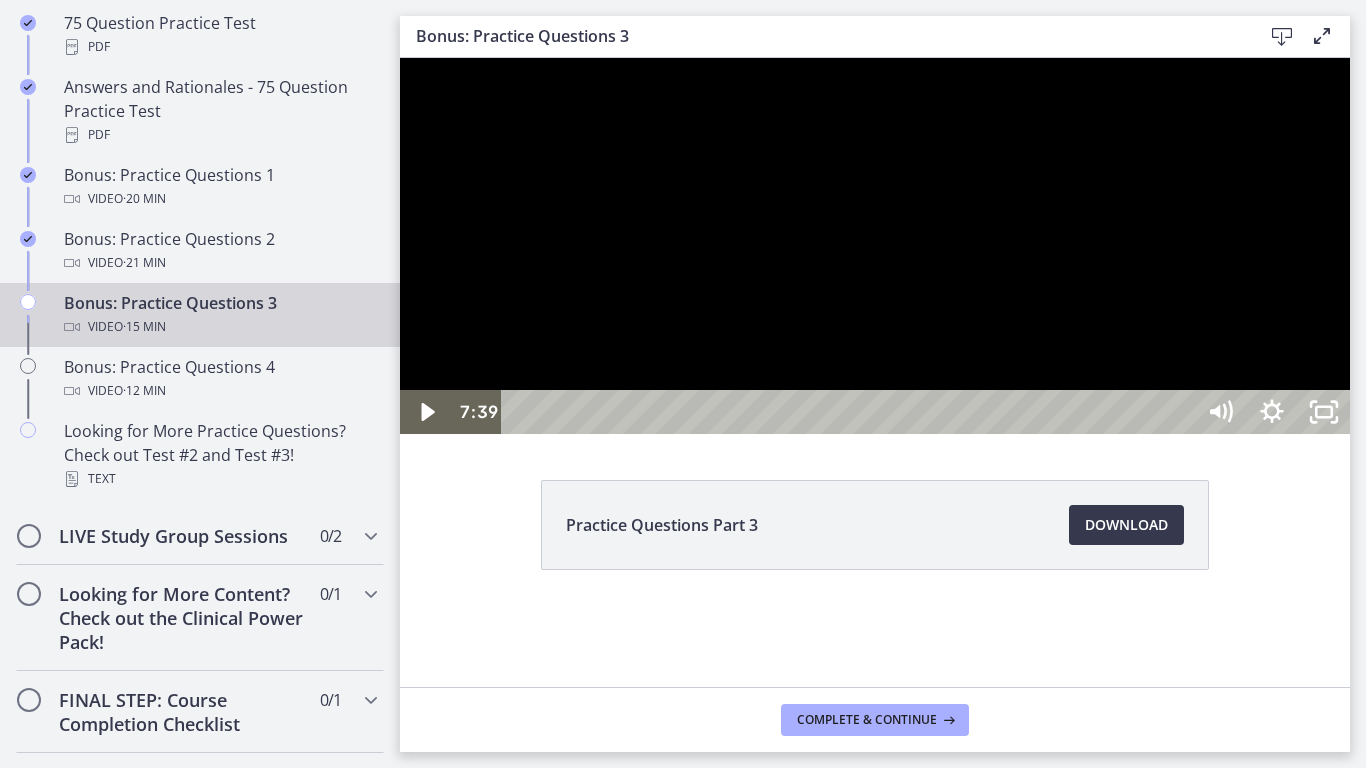 click at bounding box center (875, 246) 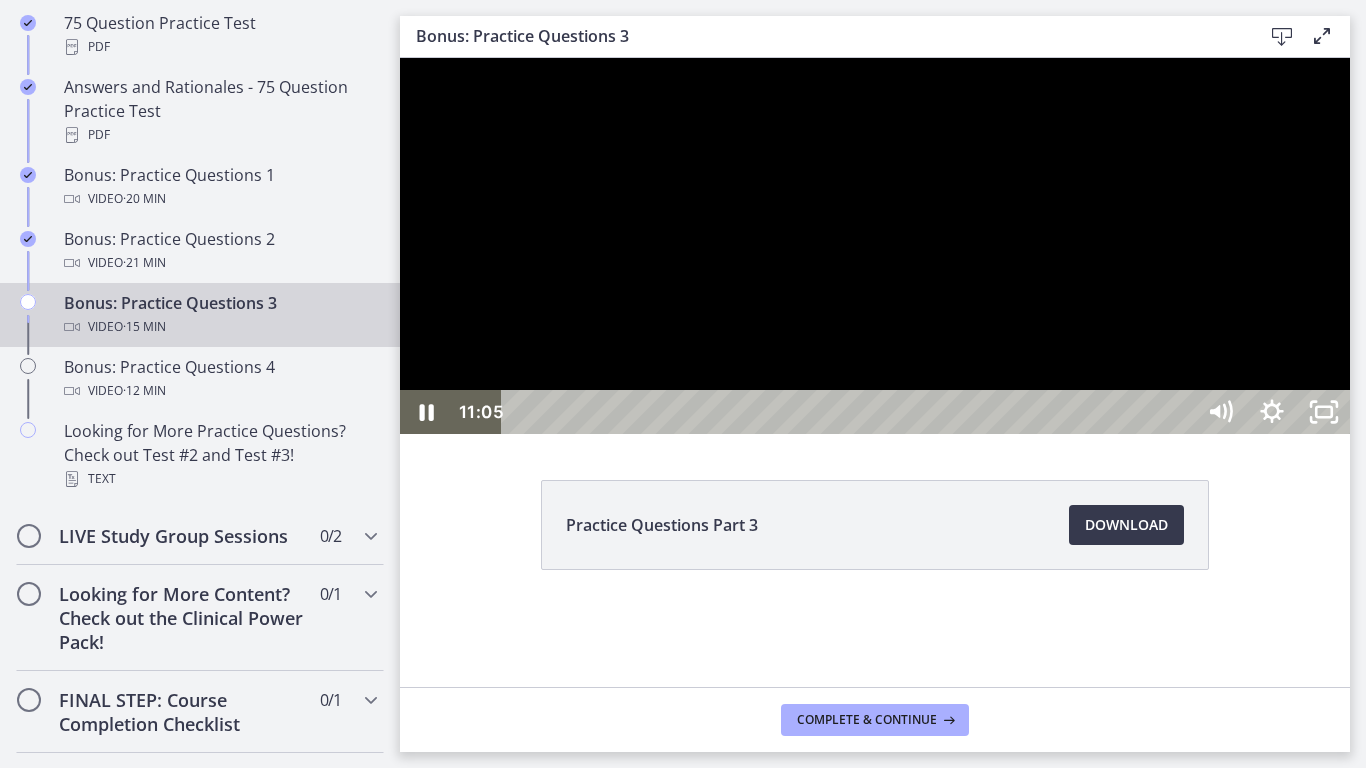 click at bounding box center [875, 246] 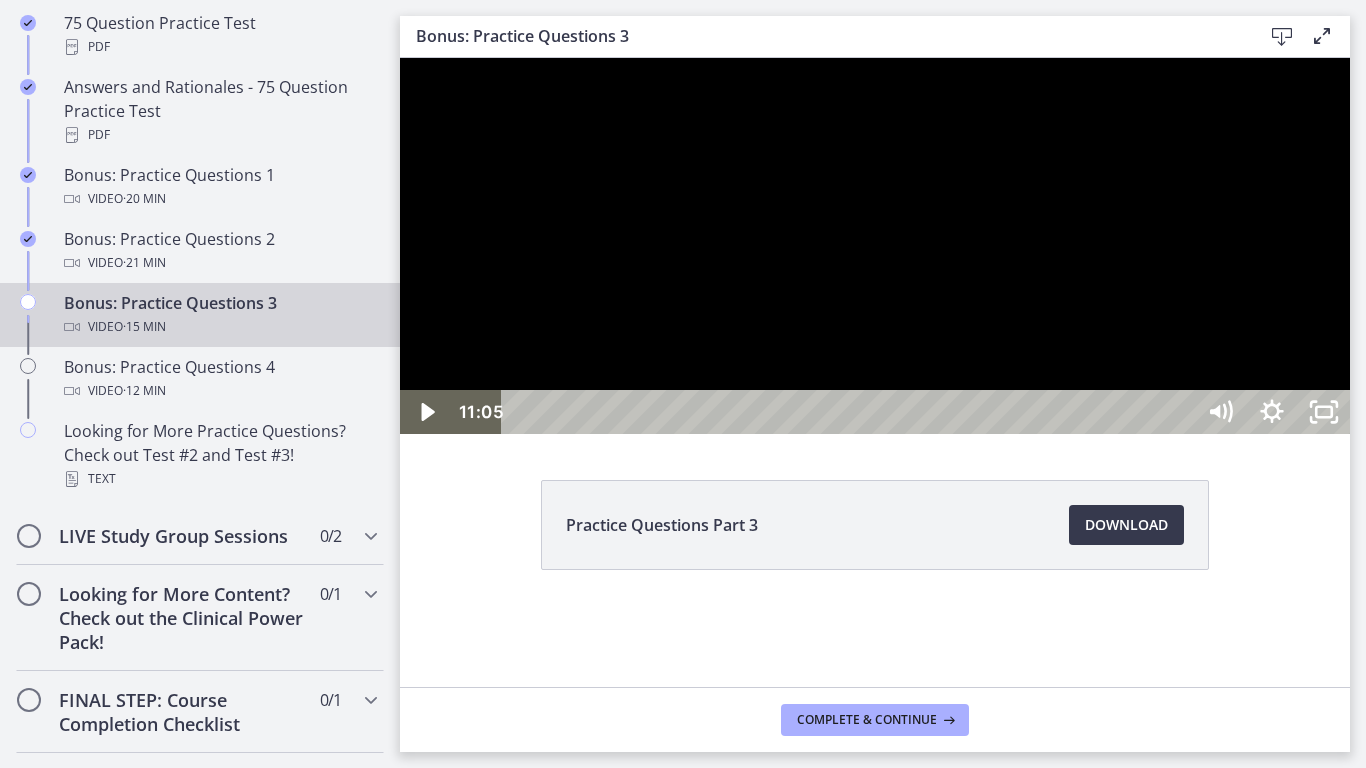 click at bounding box center (875, 246) 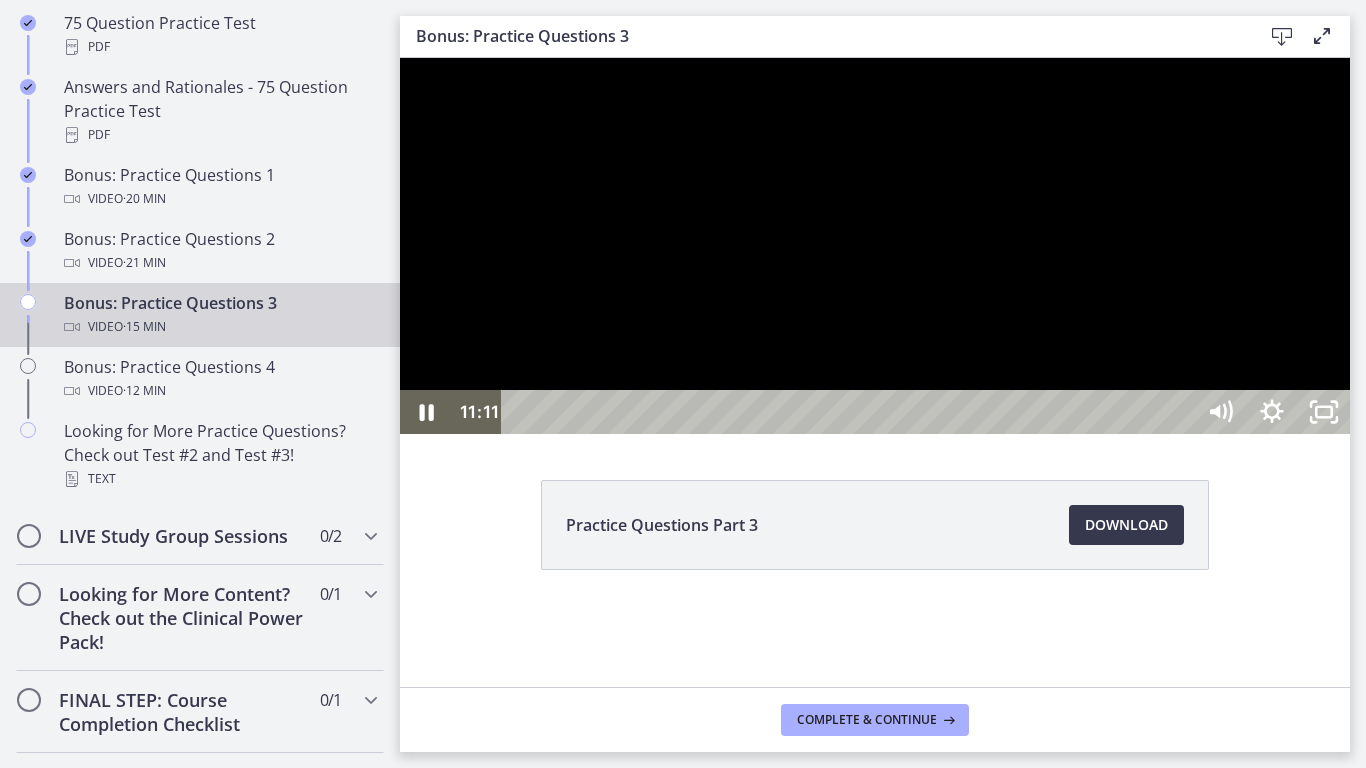 click at bounding box center (875, 246) 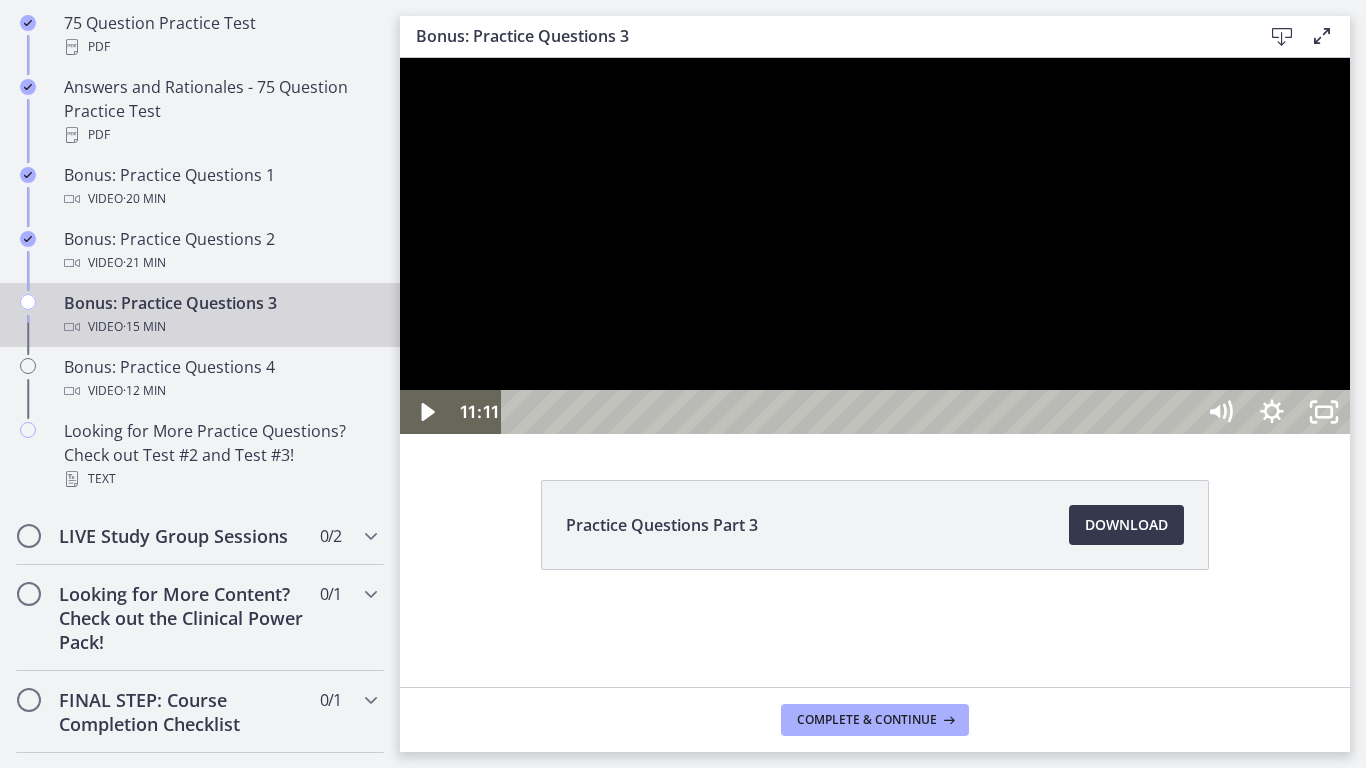 click at bounding box center [875, 246] 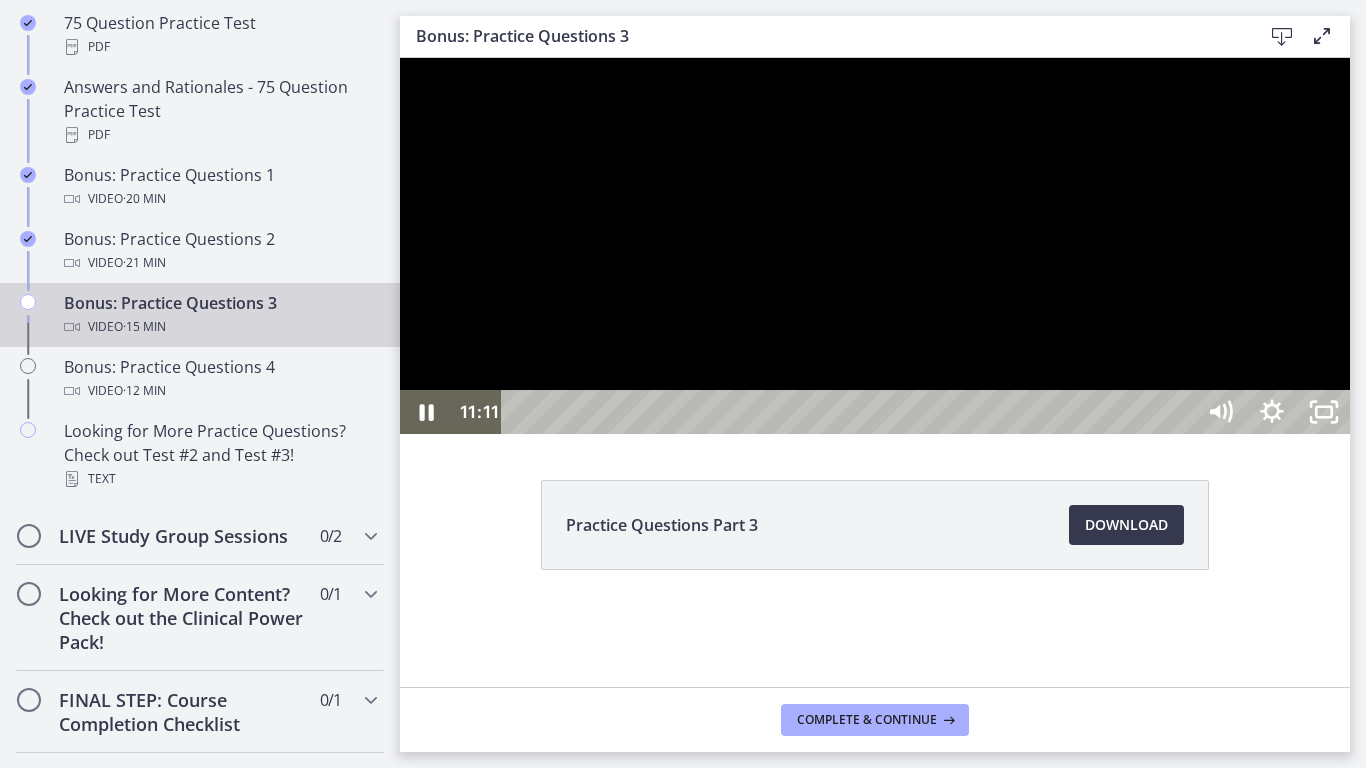 click at bounding box center (875, 246) 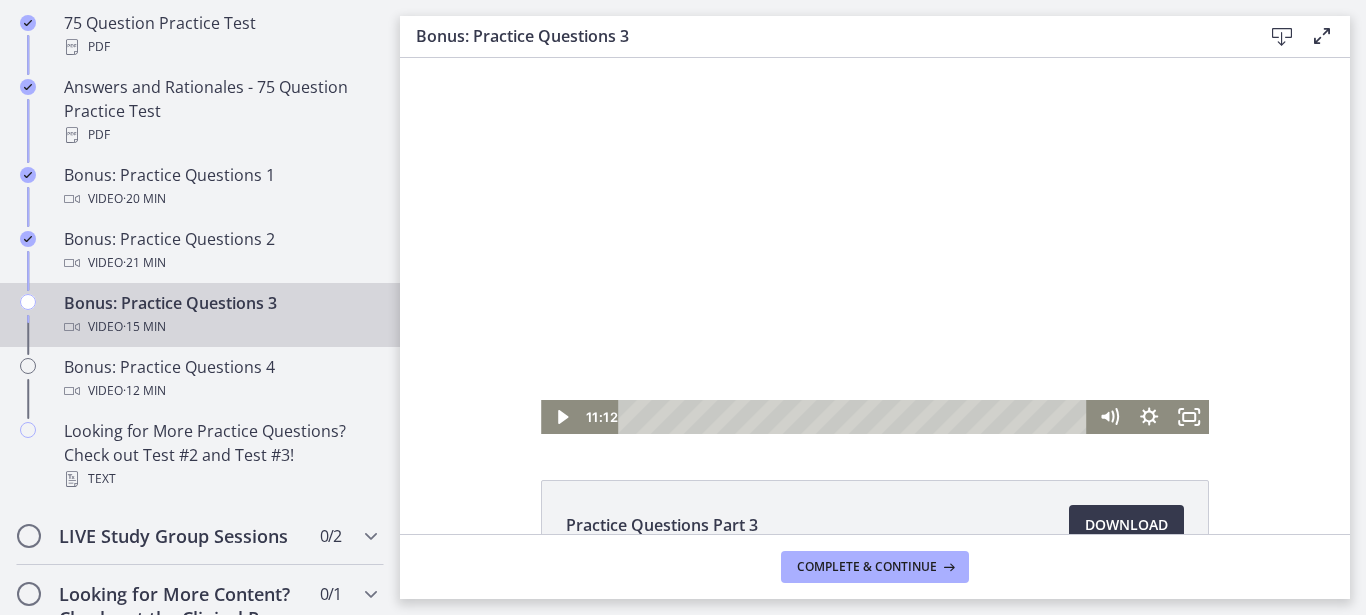 click at bounding box center (875, 246) 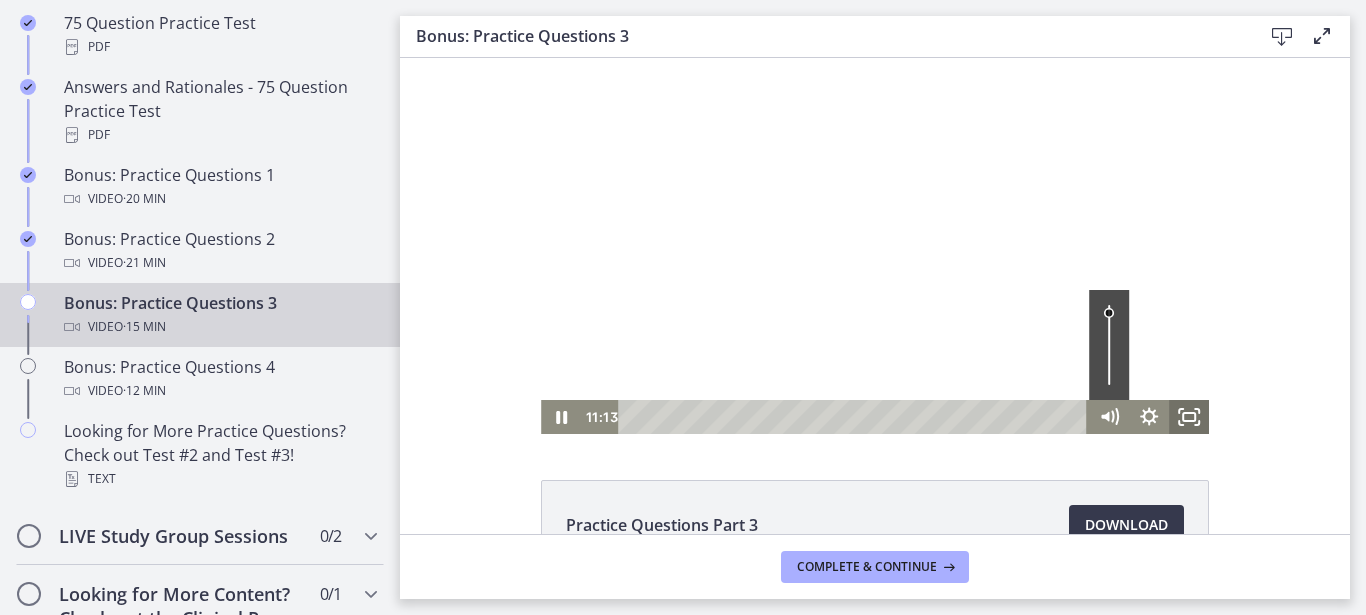 click 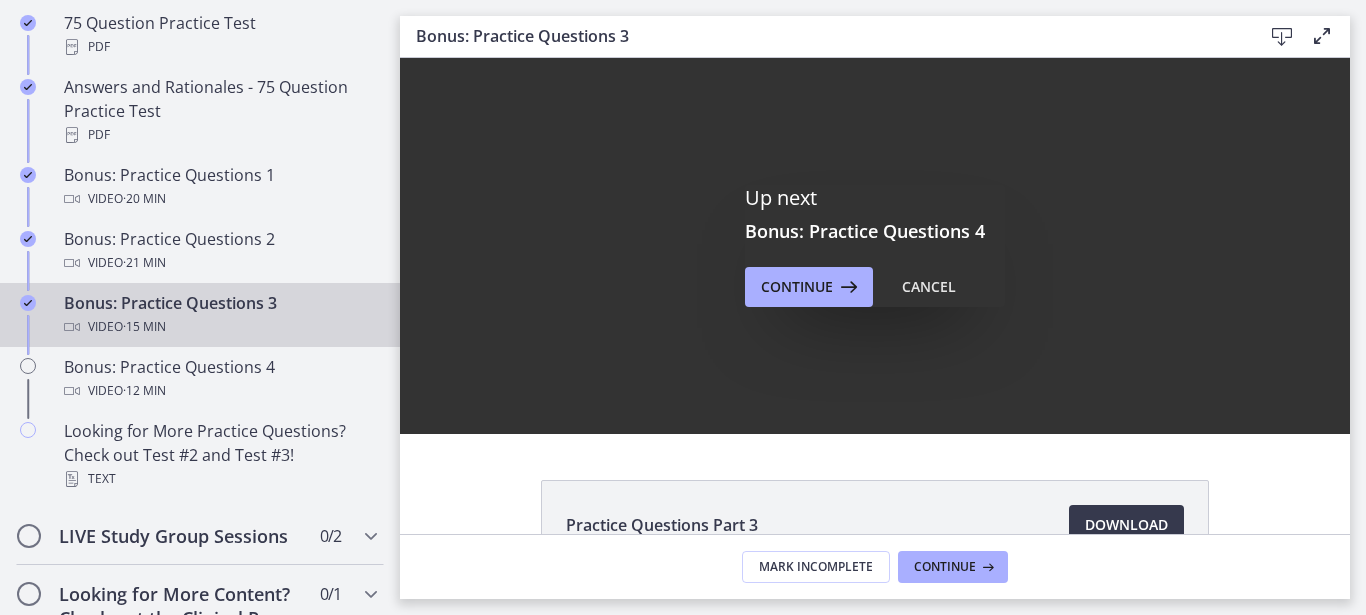 scroll, scrollTop: 0, scrollLeft: 0, axis: both 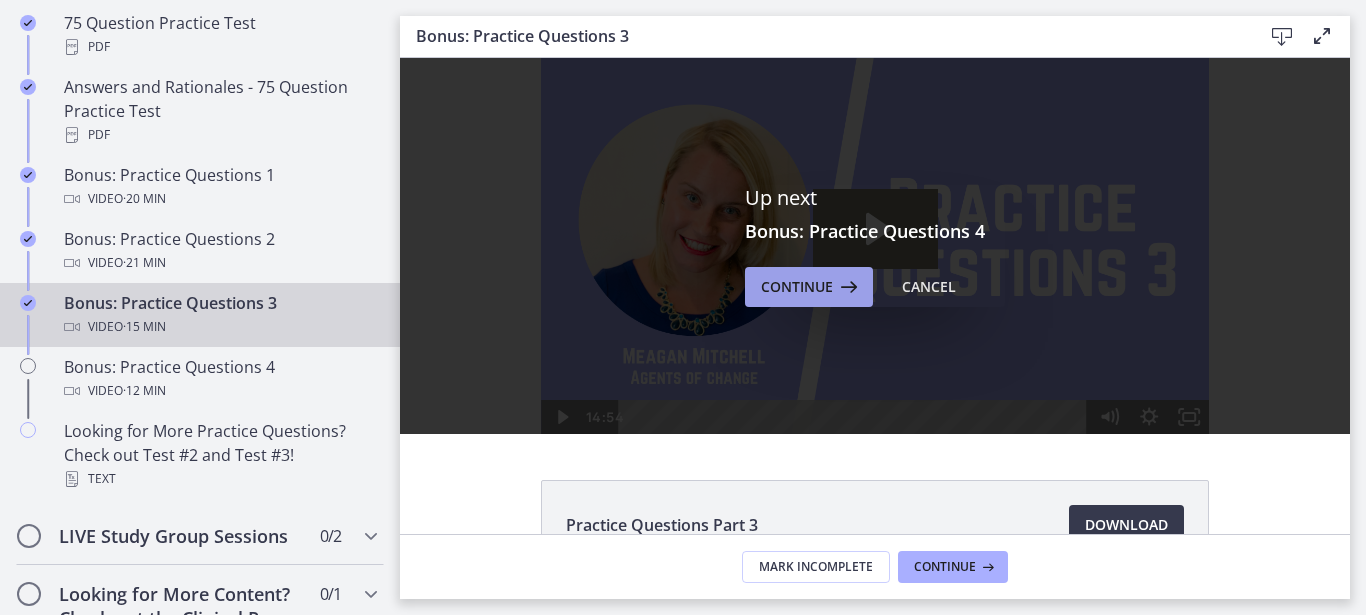 click on "Continue" at bounding box center (797, 287) 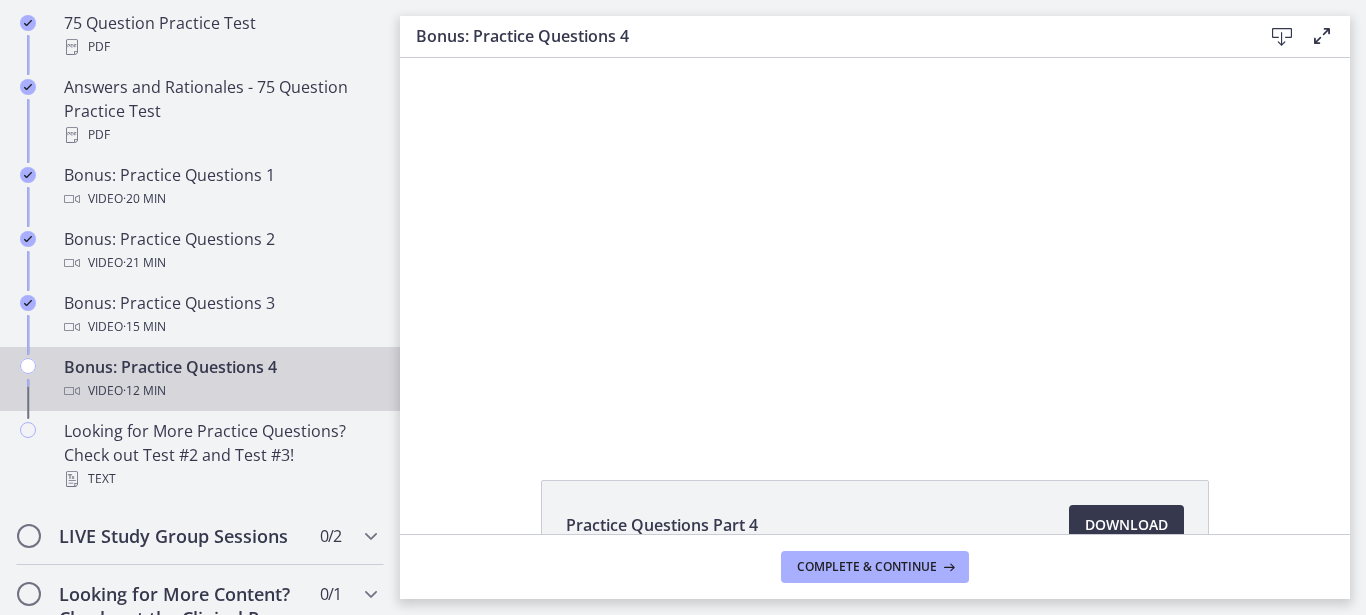 scroll, scrollTop: 0, scrollLeft: 0, axis: both 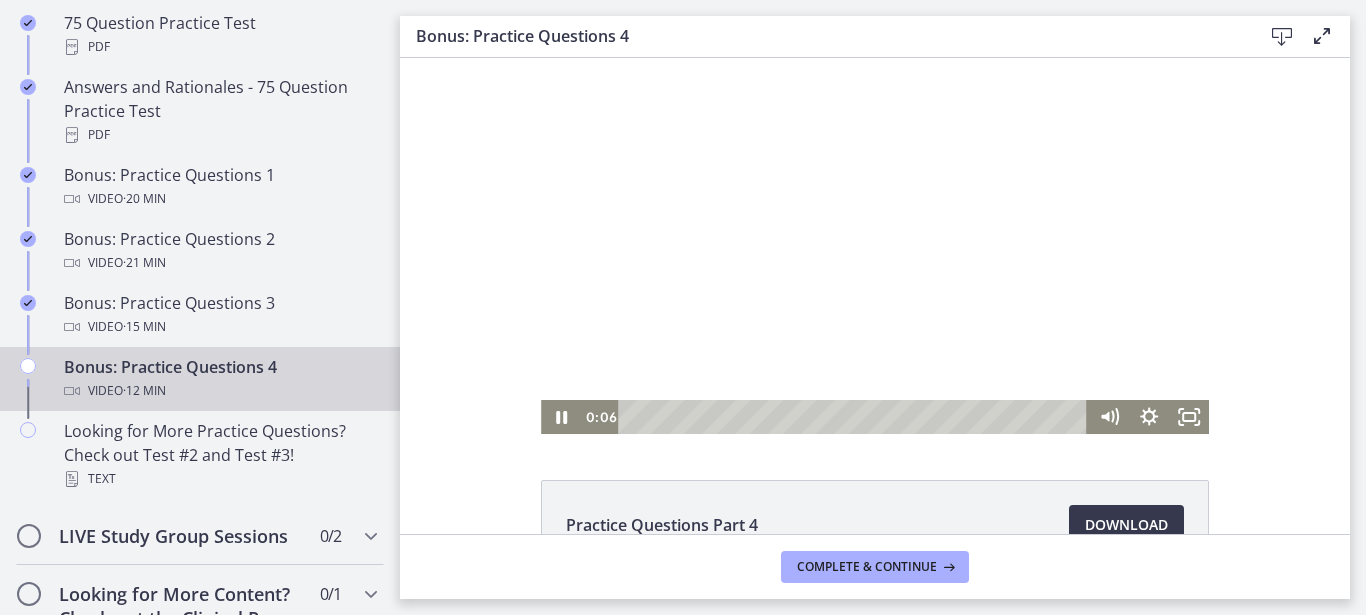 click at bounding box center [875, 246] 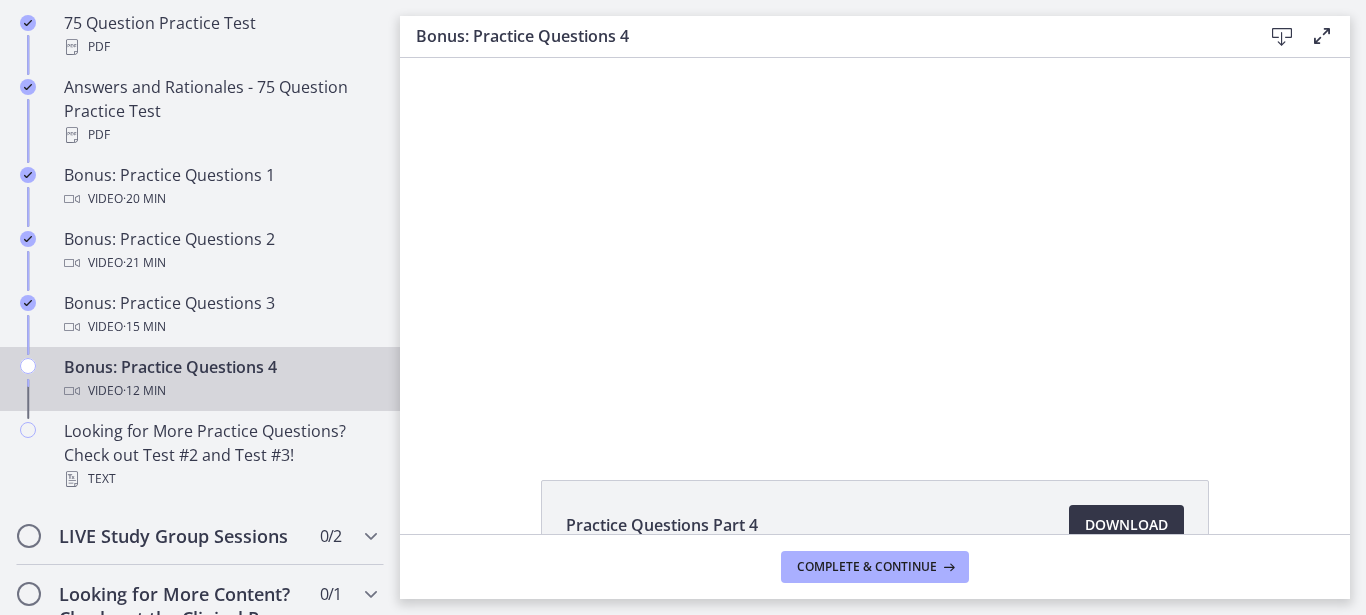 click on "Download
Opens in a new window" at bounding box center [1126, 525] 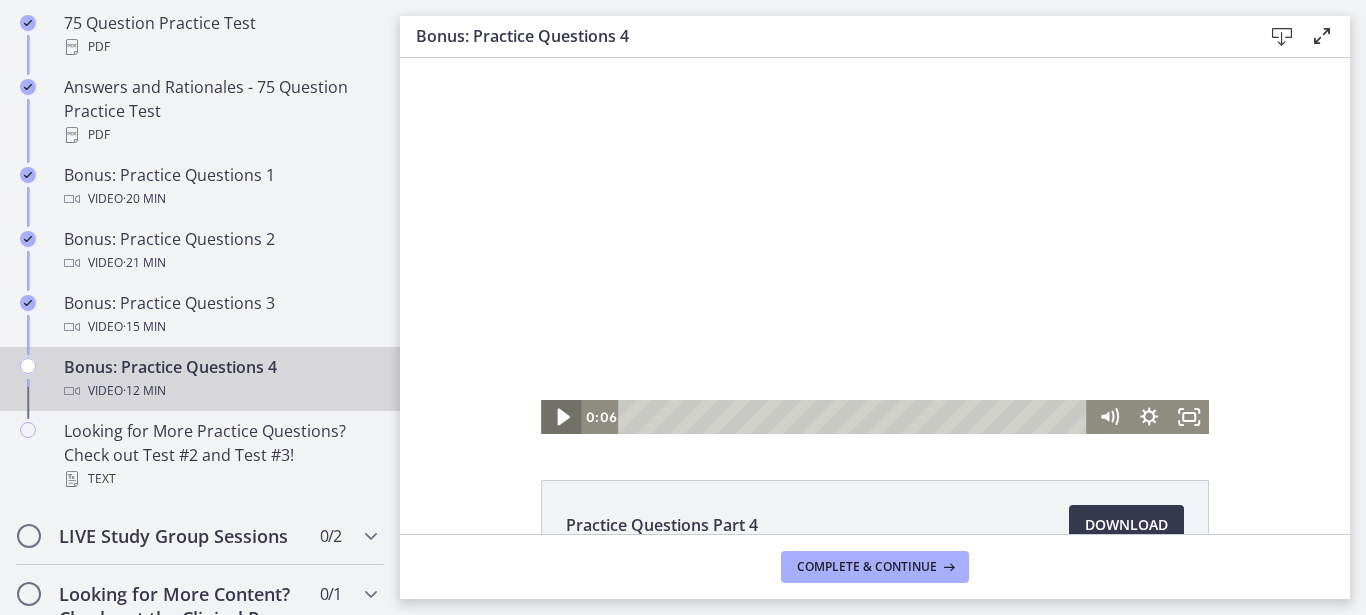 click 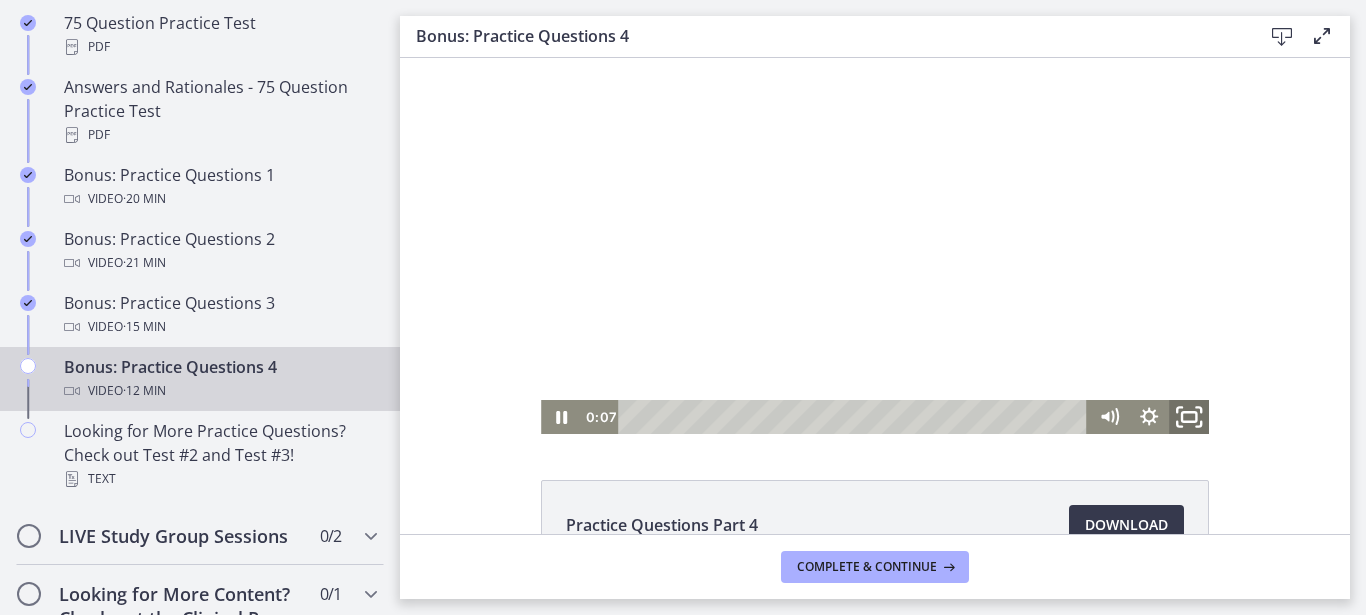 drag, startPoint x: 1178, startPoint y: 417, endPoint x: 1131, endPoint y: 415, distance: 47.042534 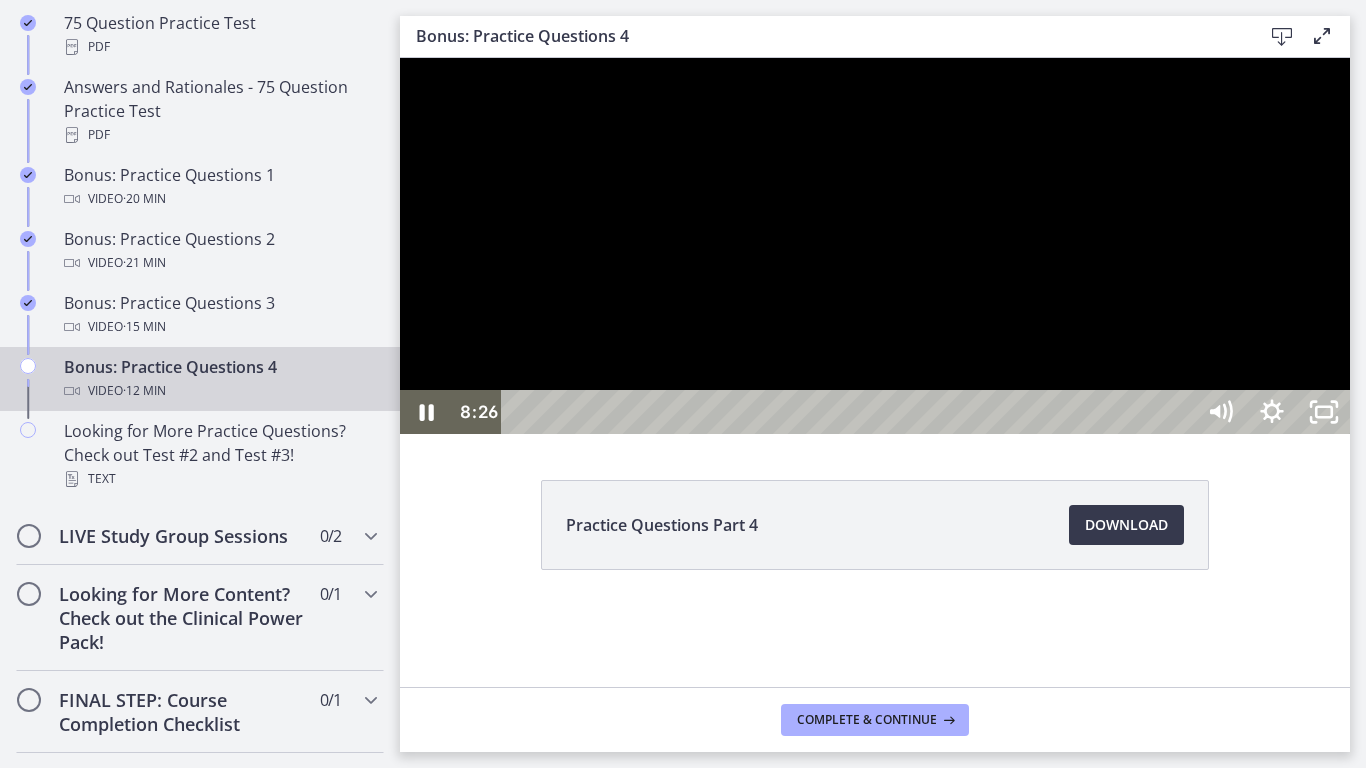 click at bounding box center (875, 246) 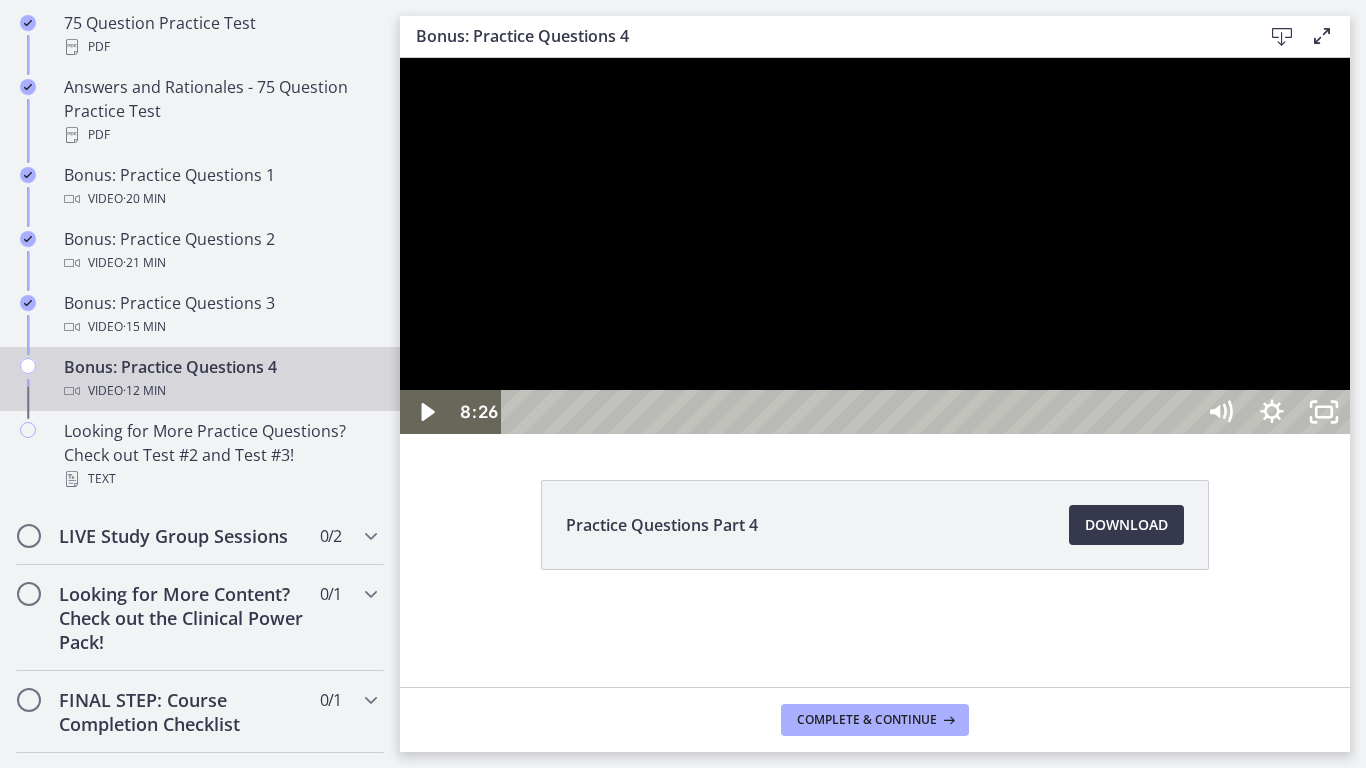 click at bounding box center [875, 246] 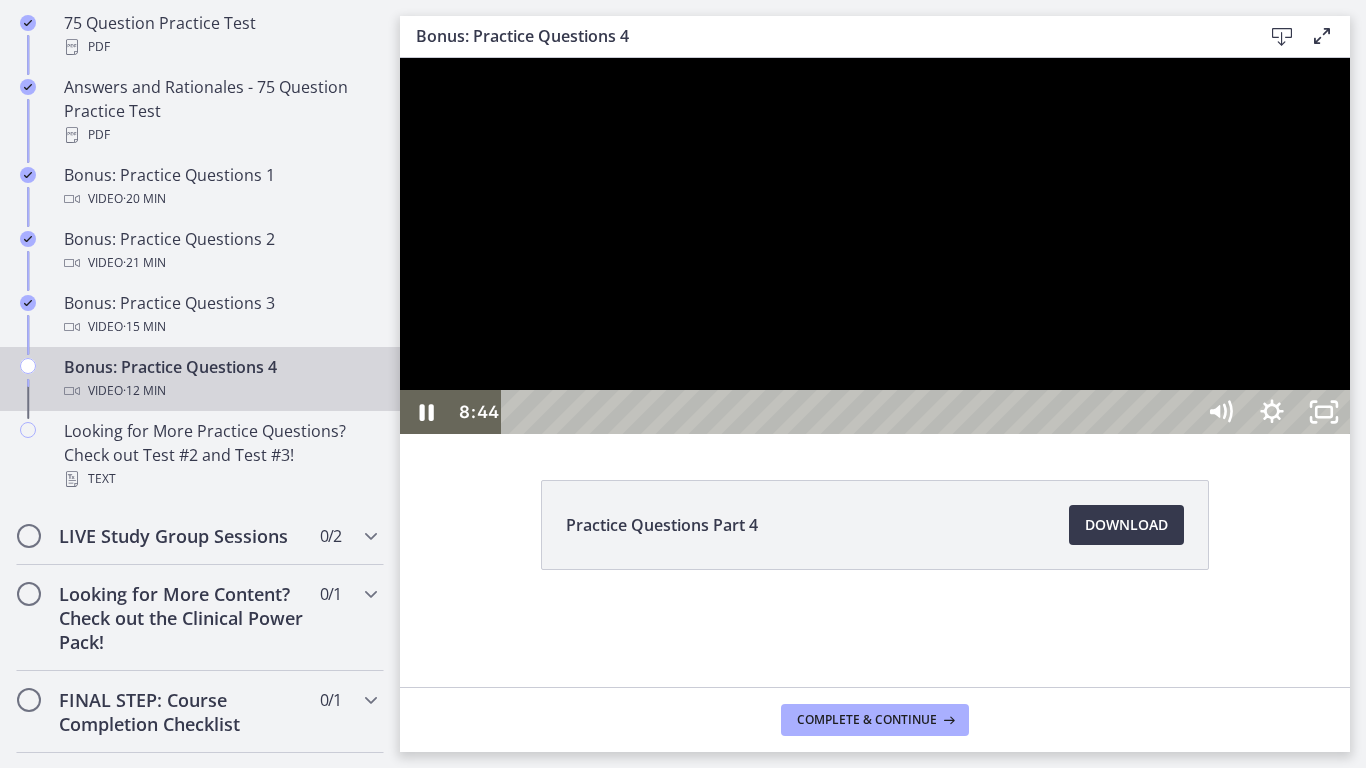 click at bounding box center [875, 246] 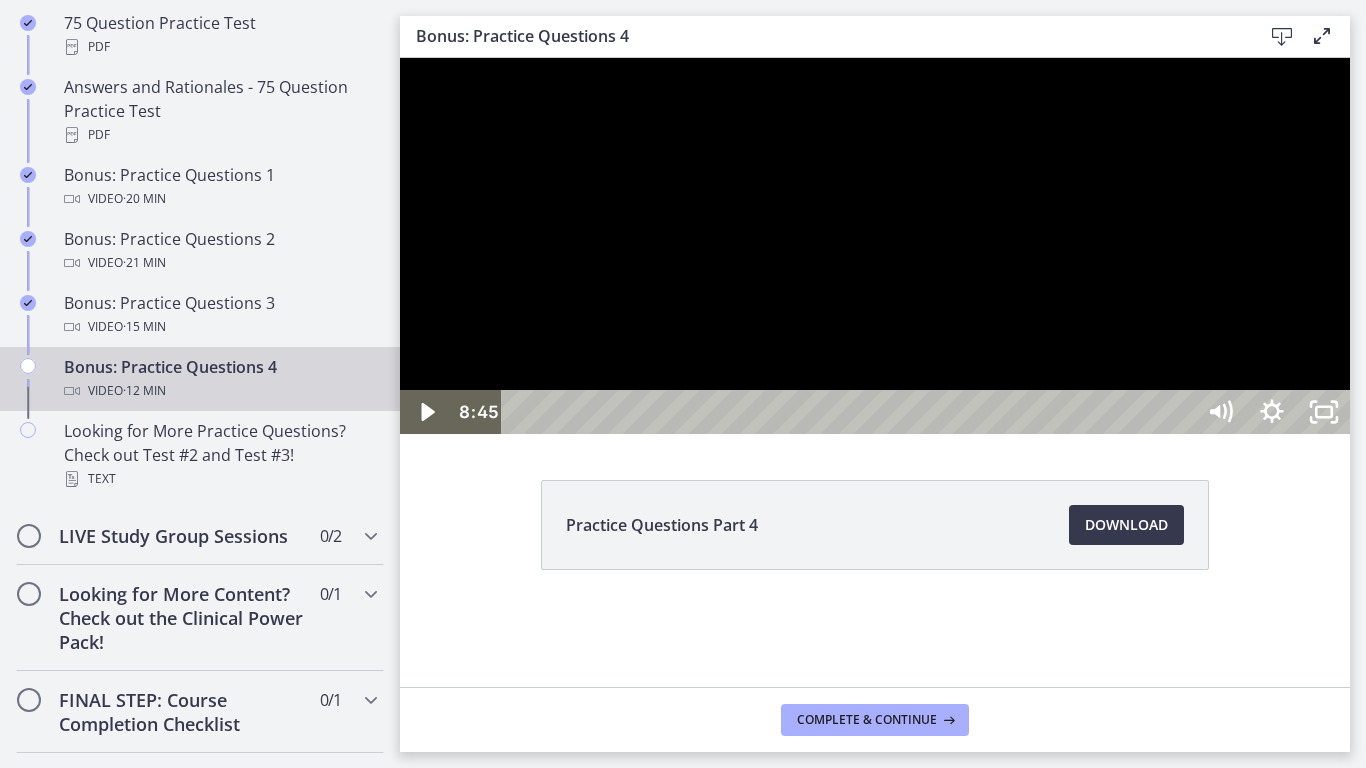 click at bounding box center (875, 246) 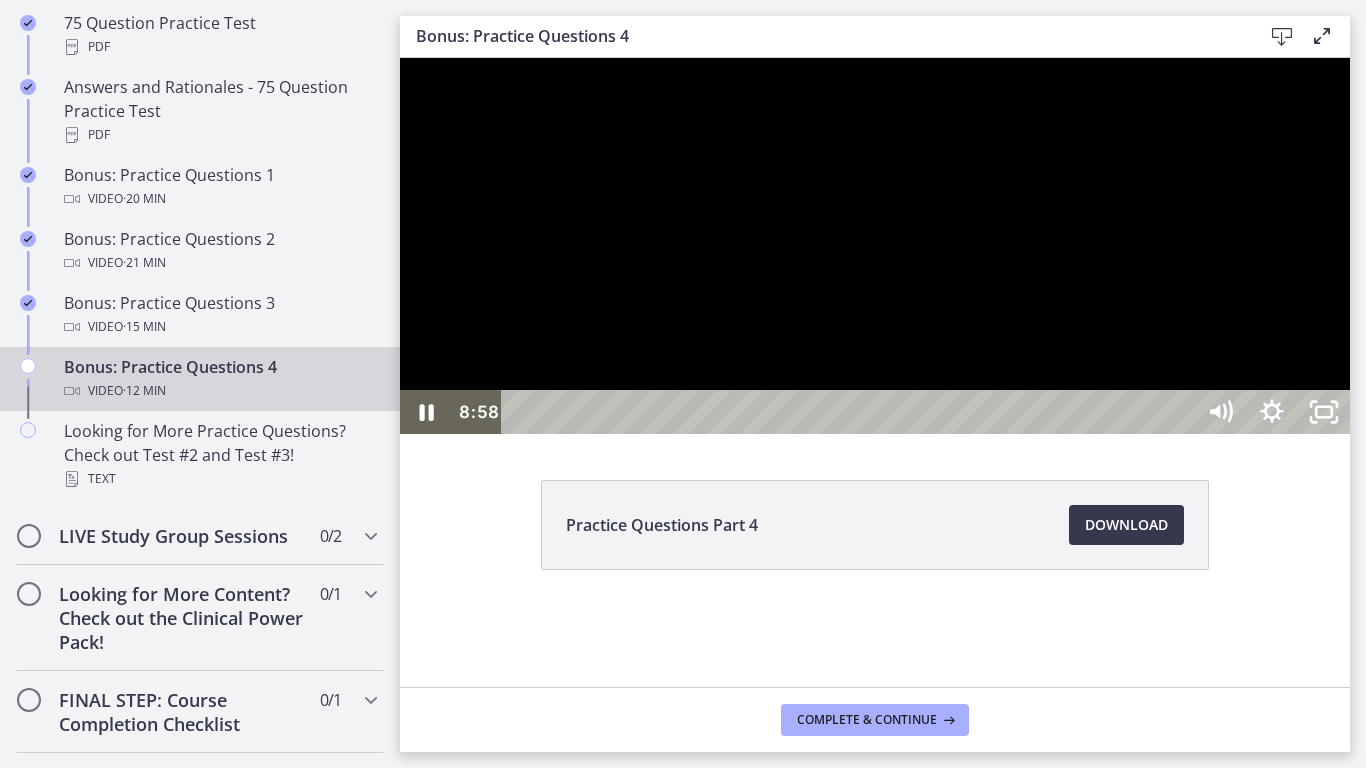 click at bounding box center [875, 246] 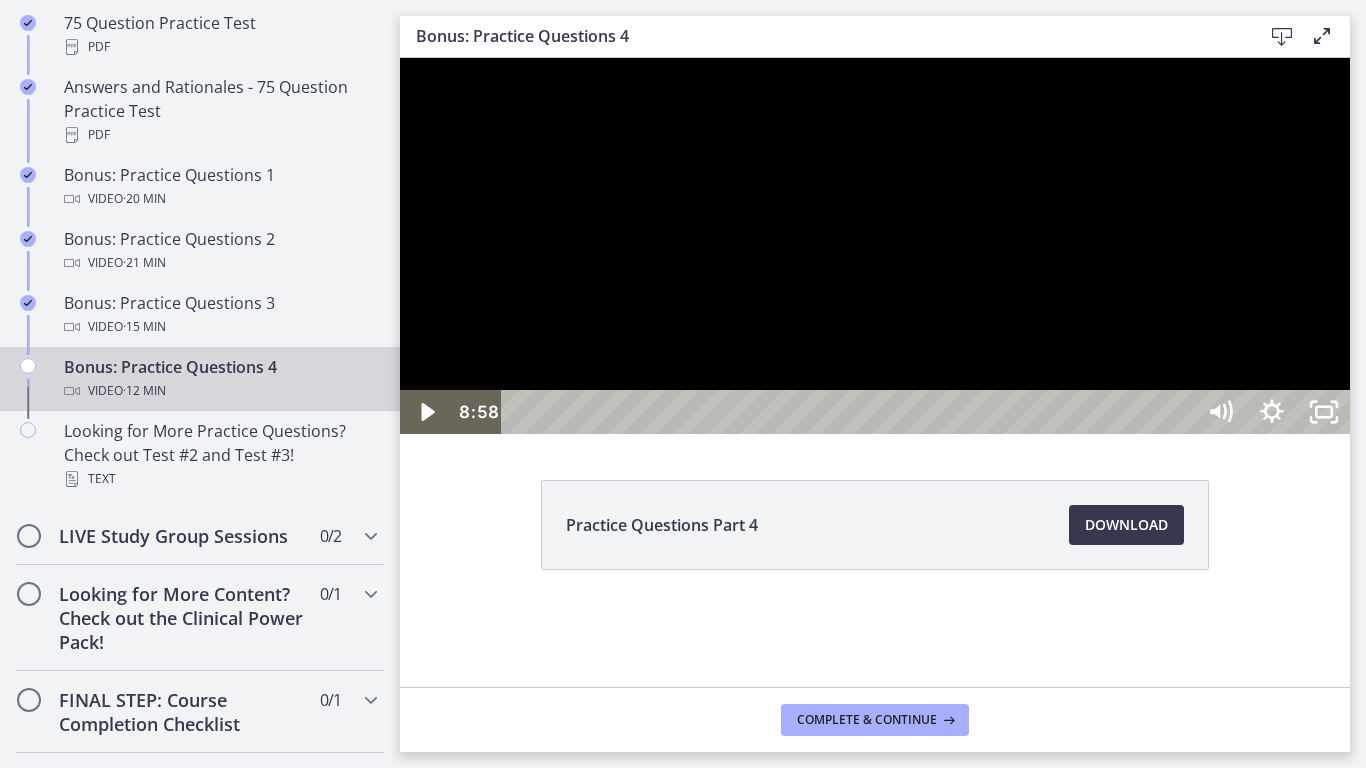 click at bounding box center [875, 246] 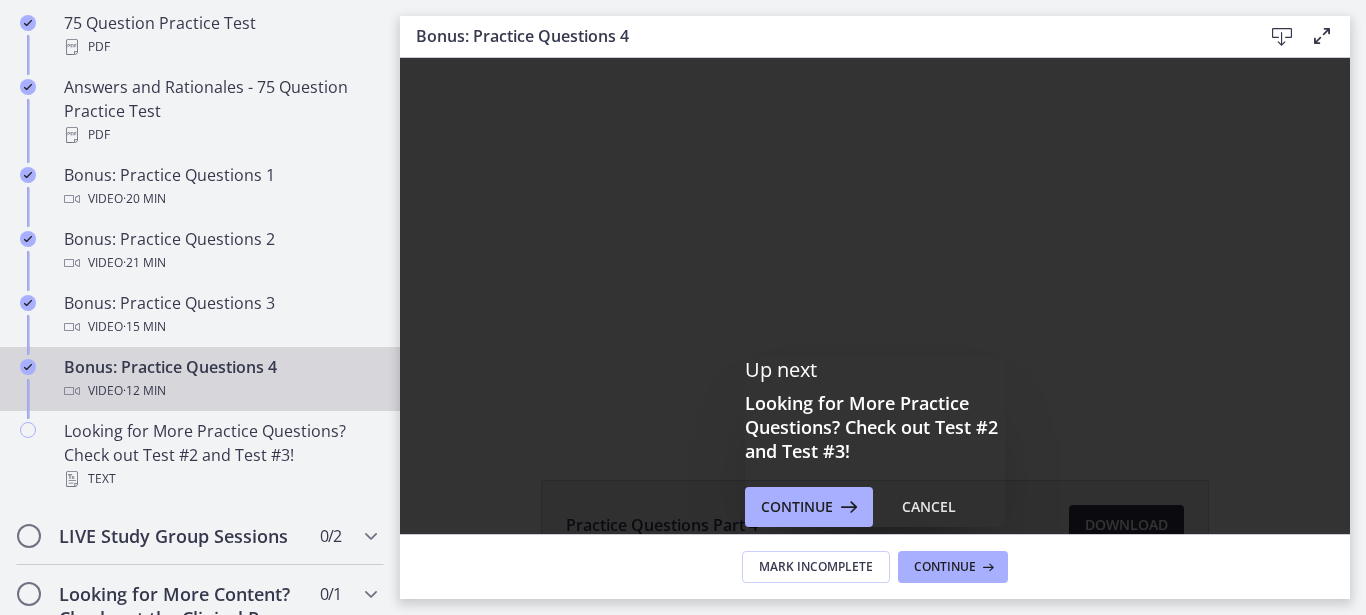 scroll, scrollTop: 0, scrollLeft: 0, axis: both 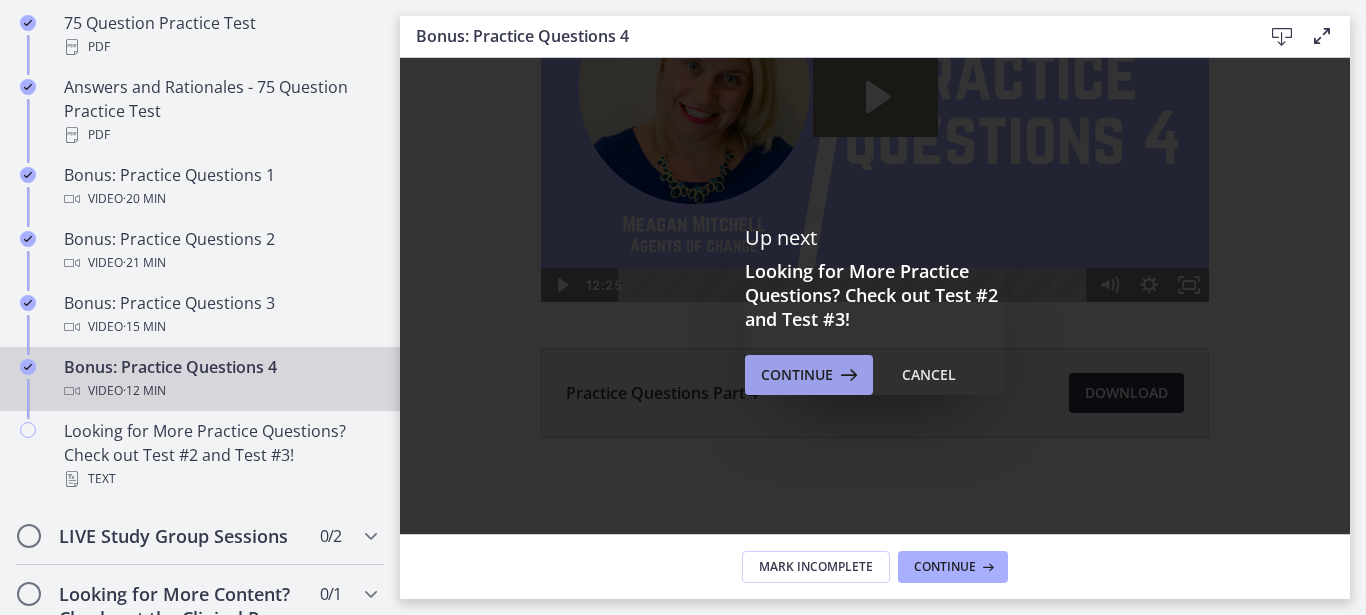 click on "Continue" at bounding box center [797, 375] 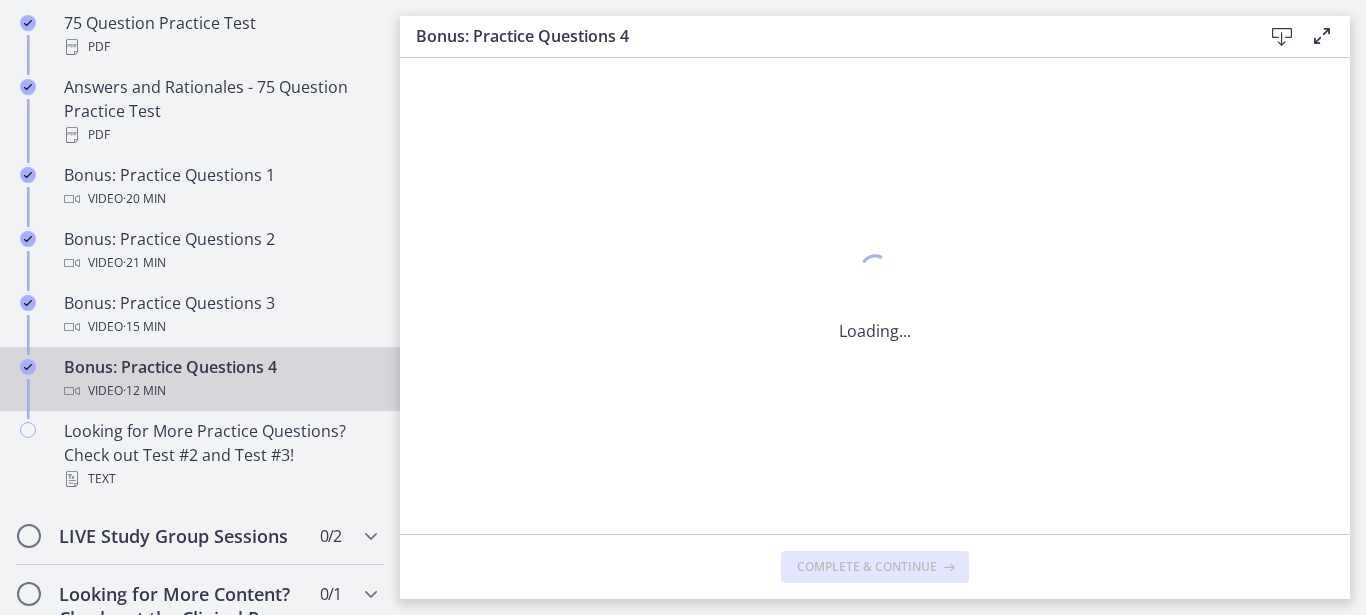 scroll, scrollTop: 0, scrollLeft: 0, axis: both 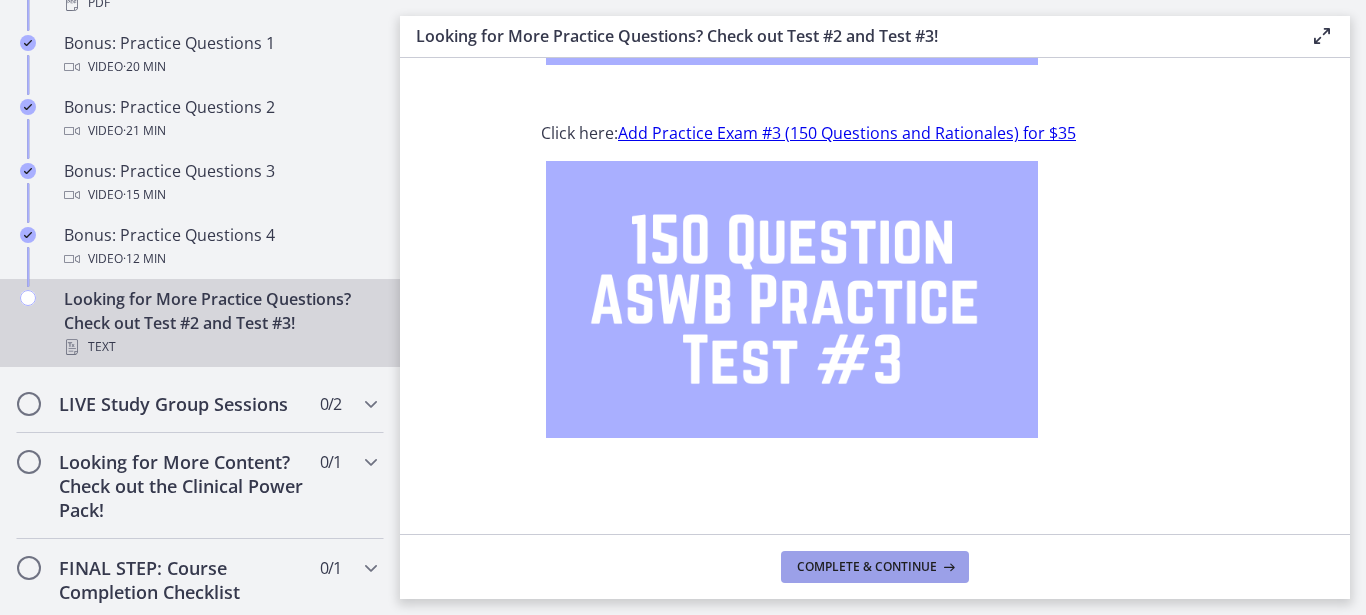 click on "Complete & continue" at bounding box center (867, 567) 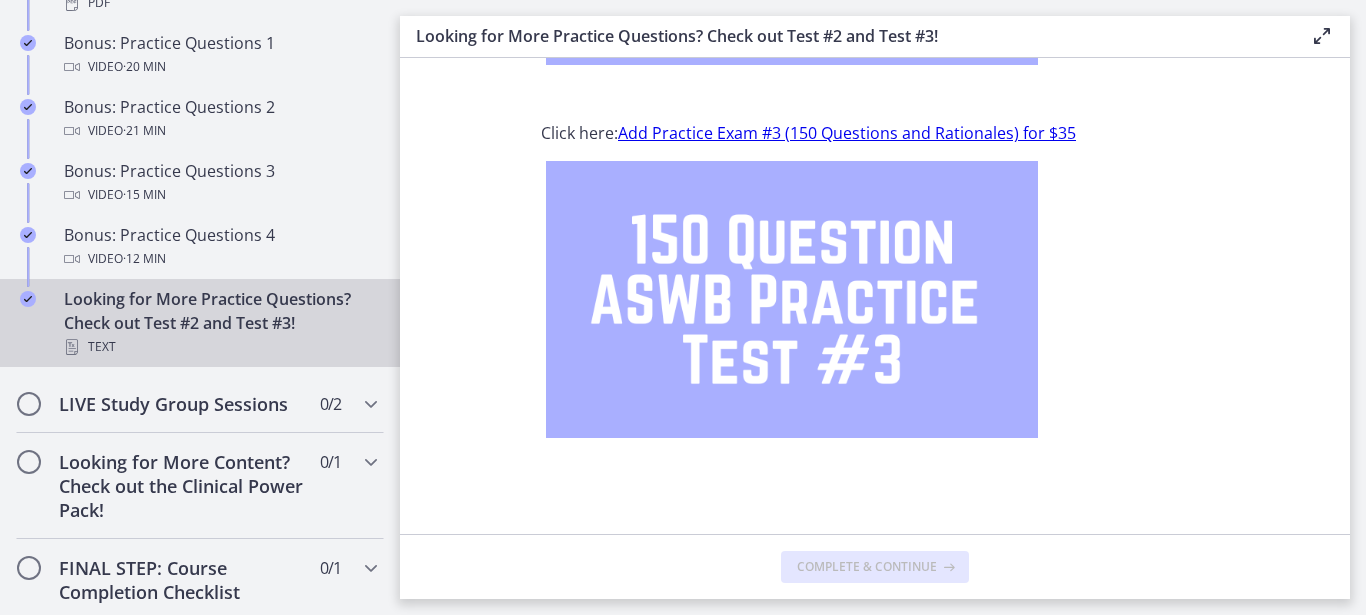 scroll, scrollTop: 407, scrollLeft: 0, axis: vertical 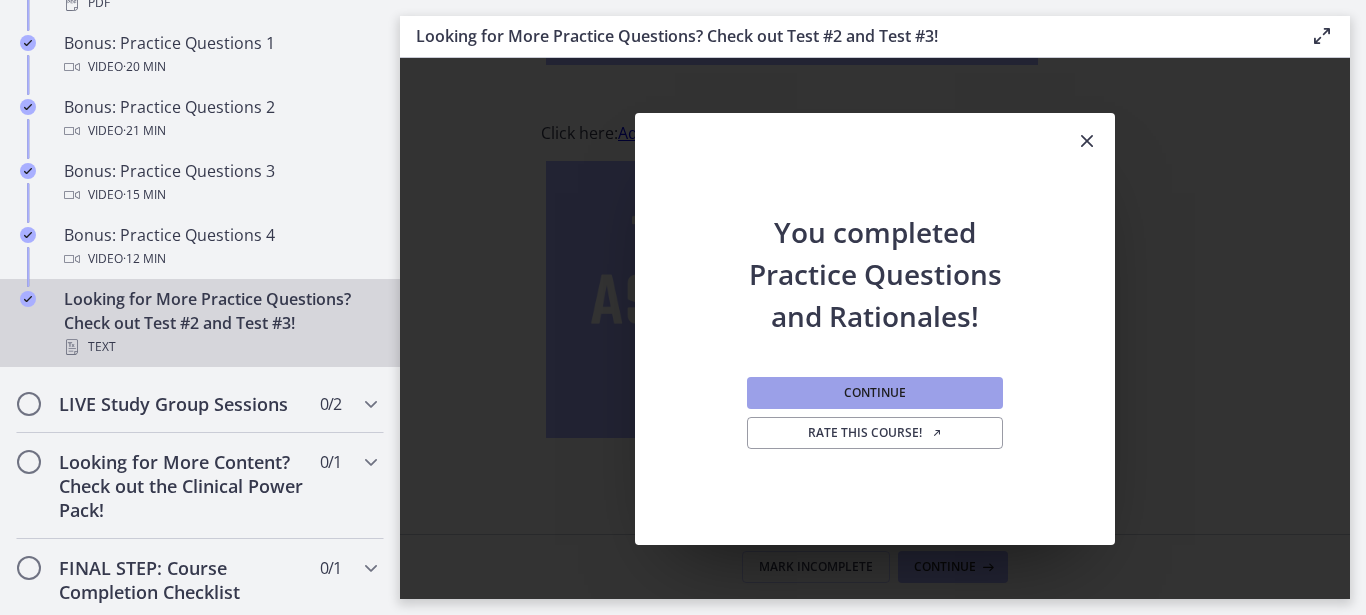 click on "Continue" at bounding box center [875, 393] 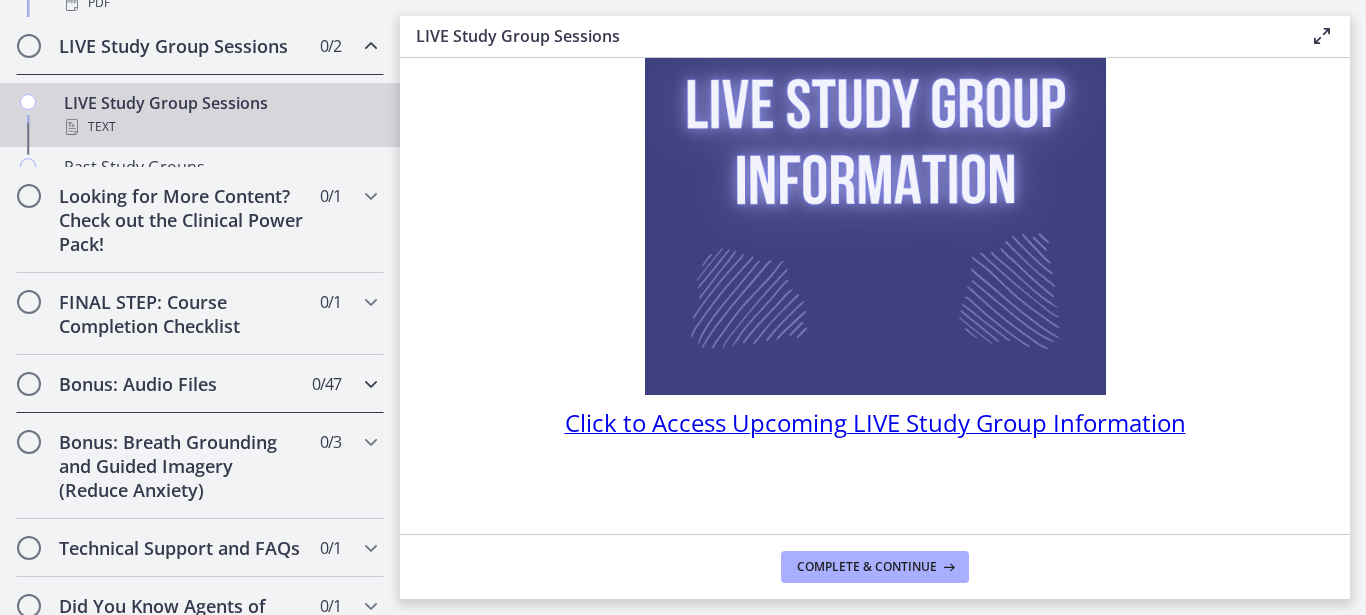 scroll, scrollTop: 1185, scrollLeft: 0, axis: vertical 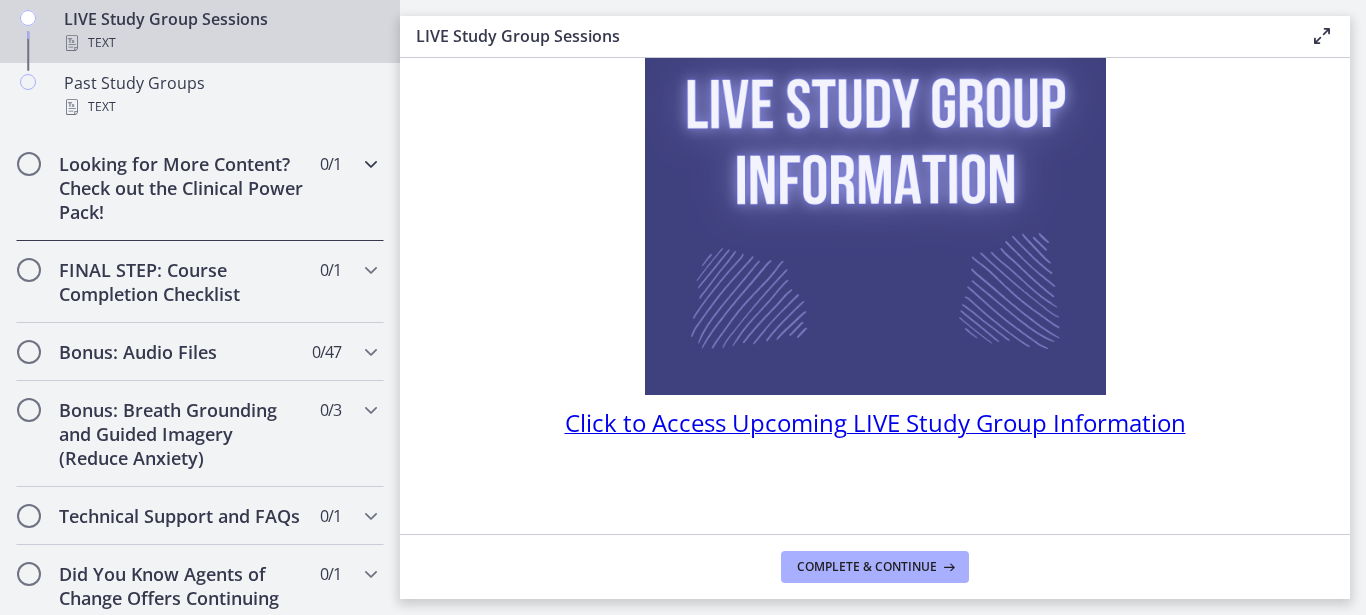 click at bounding box center (371, 164) 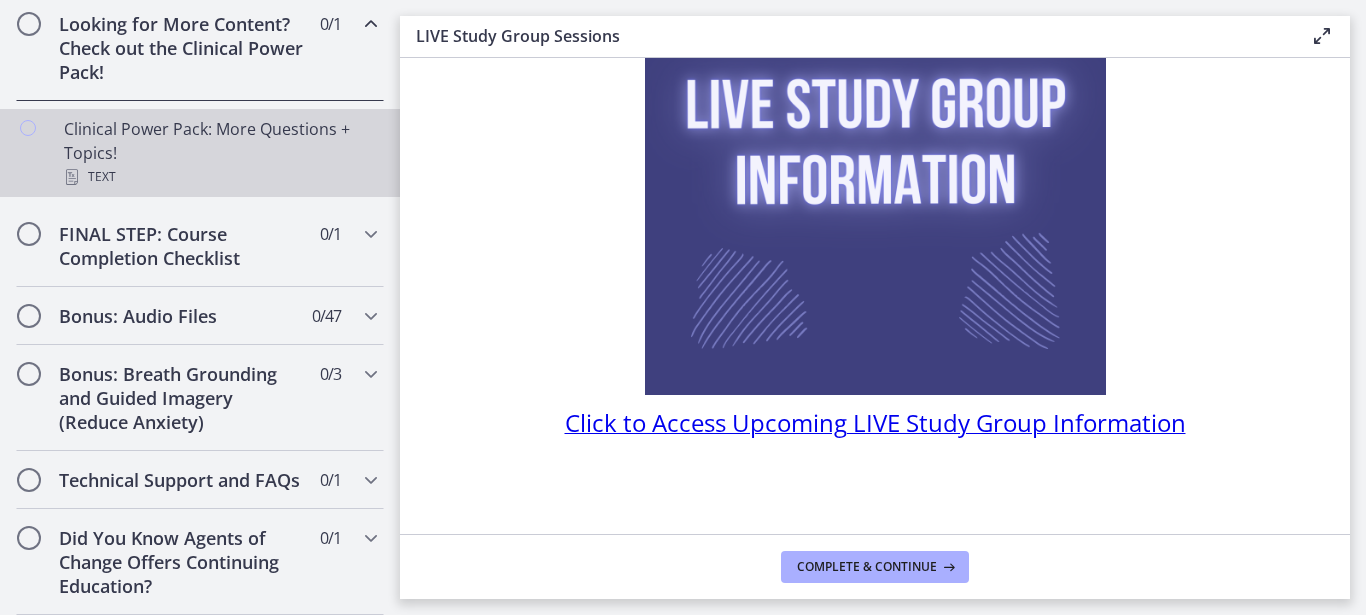 click on "Clinical Power Pack: More Questions + Topics!
Text" at bounding box center [220, 153] 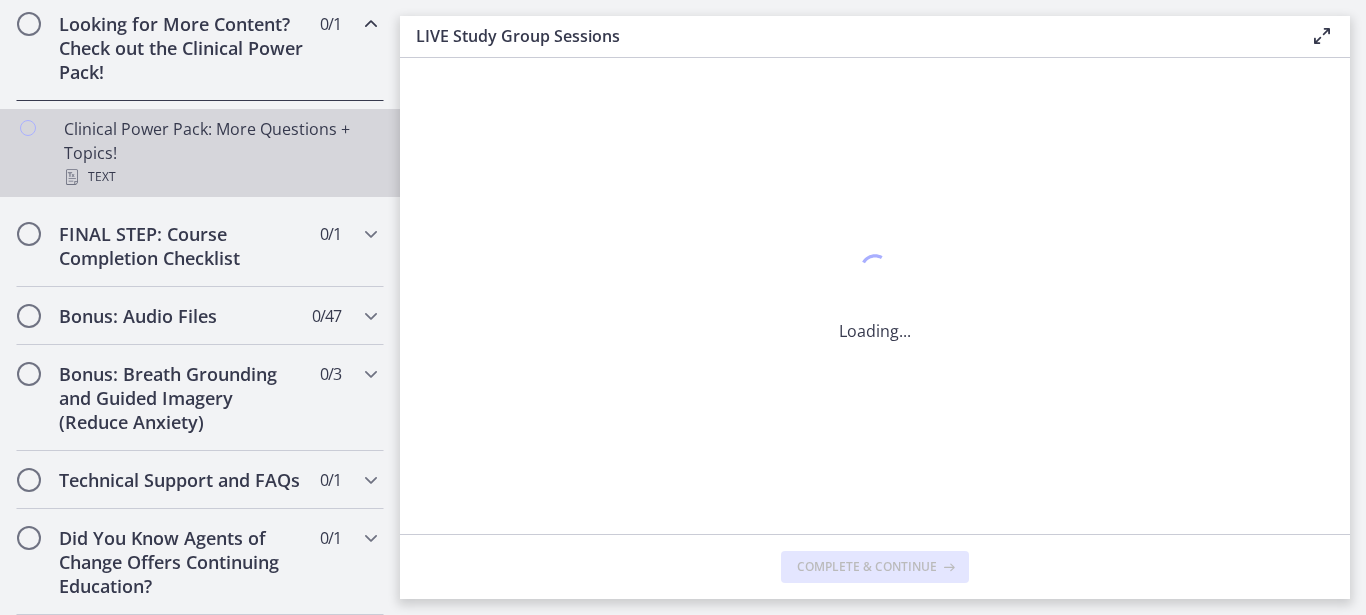 scroll, scrollTop: 0, scrollLeft: 0, axis: both 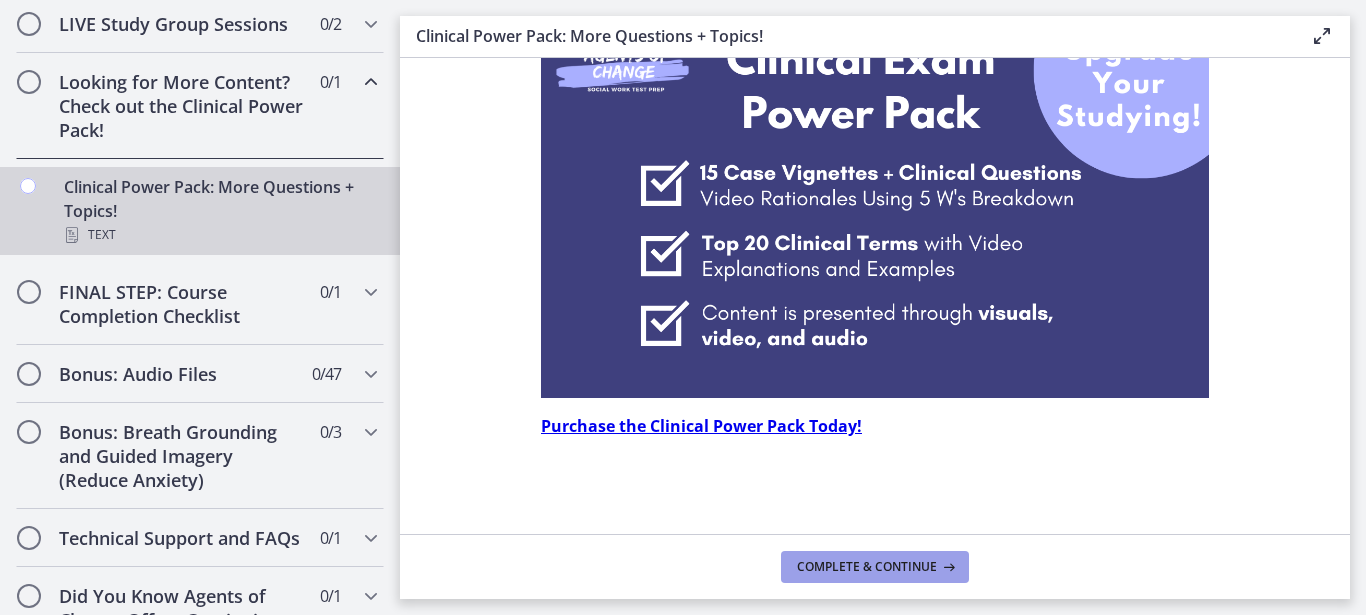 click on "Complete & continue" at bounding box center [867, 567] 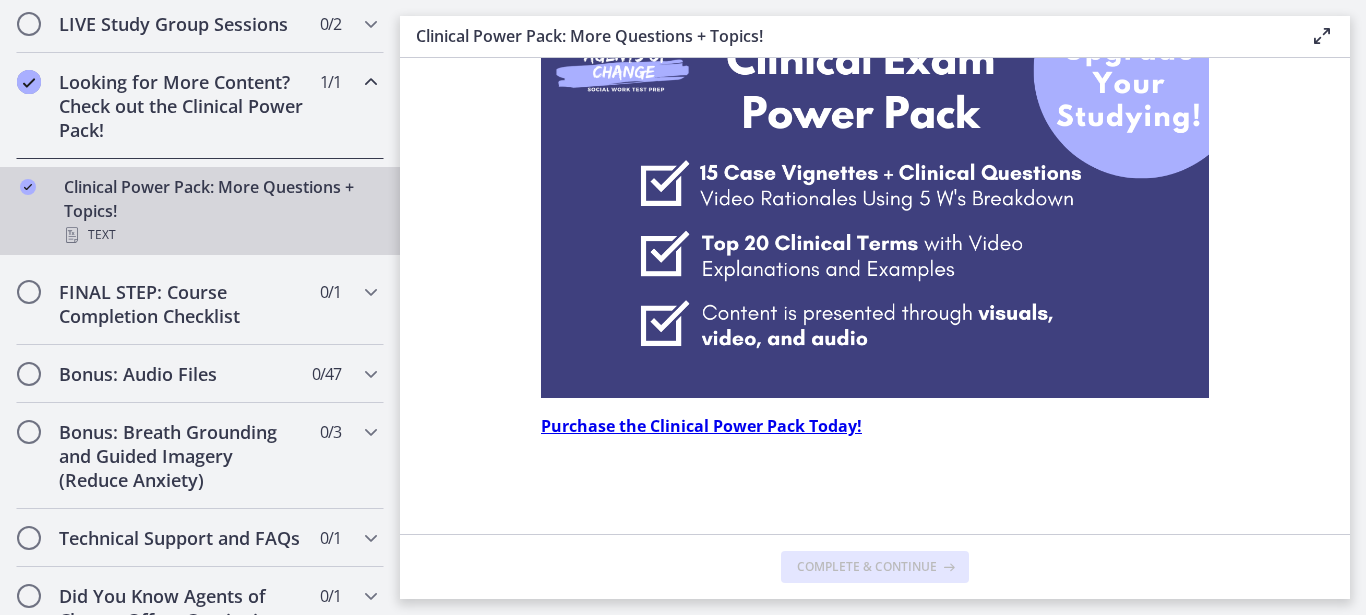 scroll, scrollTop: 156, scrollLeft: 0, axis: vertical 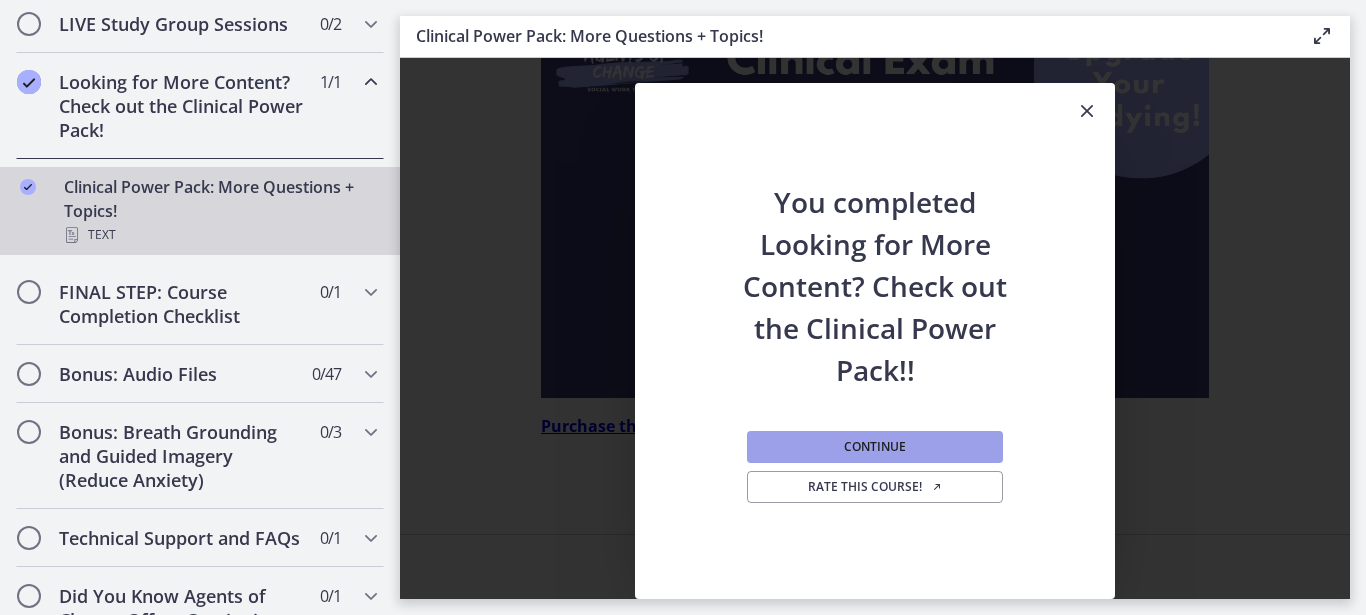 click on "Continue" at bounding box center [875, 447] 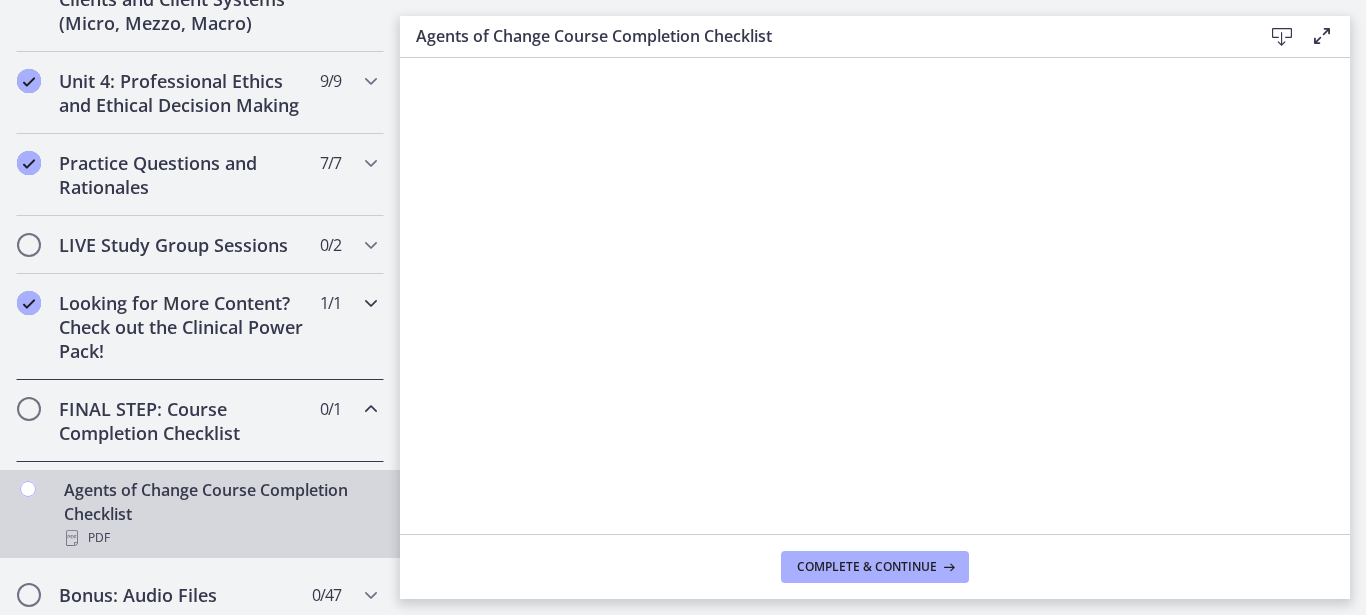 scroll, scrollTop: 792, scrollLeft: 0, axis: vertical 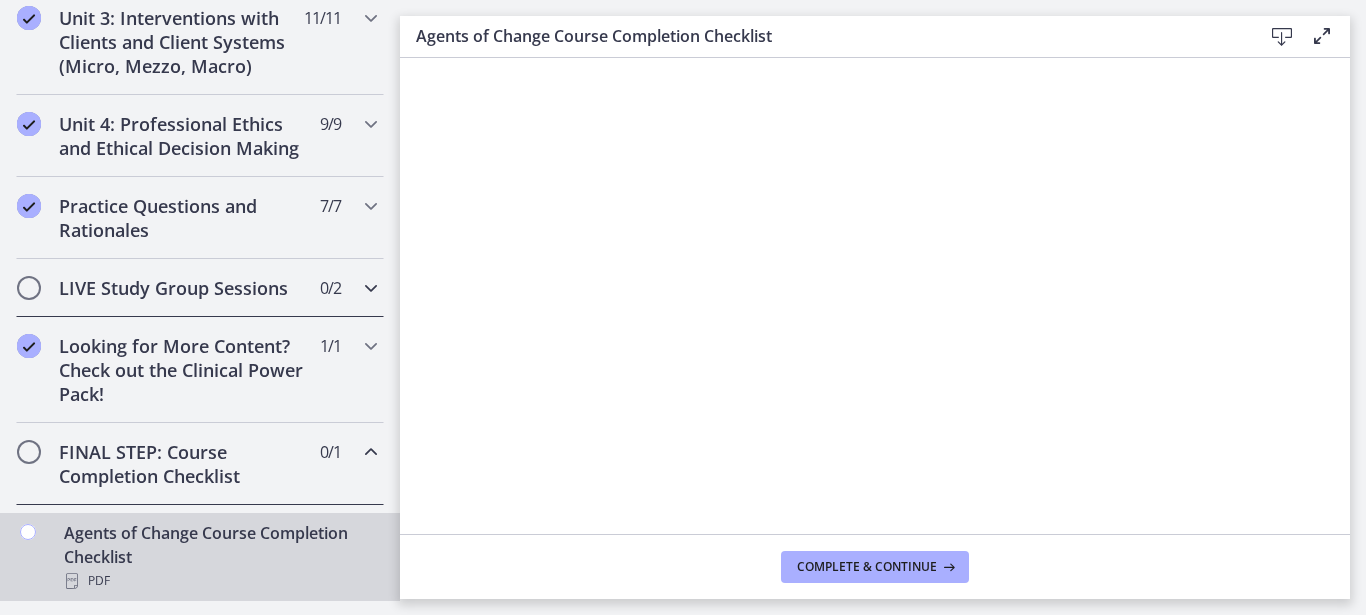 click at bounding box center [371, 288] 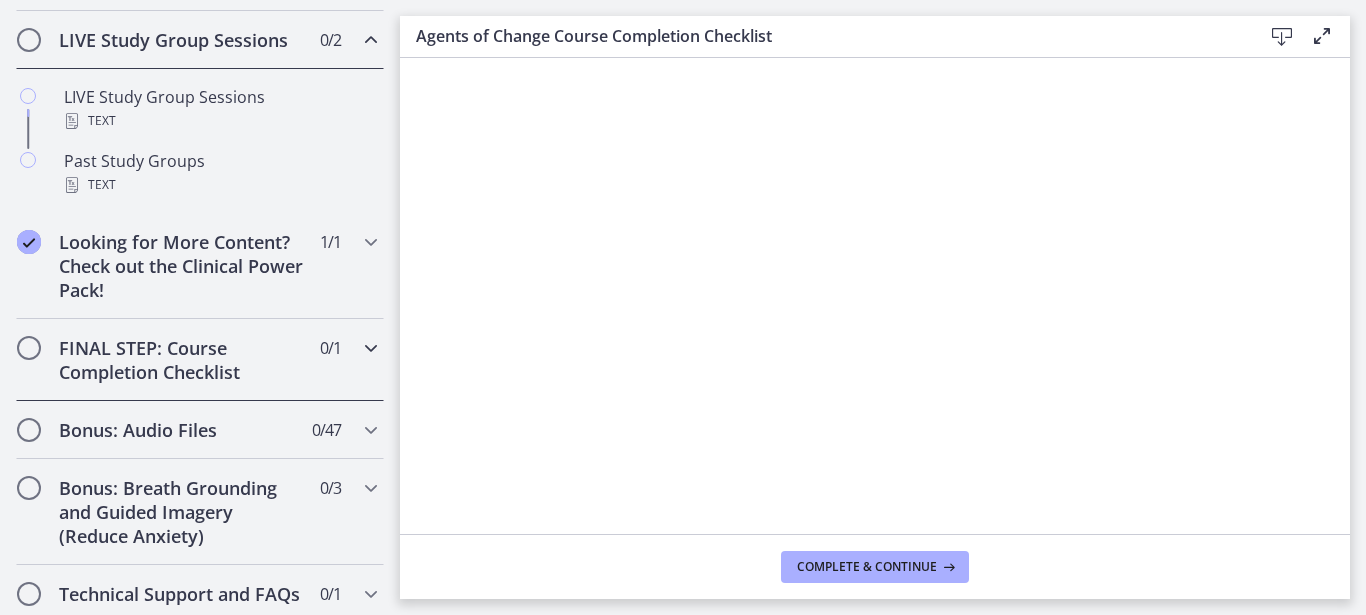 scroll, scrollTop: 924, scrollLeft: 0, axis: vertical 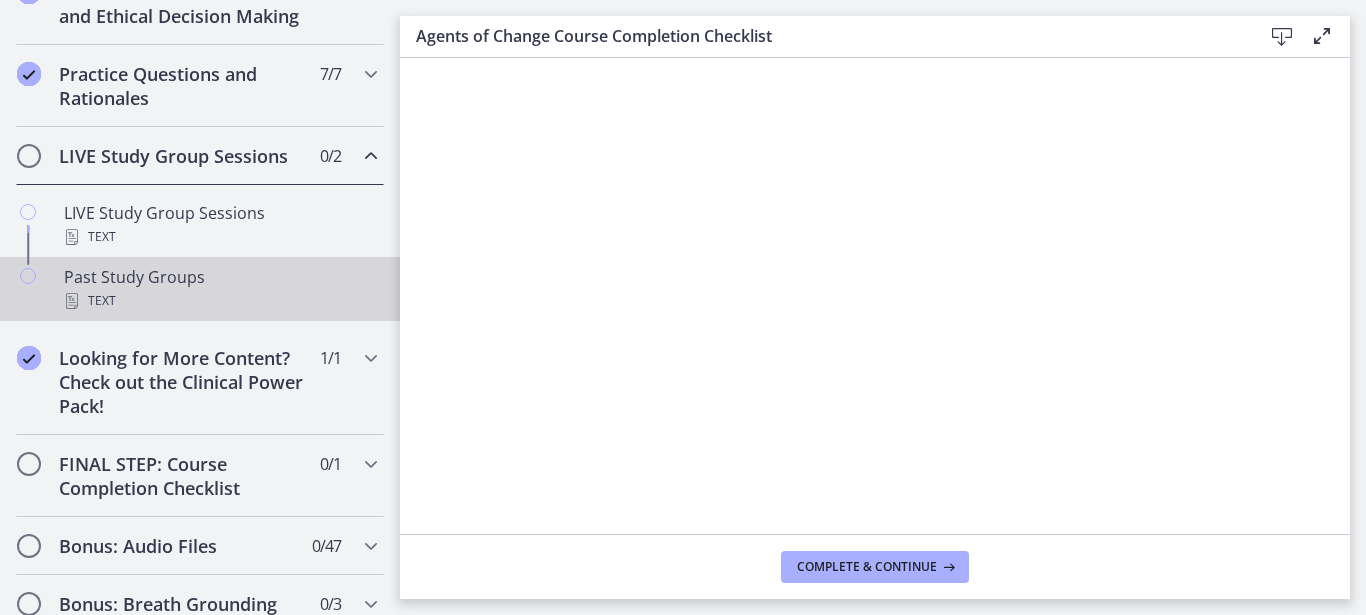 click on "Text" at bounding box center (220, 301) 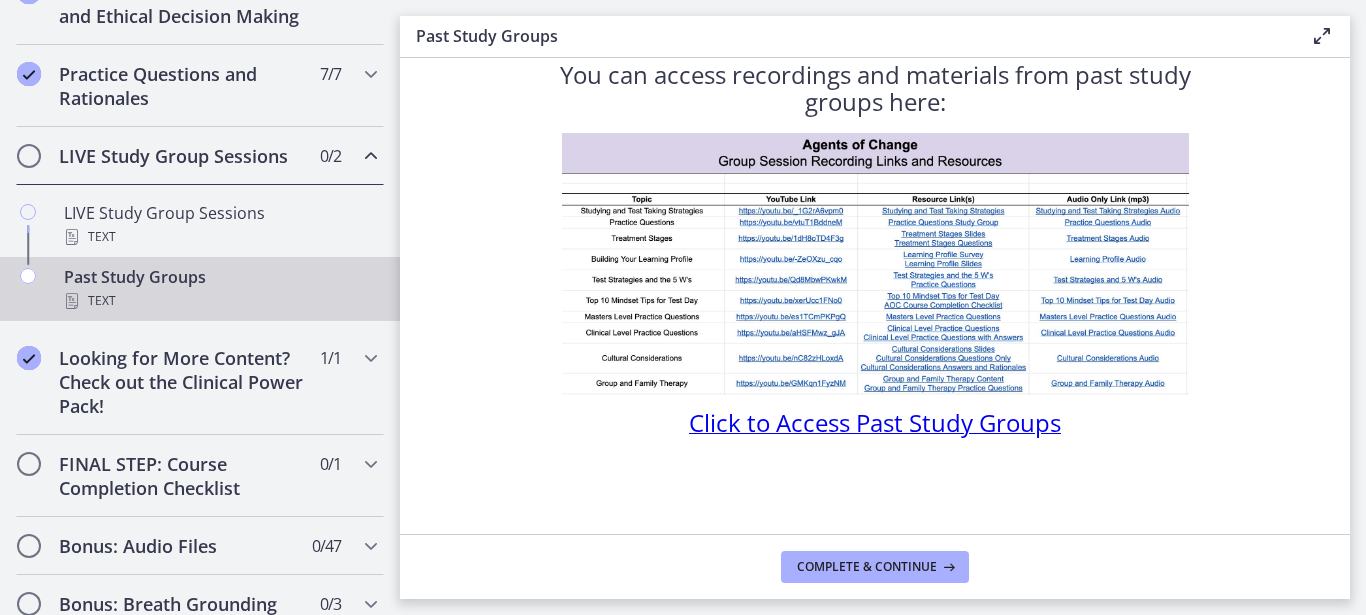 click on "Click to Access Past Study Groups" at bounding box center (875, 422) 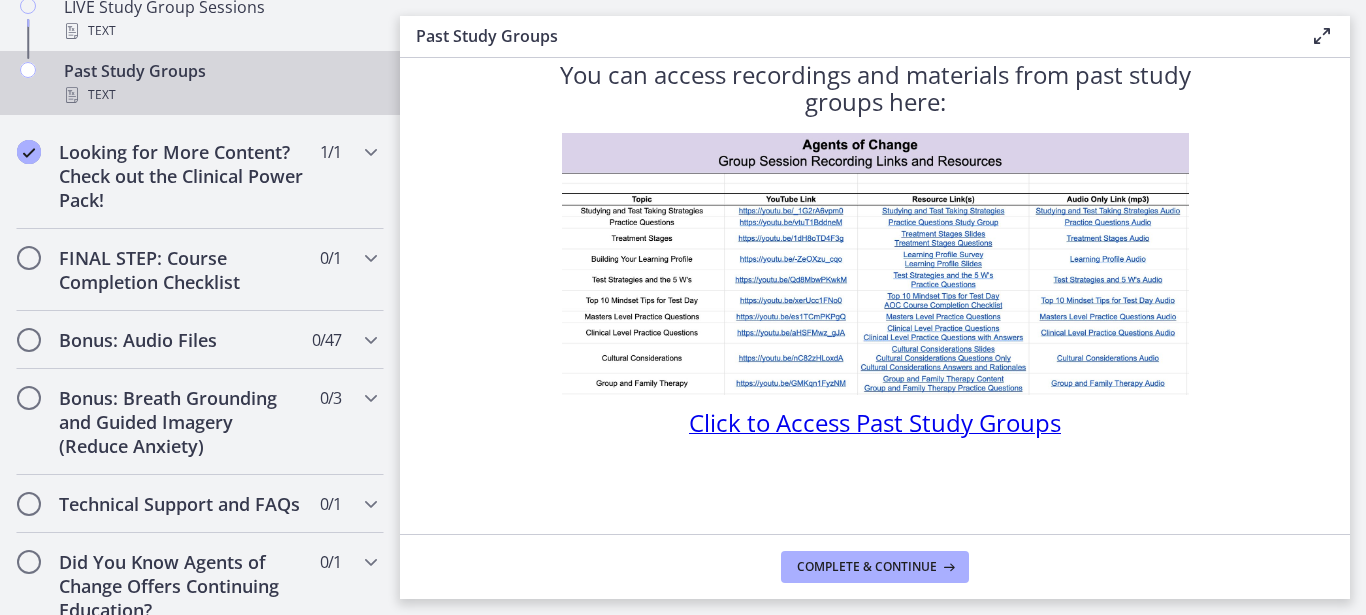 scroll, scrollTop: 1188, scrollLeft: 0, axis: vertical 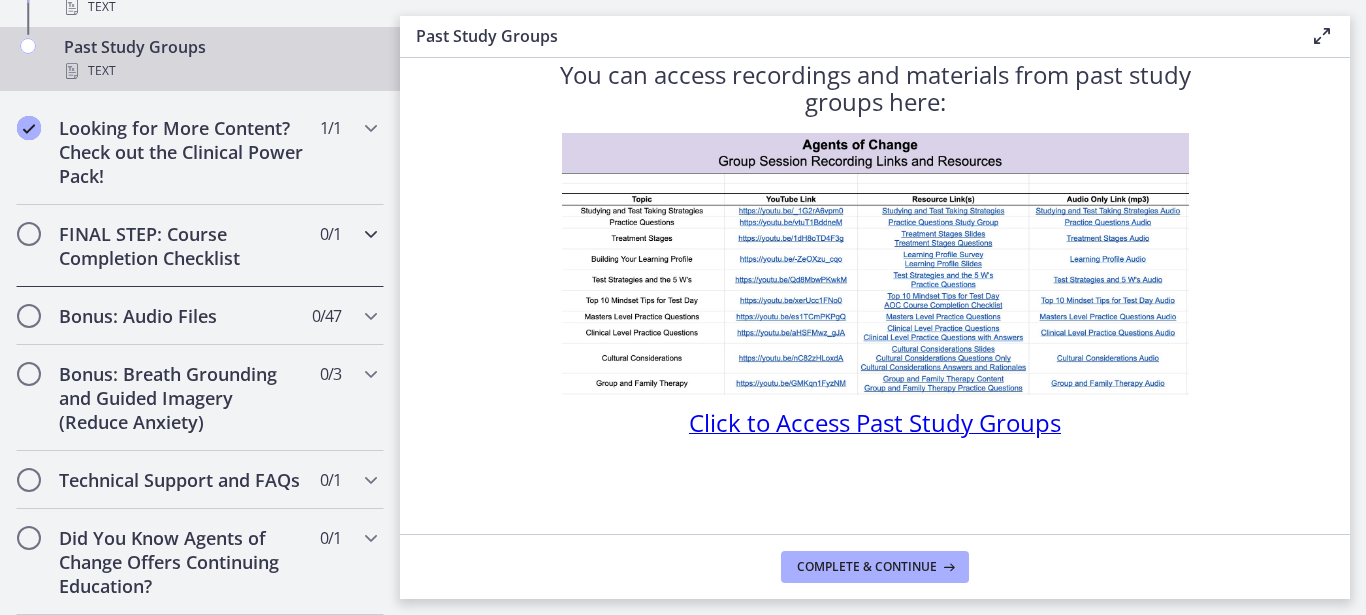 click at bounding box center [371, 234] 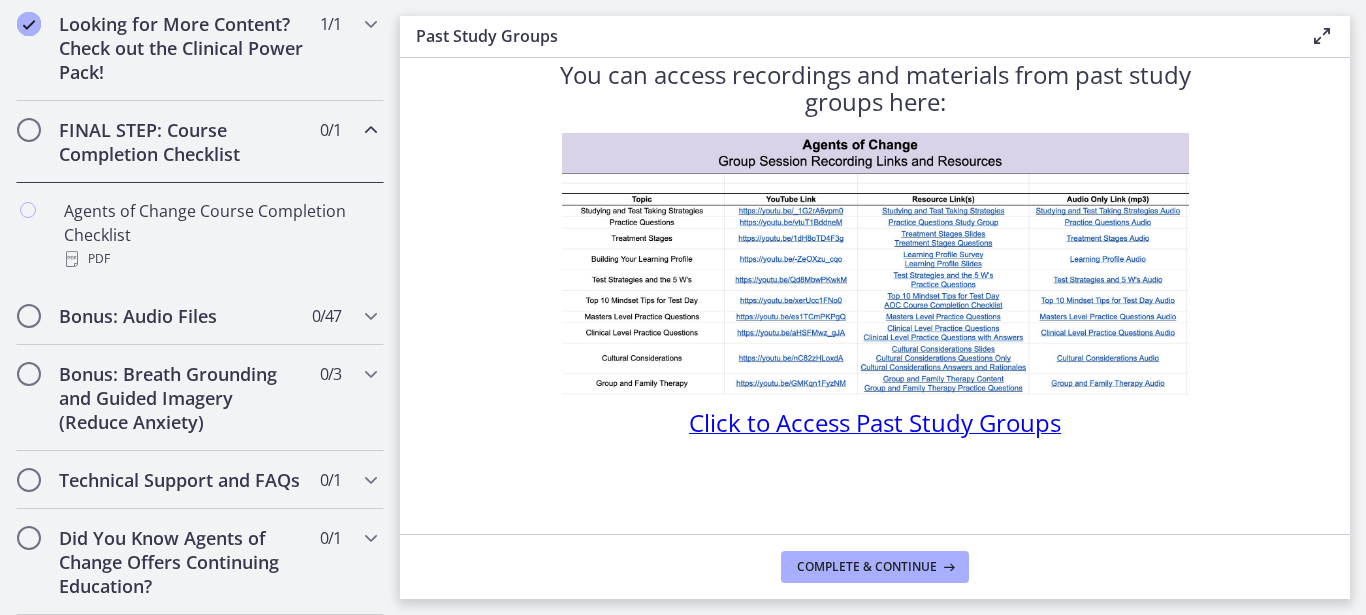 scroll, scrollTop: 1186, scrollLeft: 0, axis: vertical 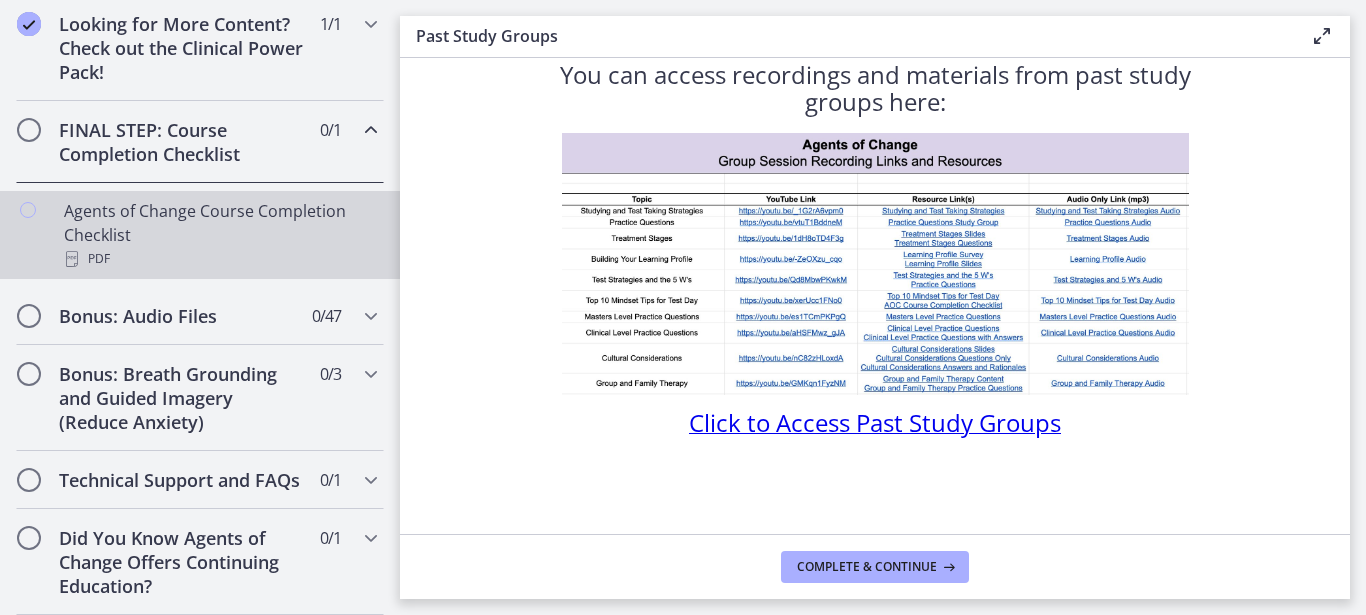 click on "PDF" at bounding box center [220, 259] 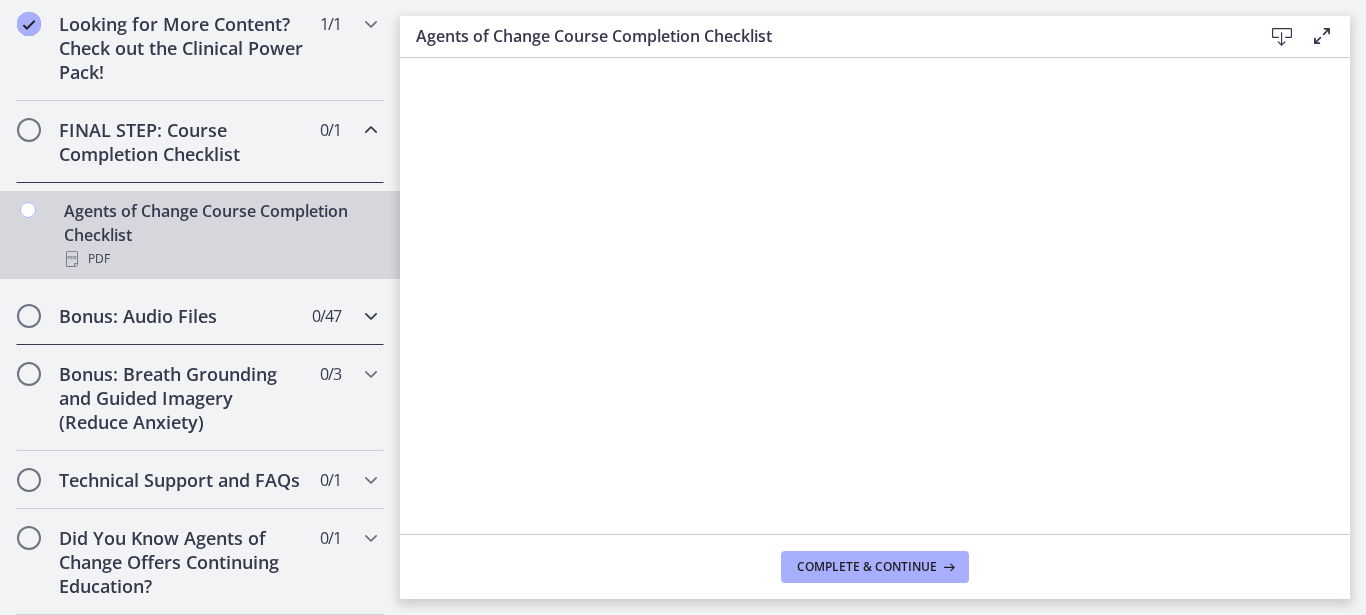 click at bounding box center (371, 316) 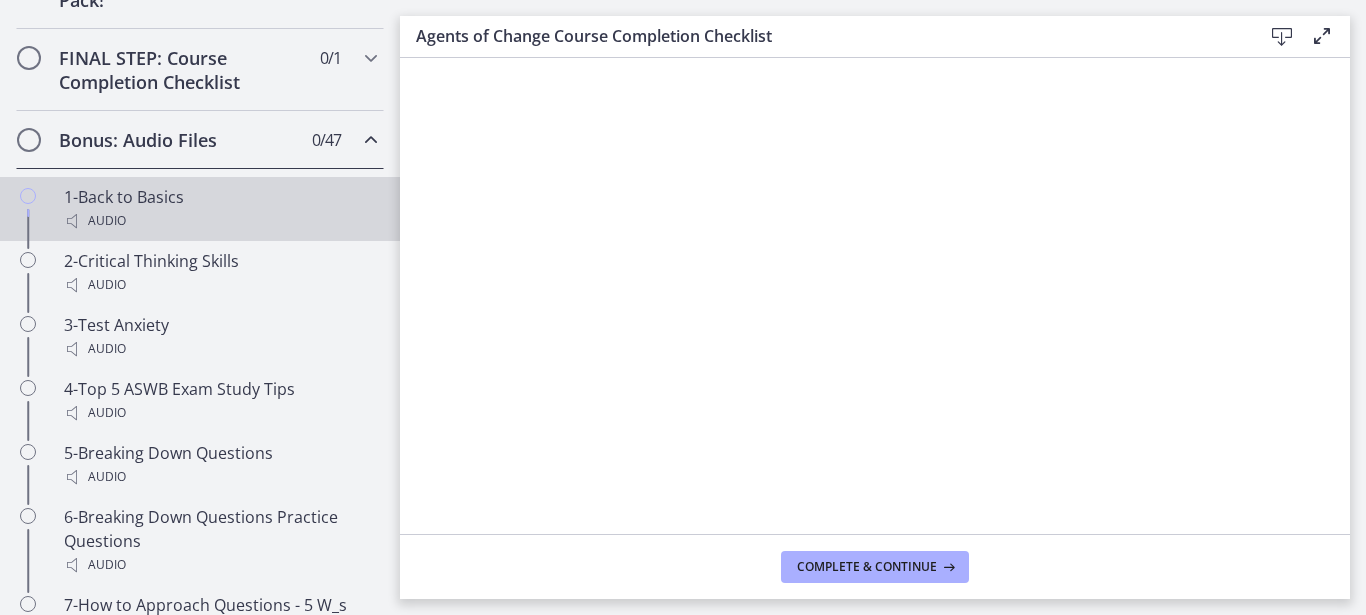 click on "Audio" at bounding box center [220, 221] 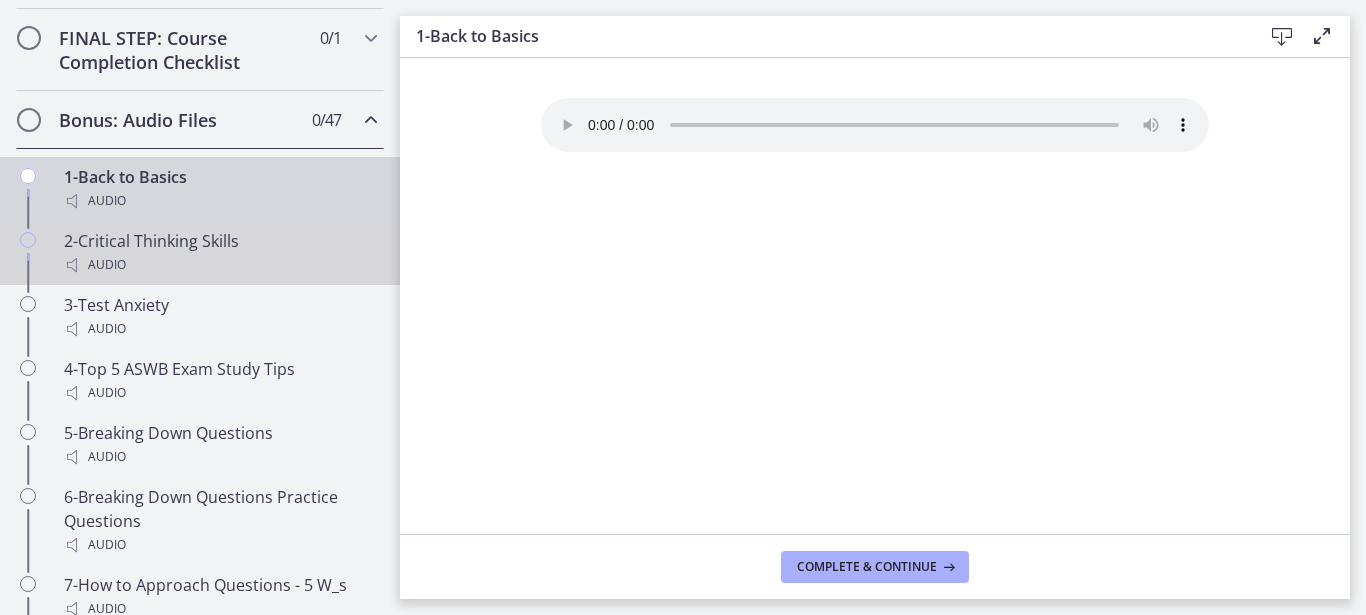 scroll, scrollTop: 1214, scrollLeft: 0, axis: vertical 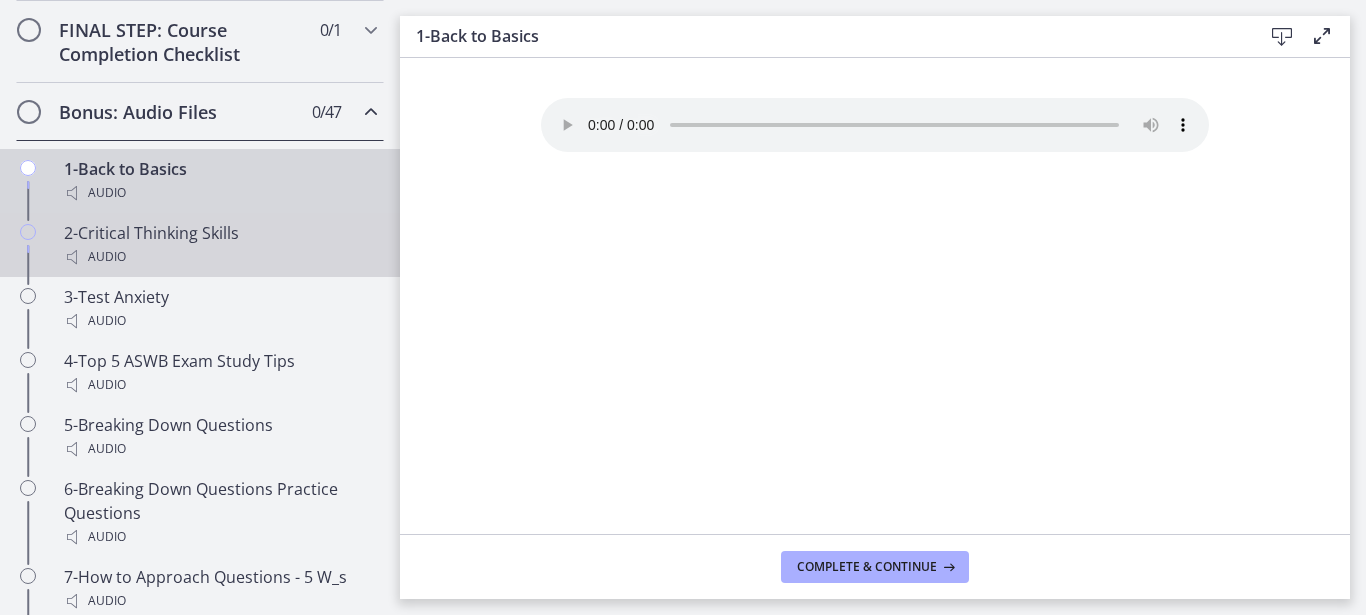 click on "2-Critical Thinking Skills
Audio" at bounding box center (220, 245) 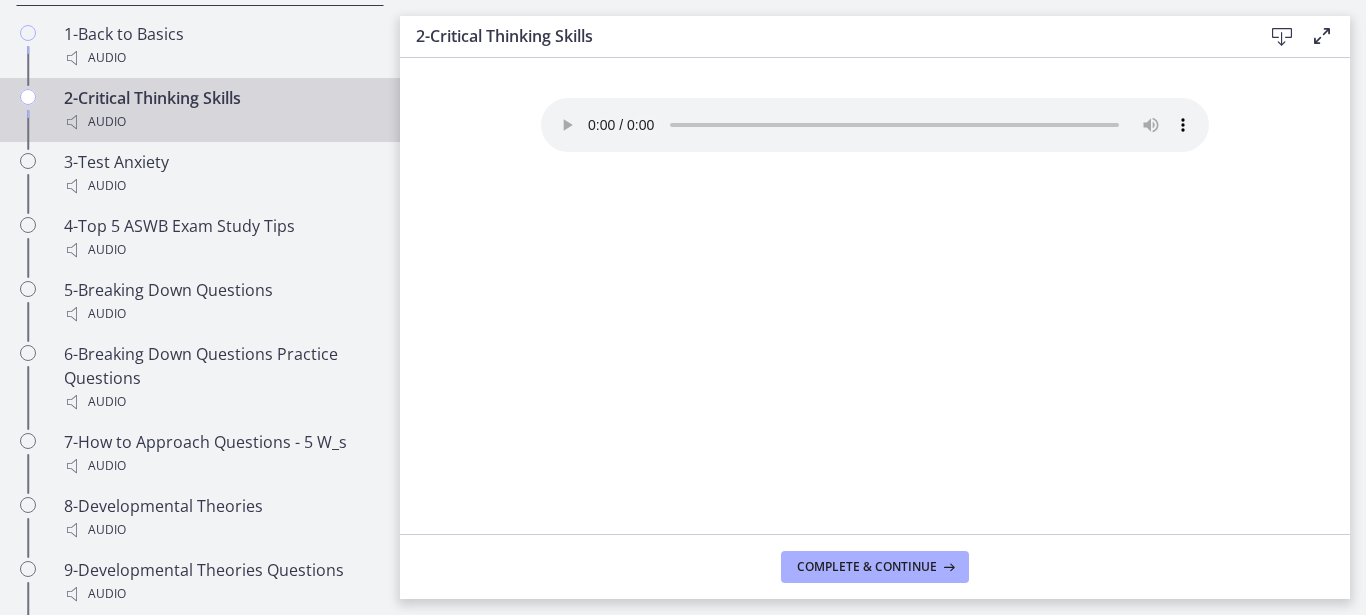 scroll, scrollTop: 1346, scrollLeft: 0, axis: vertical 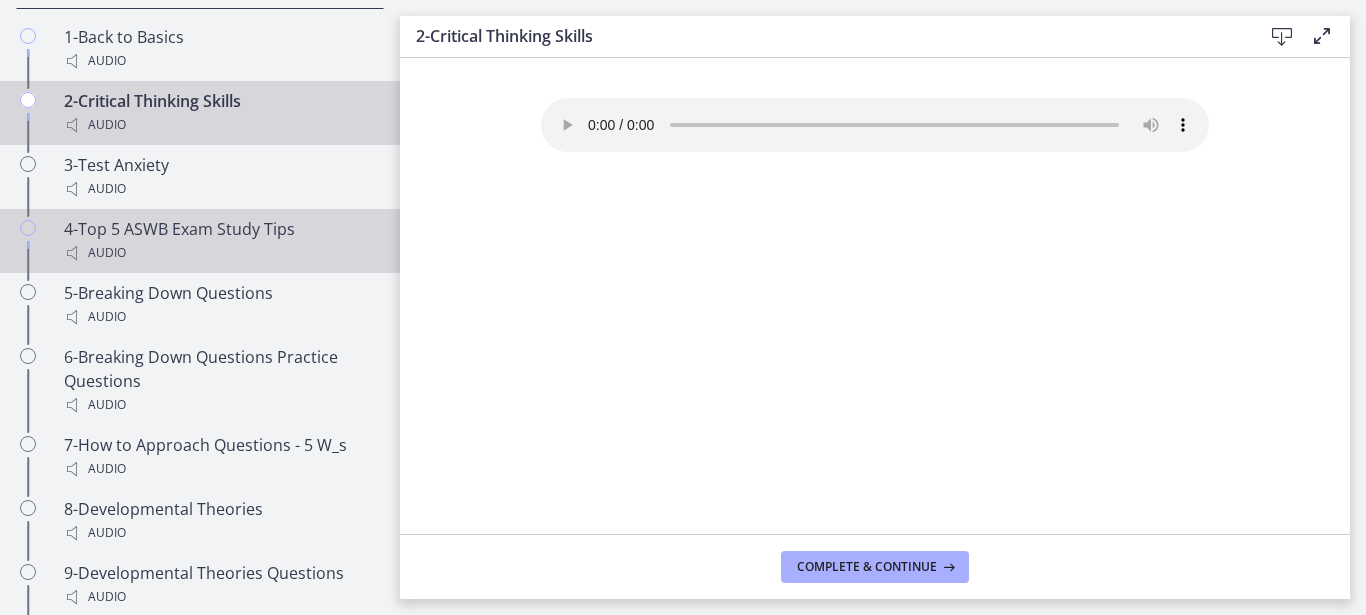 click on "4-Top 5 ASWB Exam Study Tips
Audio" at bounding box center [220, 241] 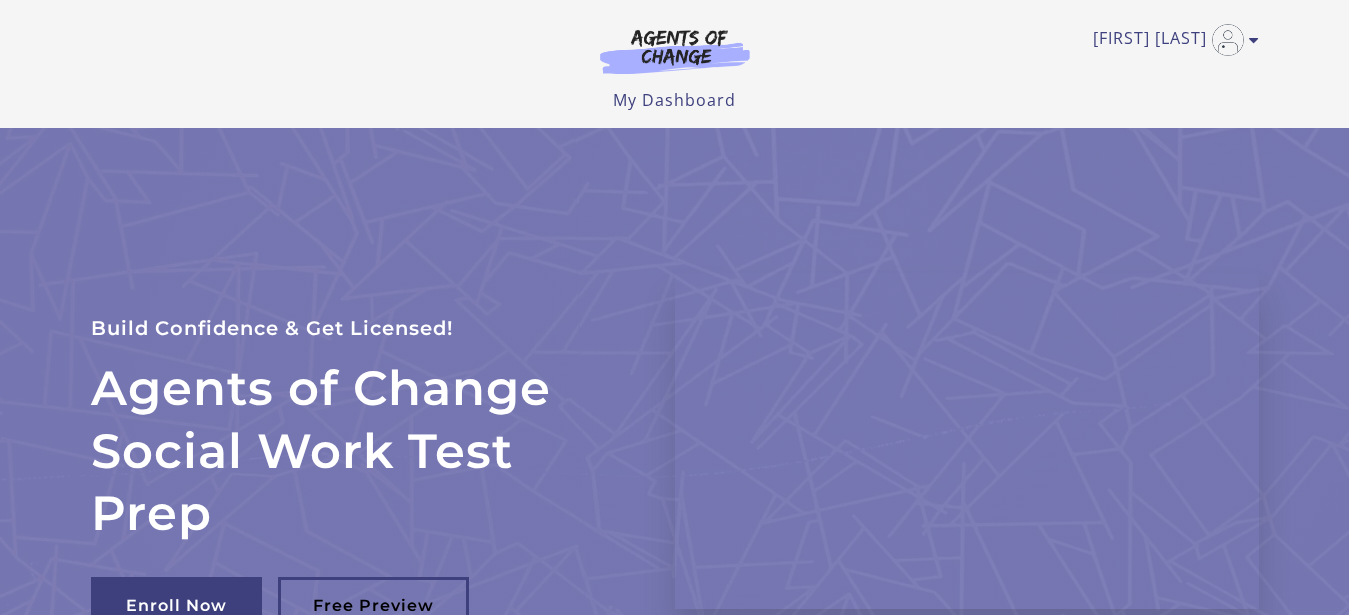 scroll, scrollTop: 0, scrollLeft: 0, axis: both 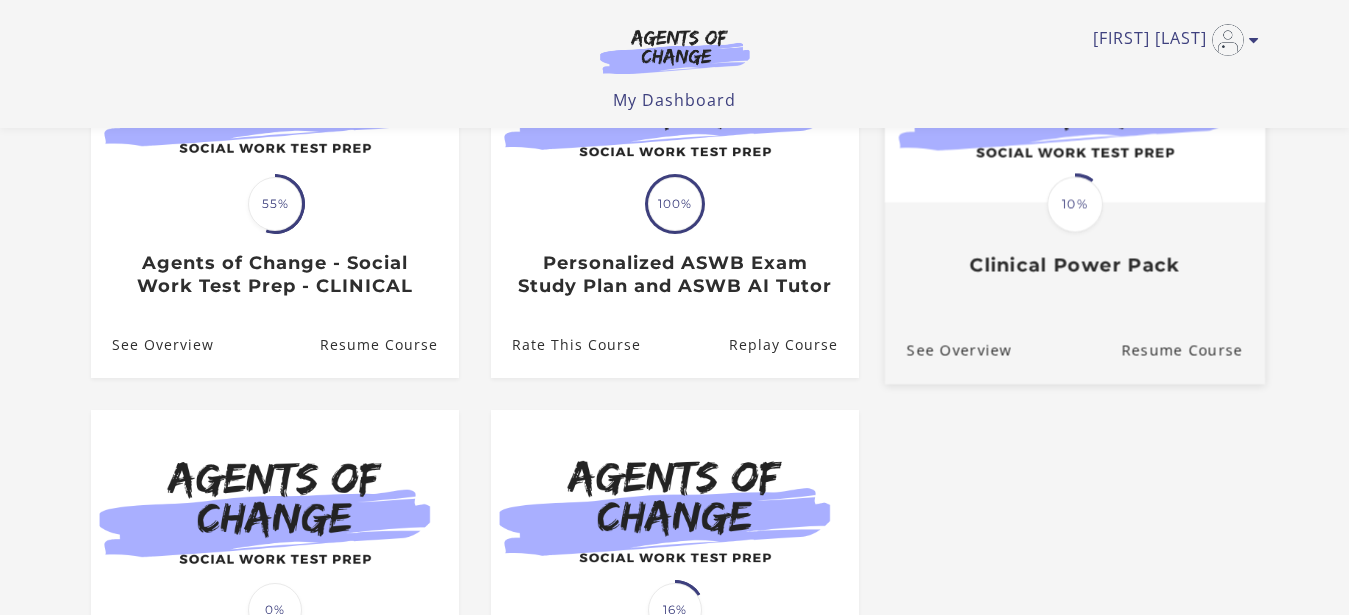 click on "Clinical Power Pack" at bounding box center [1074, 265] 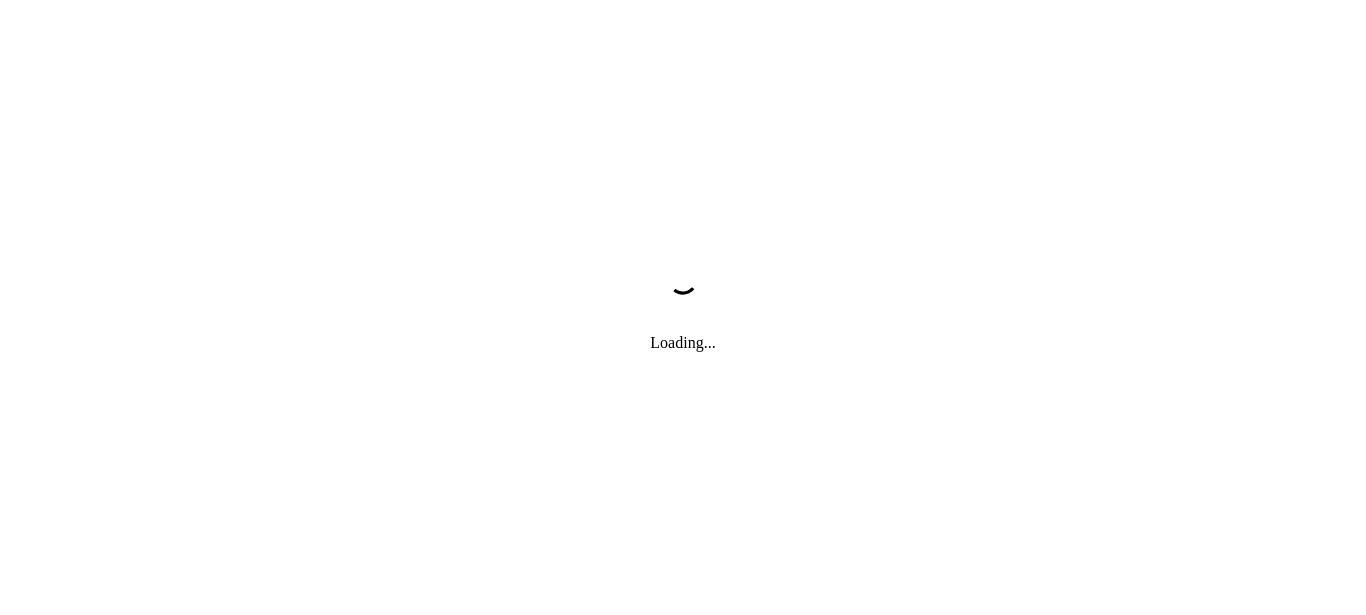 scroll, scrollTop: 0, scrollLeft: 0, axis: both 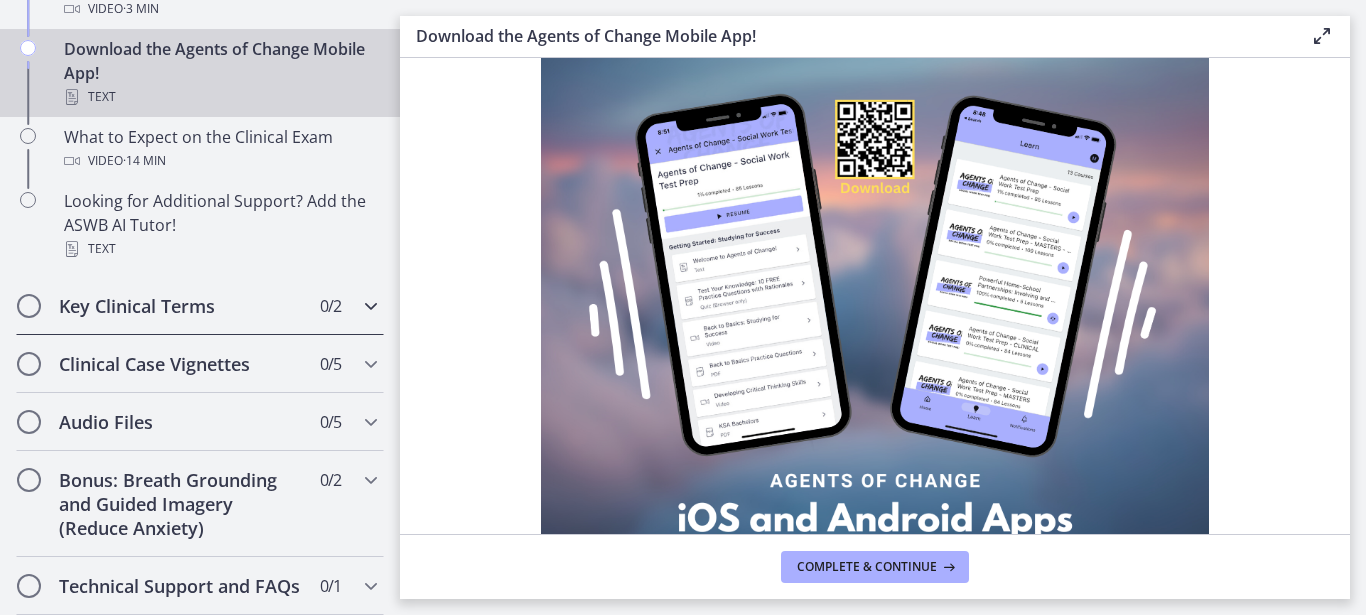 click at bounding box center [371, 306] 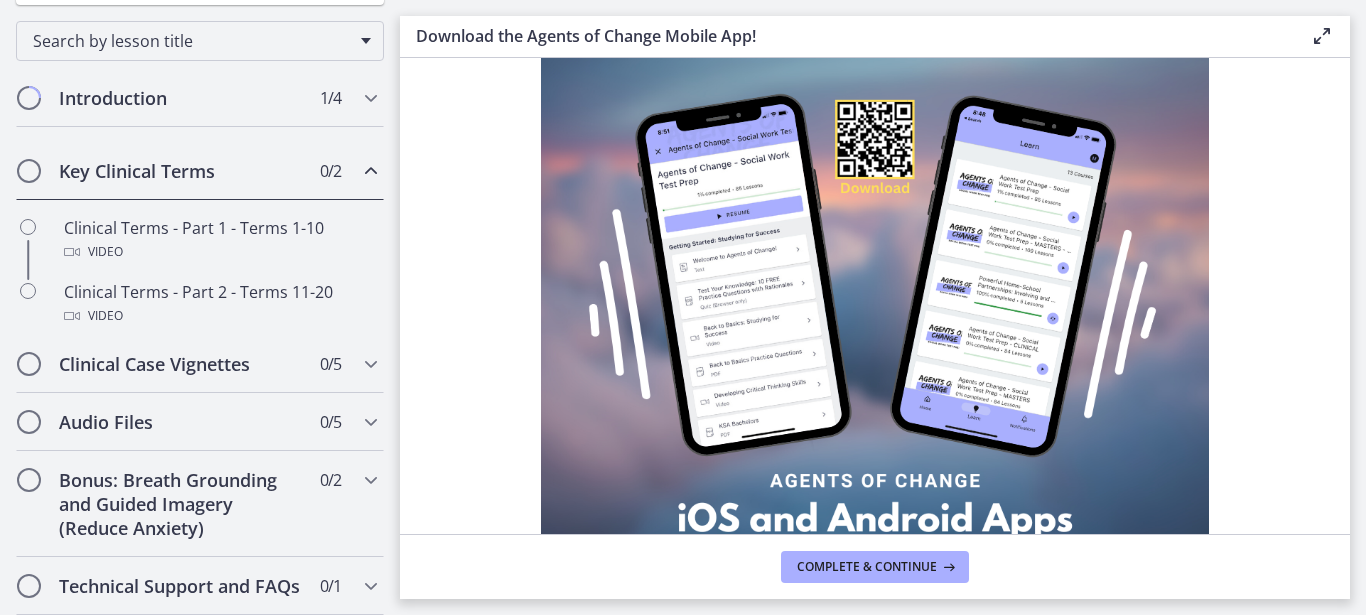 scroll, scrollTop: 246, scrollLeft: 0, axis: vertical 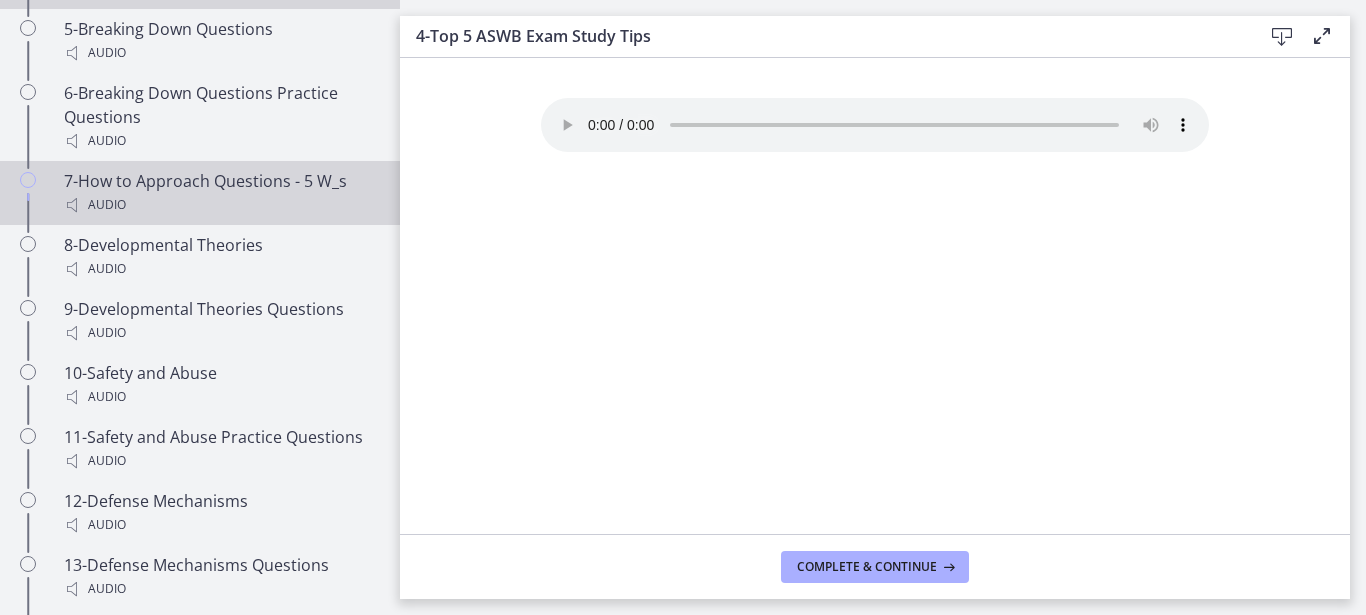 click on "7-How to Approach Questions - 5 W_s
Audio" at bounding box center (220, 193) 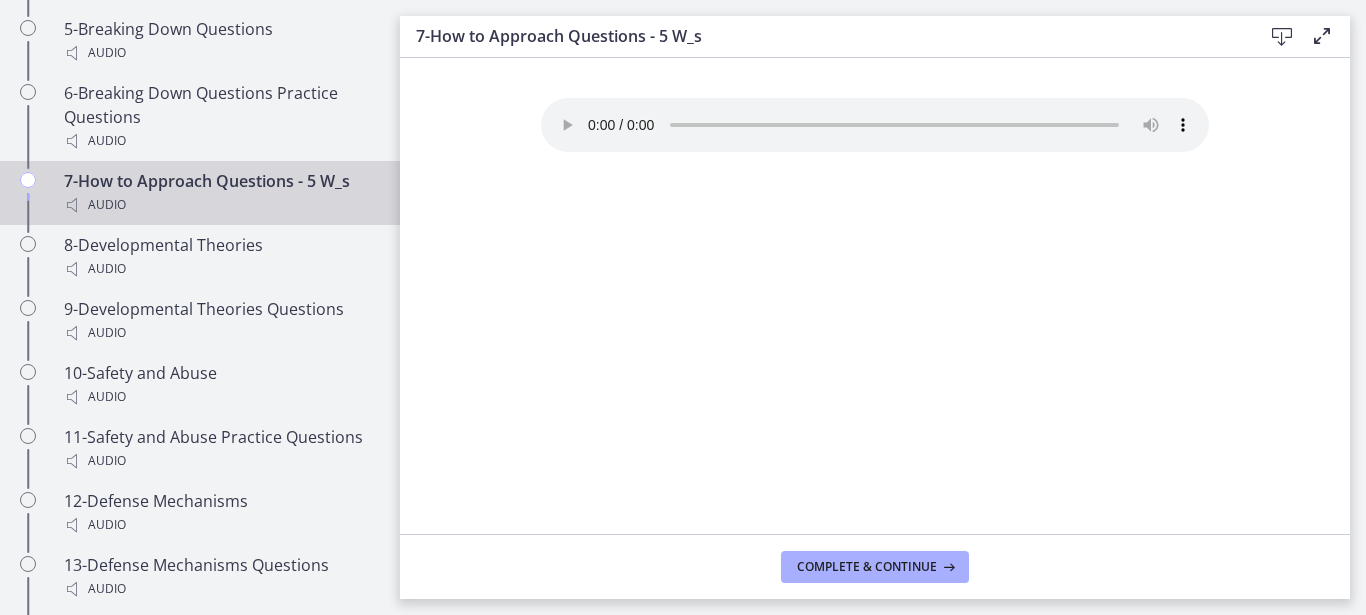 type 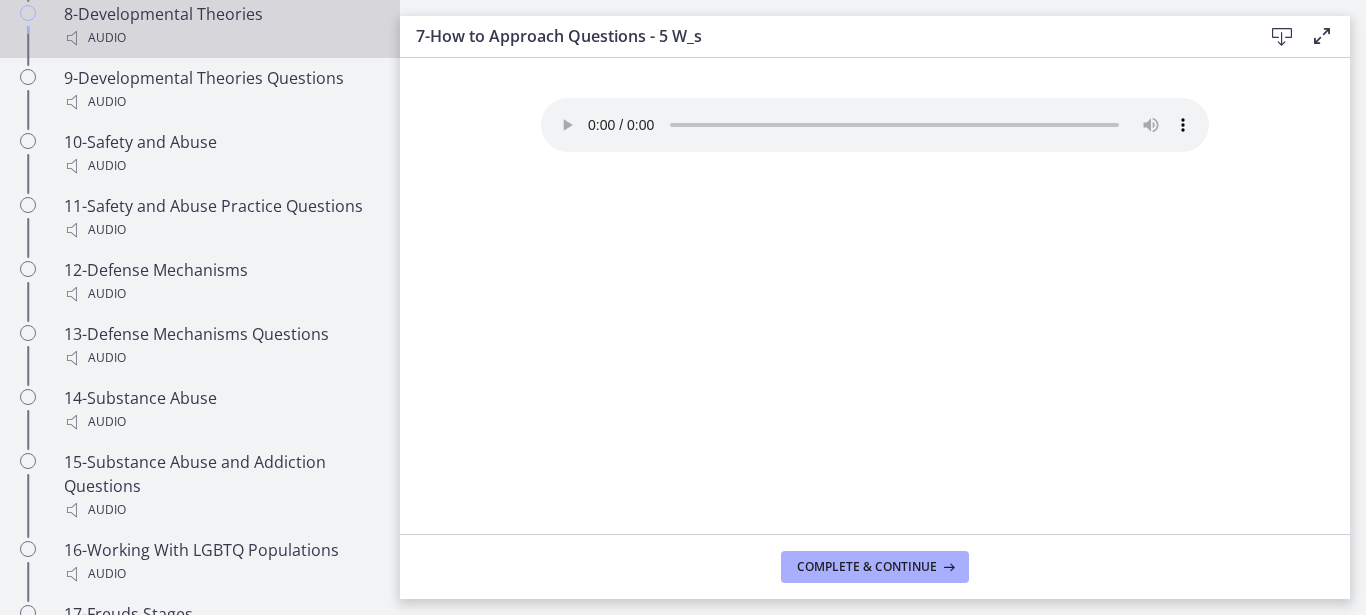 scroll, scrollTop: 1874, scrollLeft: 0, axis: vertical 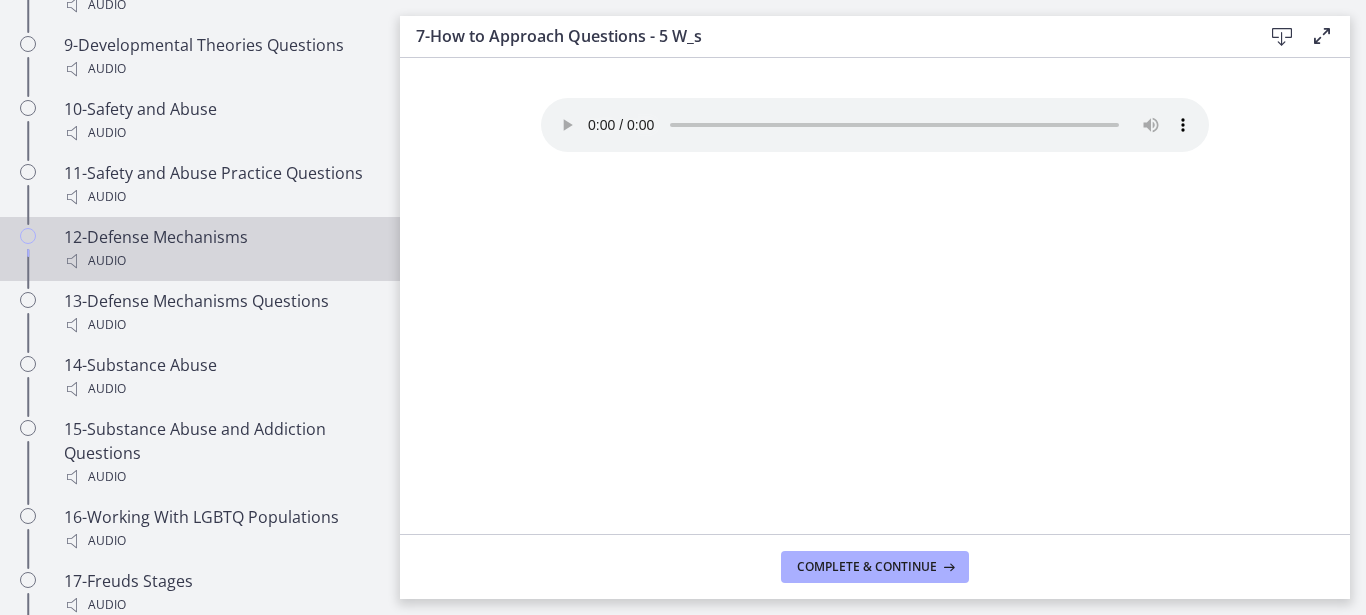 click on "12-Defense Mechanisms
Audio" at bounding box center [220, 249] 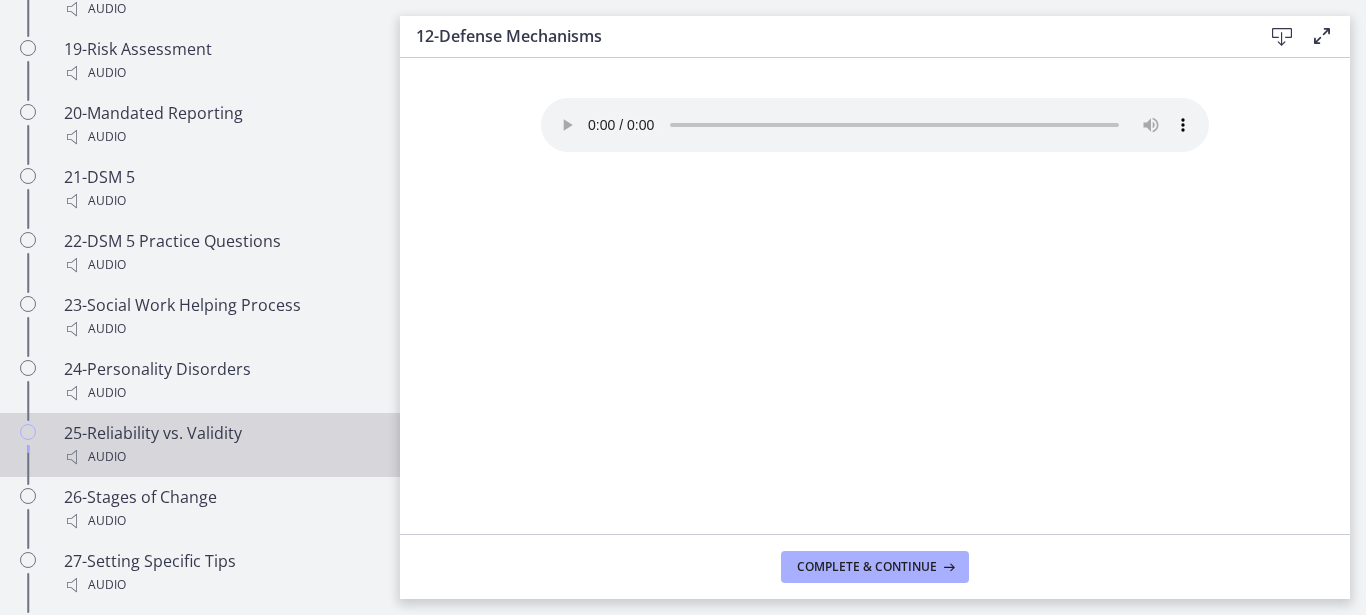 scroll, scrollTop: 2402, scrollLeft: 0, axis: vertical 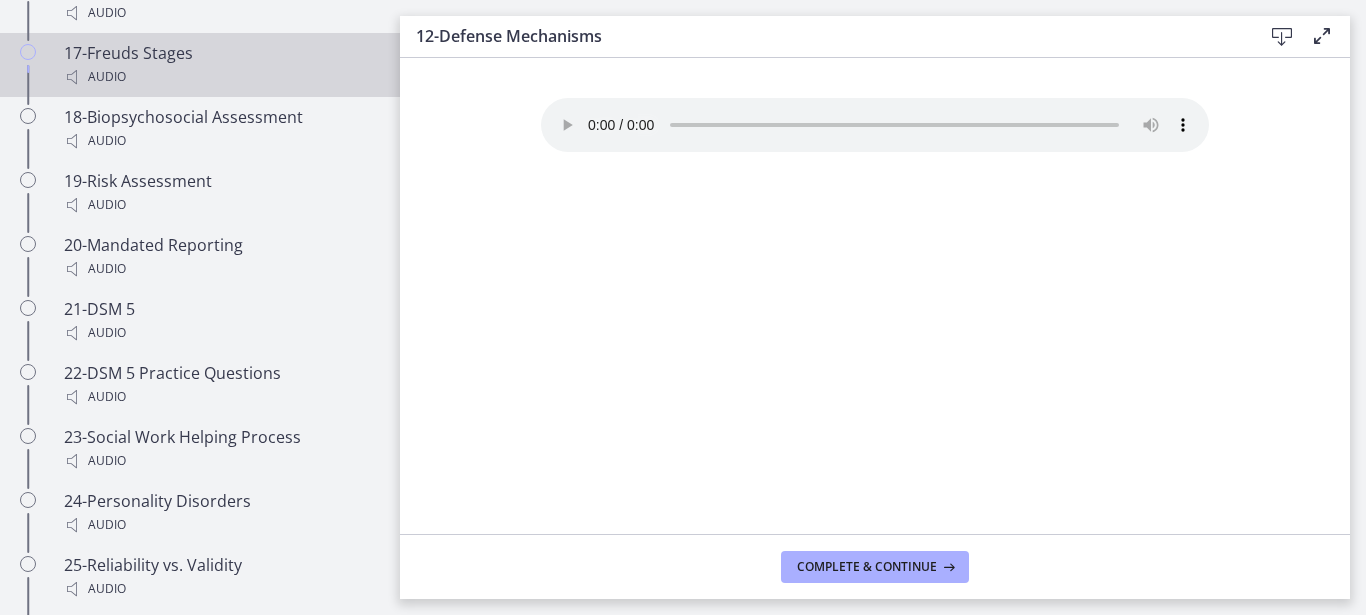 click on "17-Freuds Stages
Audio" at bounding box center [220, 65] 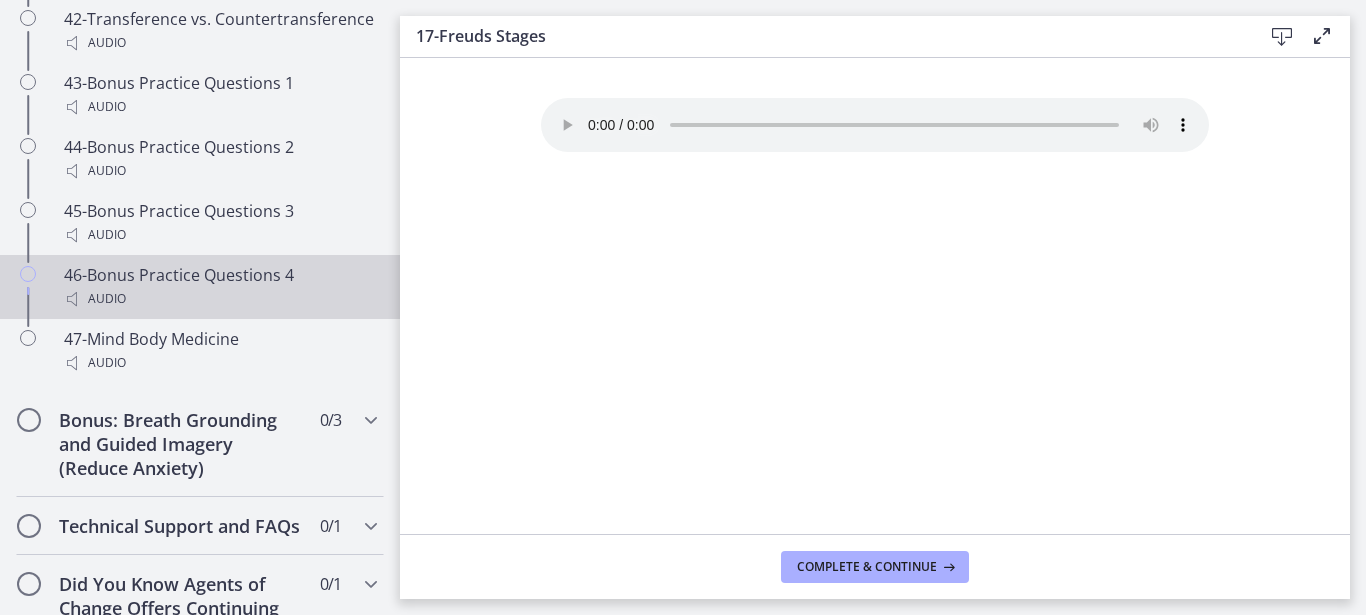 scroll, scrollTop: 4118, scrollLeft: 0, axis: vertical 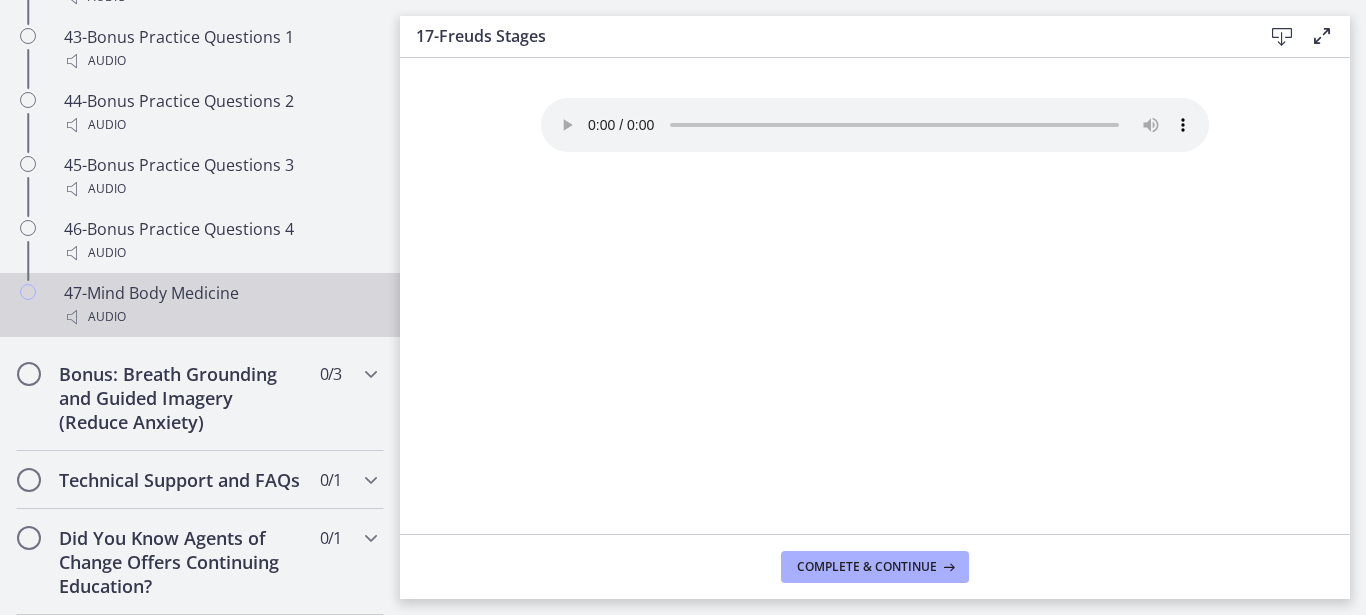 click on "47-Mind Body Medicine
Audio" at bounding box center [220, 305] 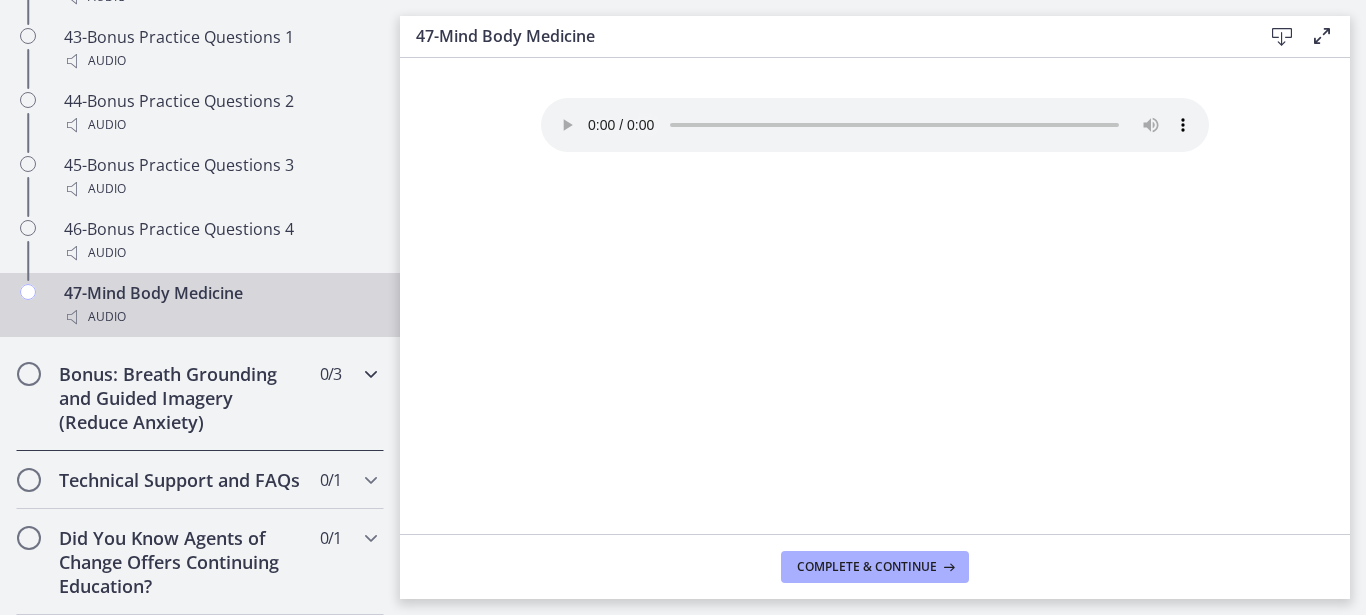 scroll, scrollTop: 4250, scrollLeft: 0, axis: vertical 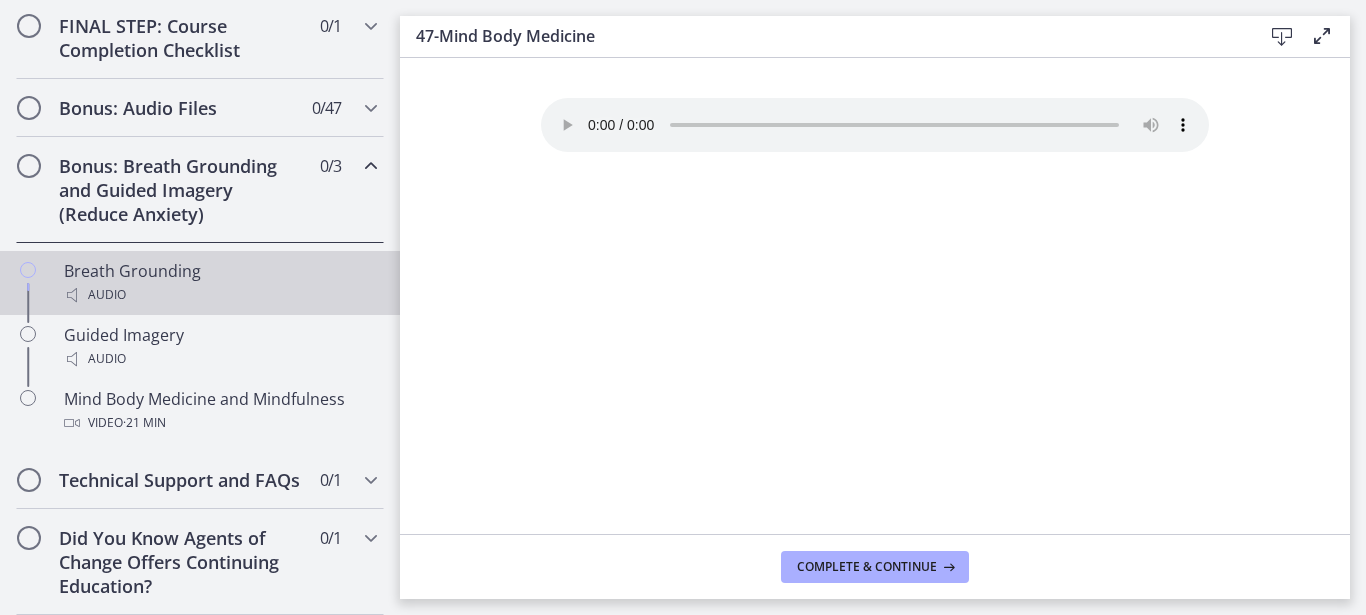 click on "Breath Grounding
Audio" at bounding box center (220, 283) 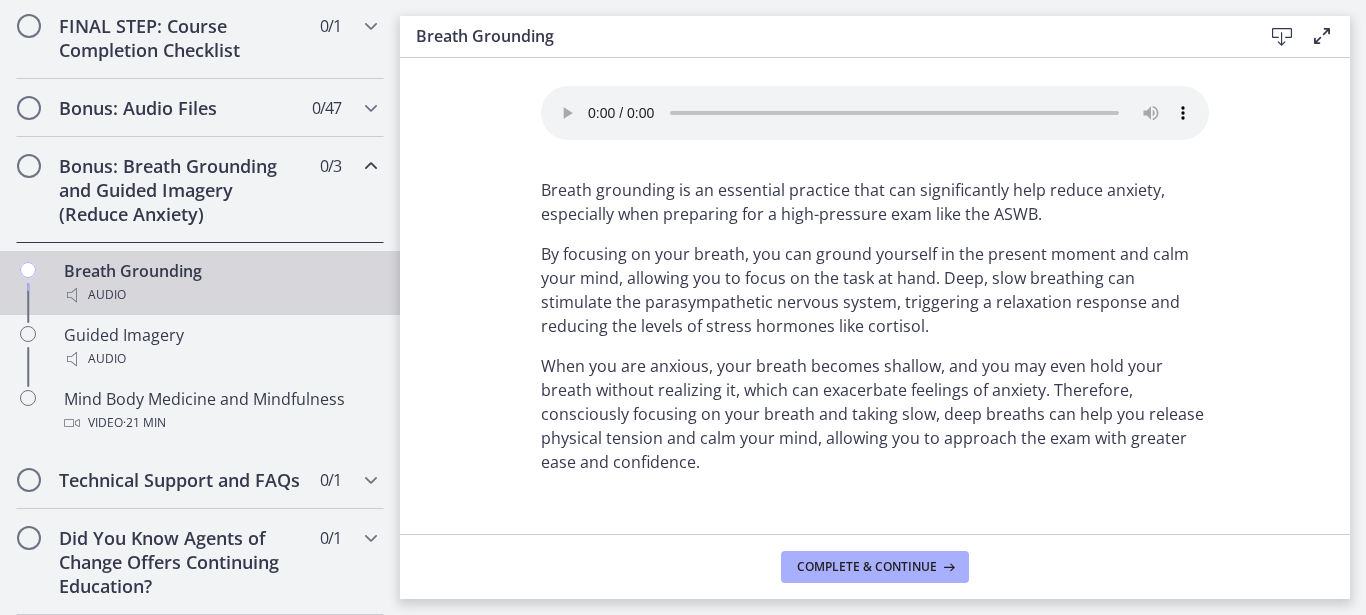 scroll, scrollTop: 0, scrollLeft: 0, axis: both 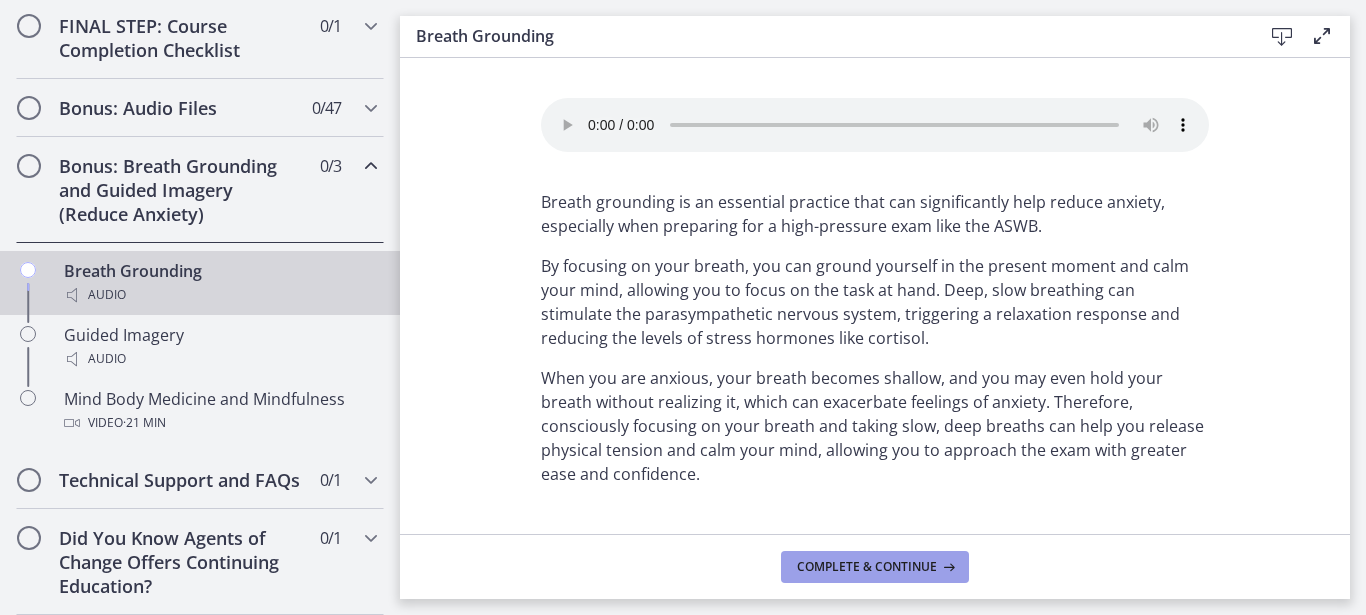 click on "Complete & continue" at bounding box center (867, 567) 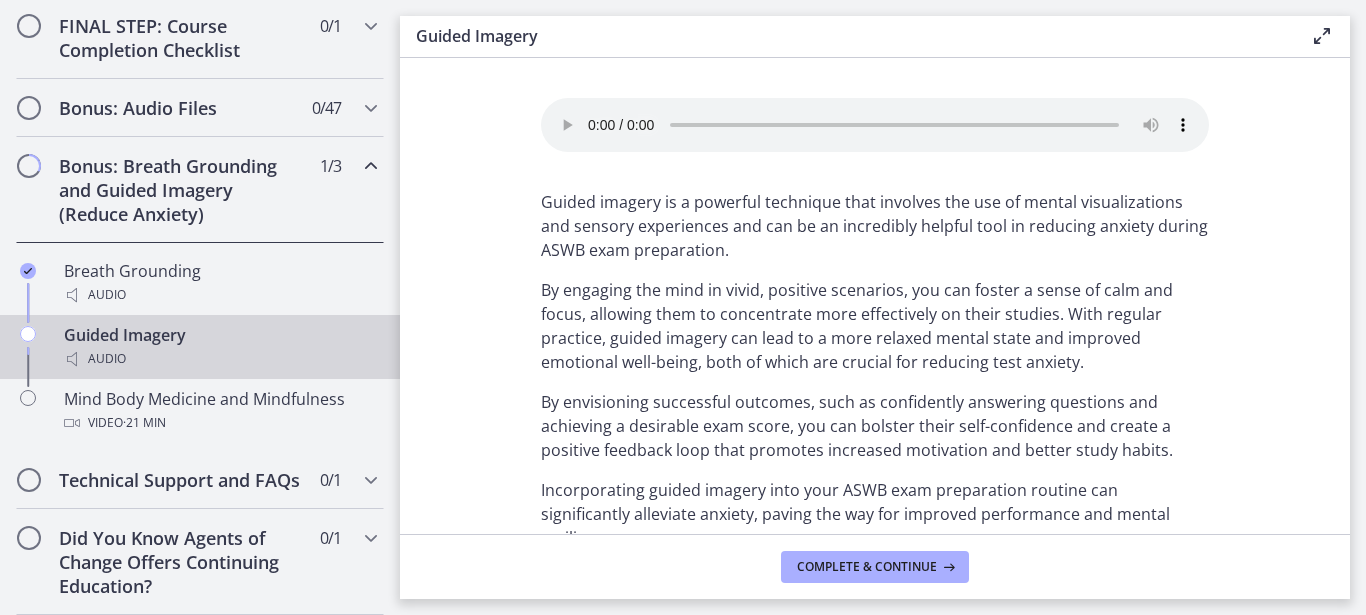scroll, scrollTop: 1314, scrollLeft: 0, axis: vertical 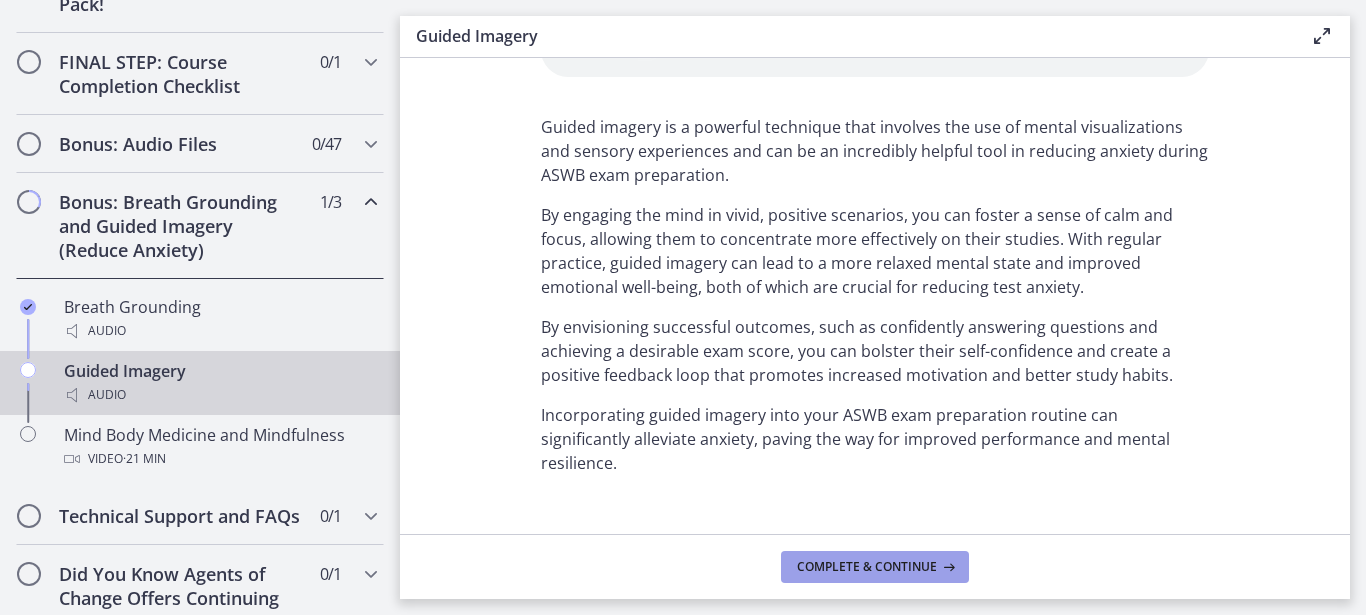 click on "Complete & continue" at bounding box center [867, 567] 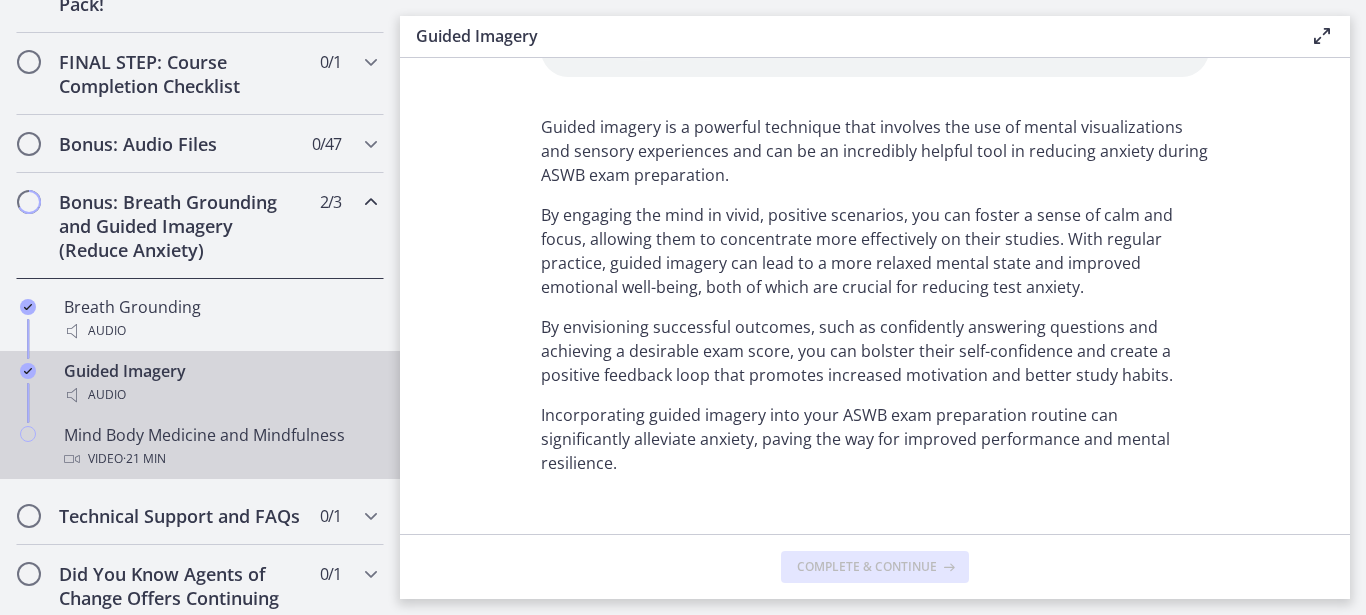 scroll, scrollTop: 0, scrollLeft: 0, axis: both 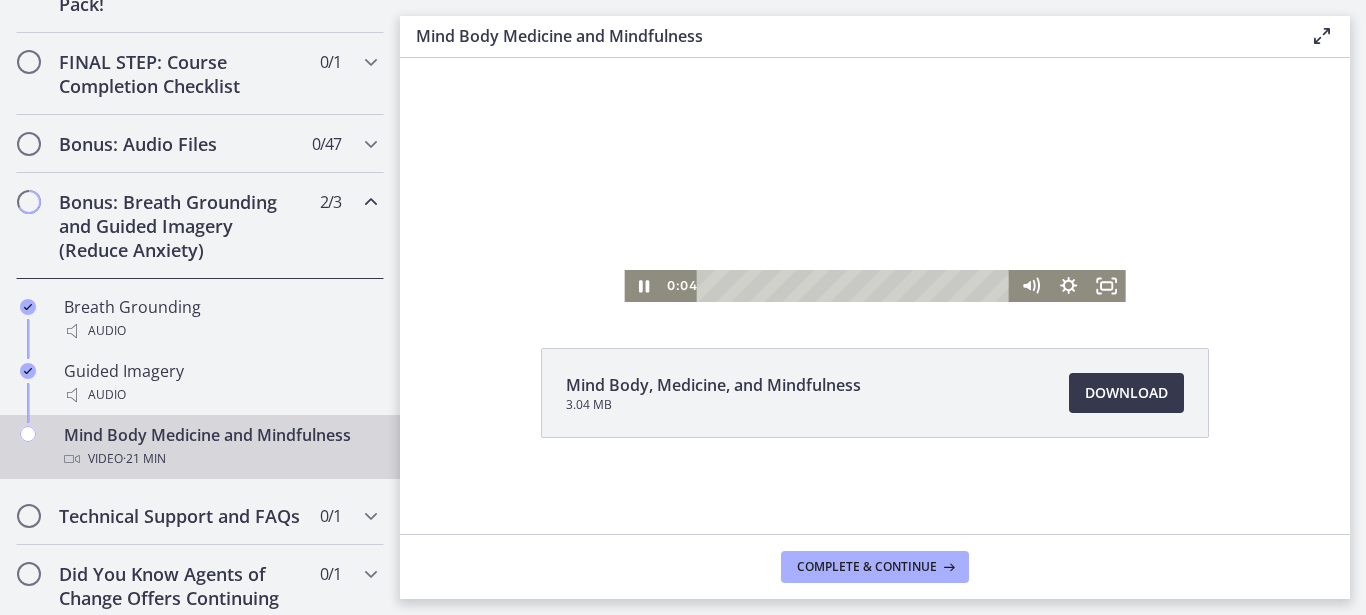 click at bounding box center [874, 114] 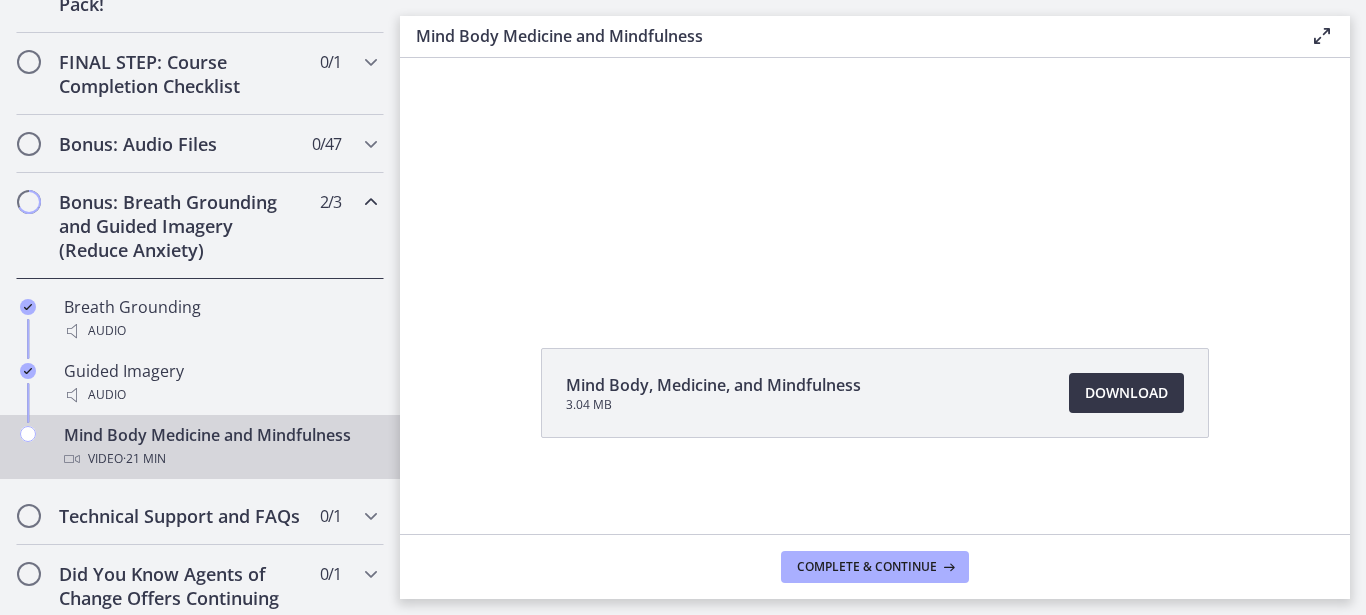 click on "Download
Opens in a new window" at bounding box center [1126, 393] 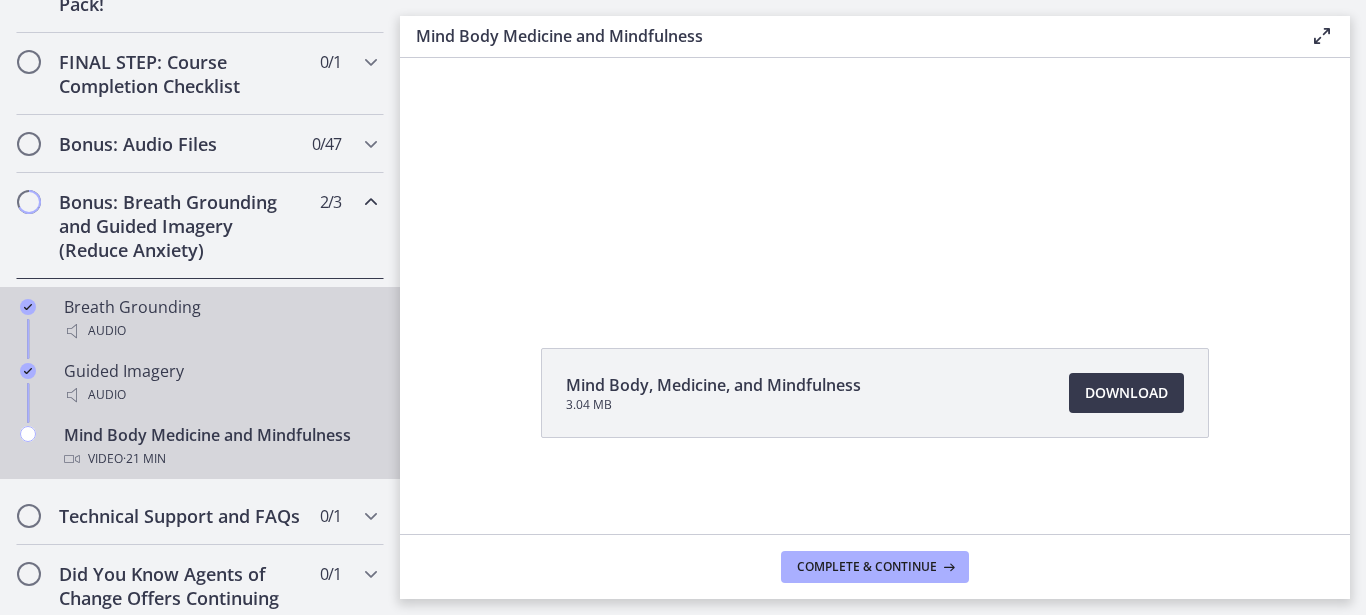 drag, startPoint x: 122, startPoint y: 448, endPoint x: 242, endPoint y: 406, distance: 127.13772 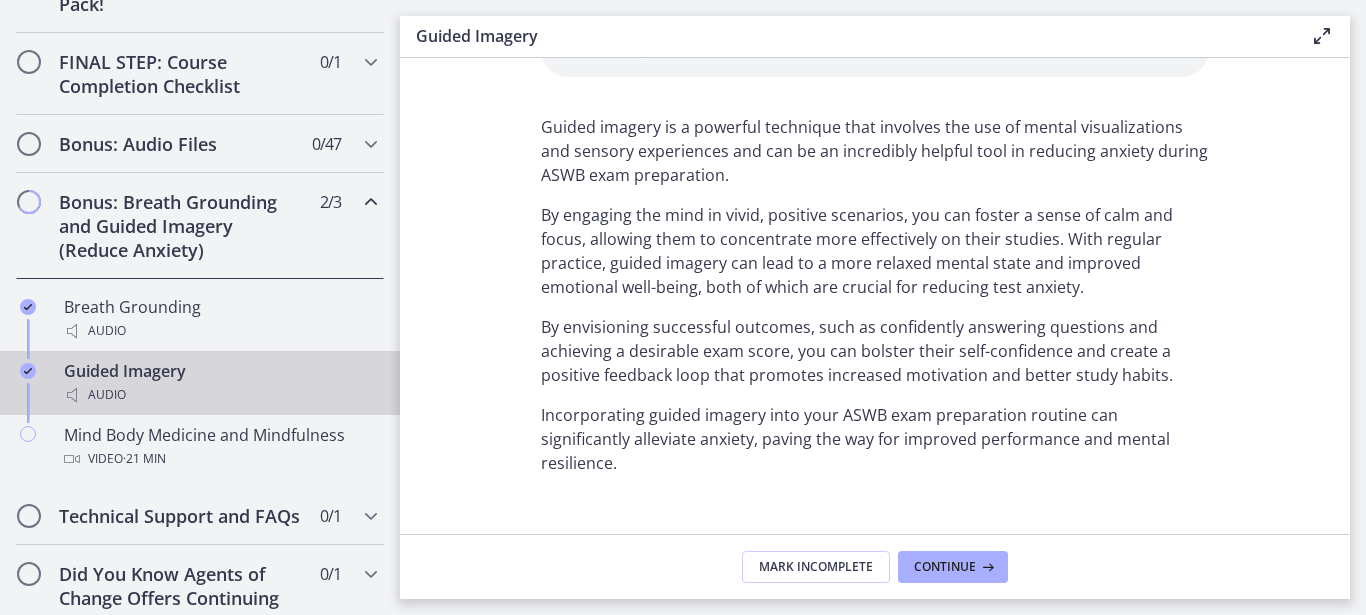 scroll, scrollTop: 0, scrollLeft: 0, axis: both 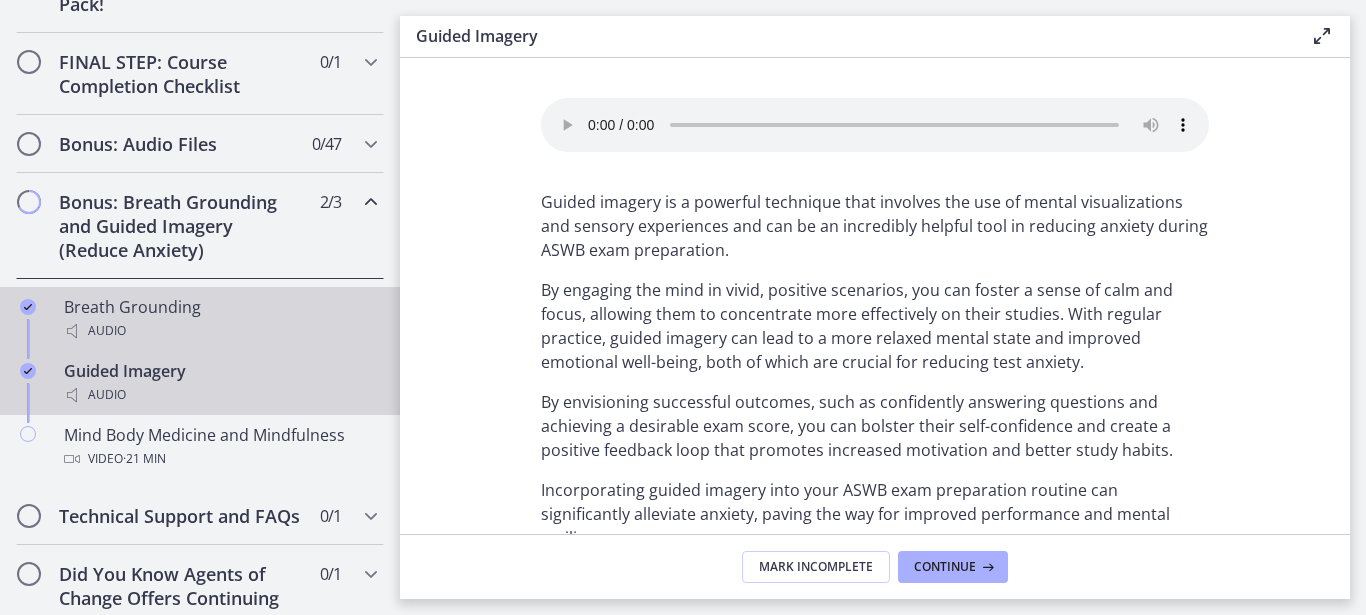 click on "Audio" at bounding box center (220, 331) 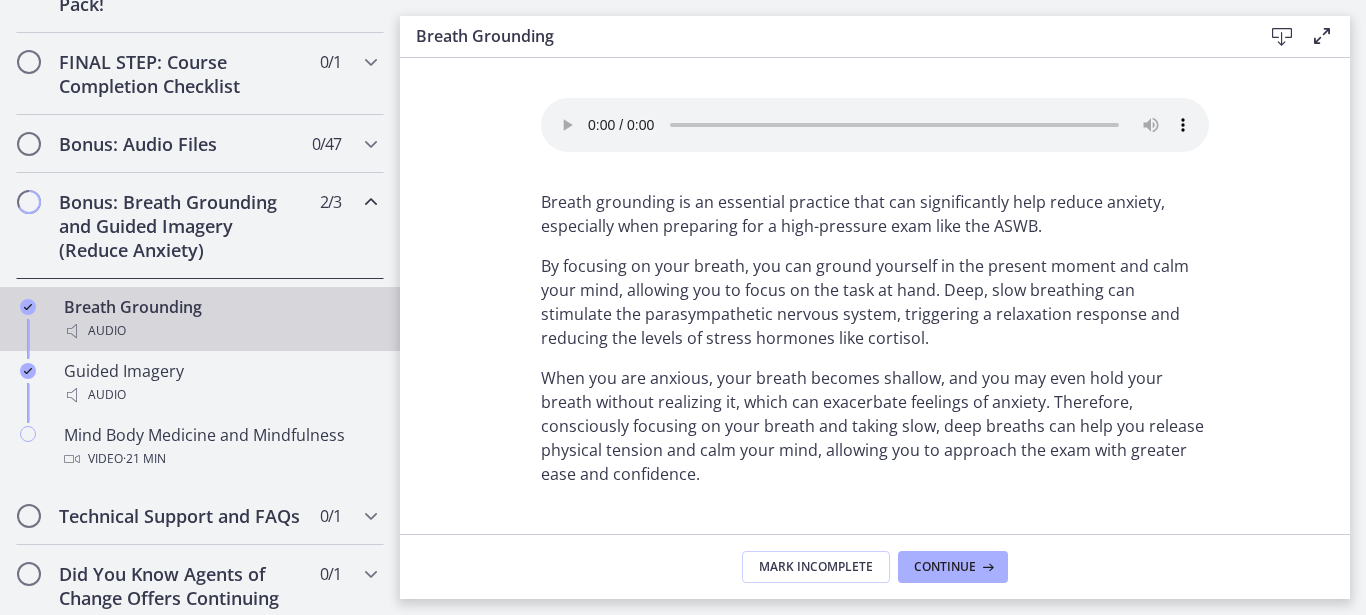 scroll, scrollTop: 35, scrollLeft: 0, axis: vertical 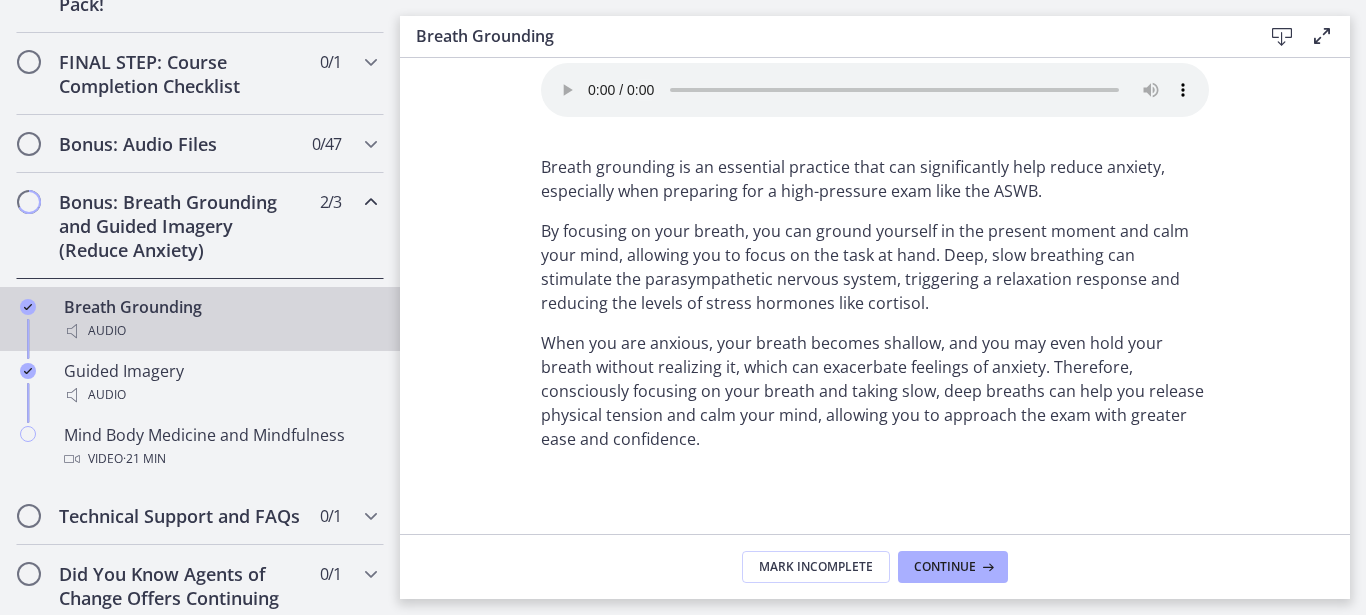 click on "By focusing on your breath, you can ground yourself in the present moment and calm your mind, allowing you to focus on the task at hand. Deep, slow breathing can stimulate the parasympathetic nervous system, triggering a relaxation response and reducing the levels of stress hormones like cortisol." at bounding box center (875, 267) 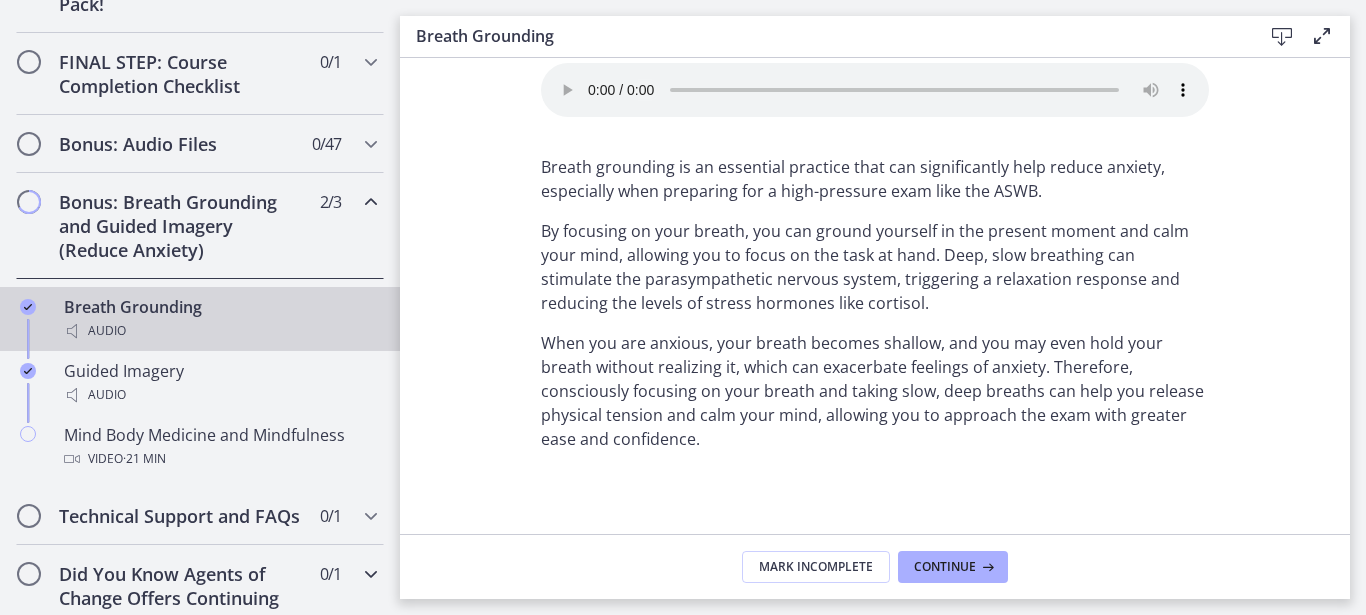 scroll, scrollTop: 1314, scrollLeft: 0, axis: vertical 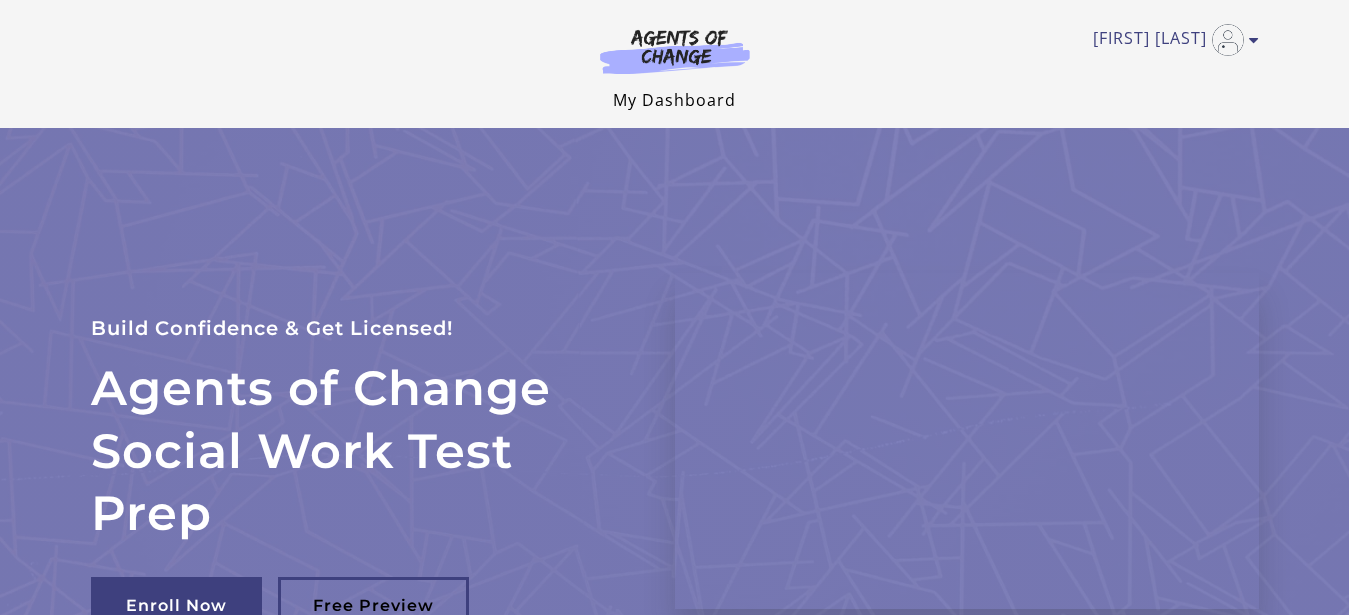 click on "My Dashboard" at bounding box center (674, 100) 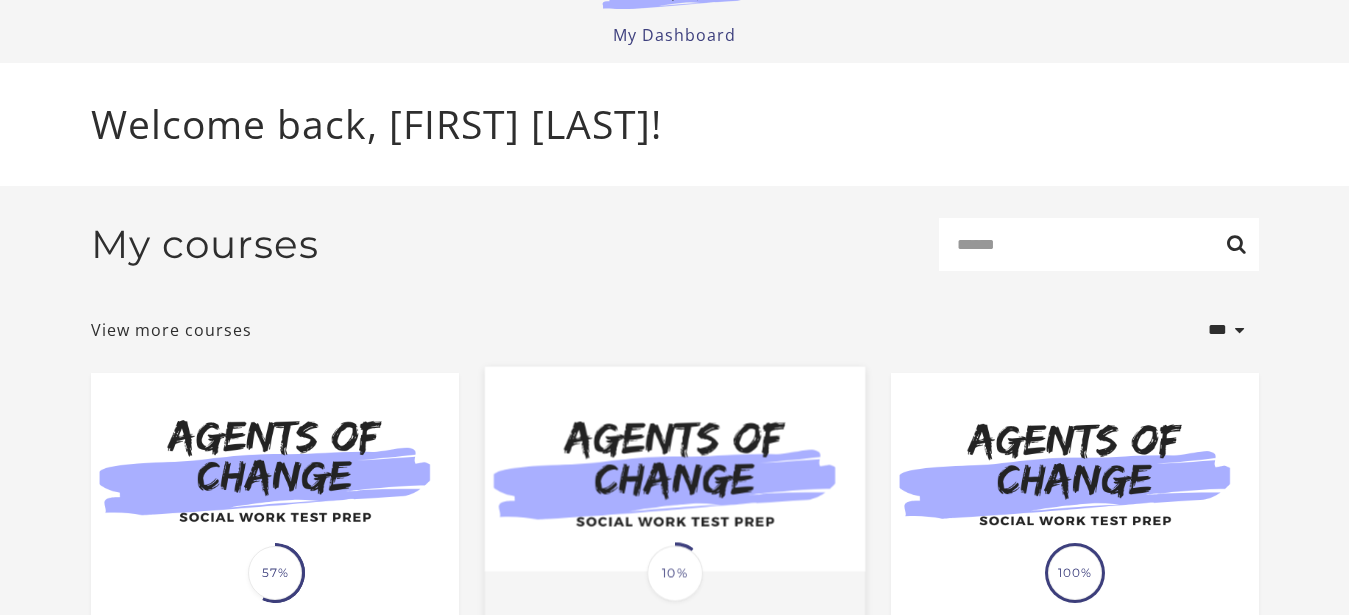 scroll, scrollTop: 102, scrollLeft: 0, axis: vertical 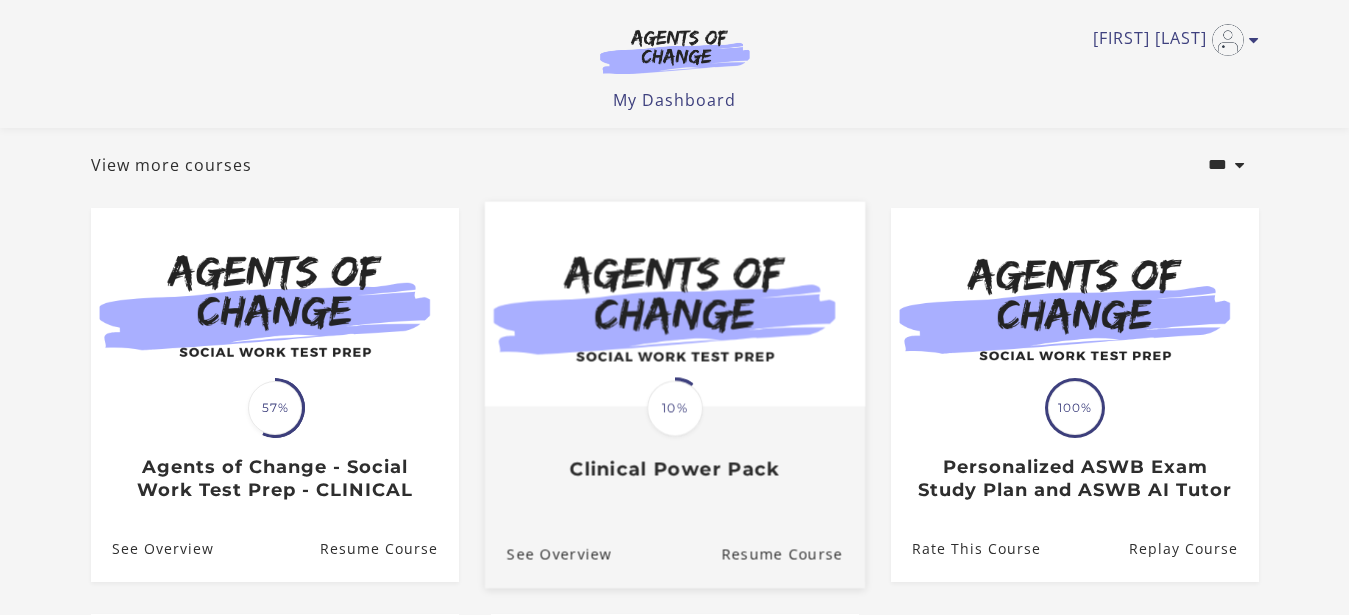 click on "Clinical Power Pack" at bounding box center (674, 469) 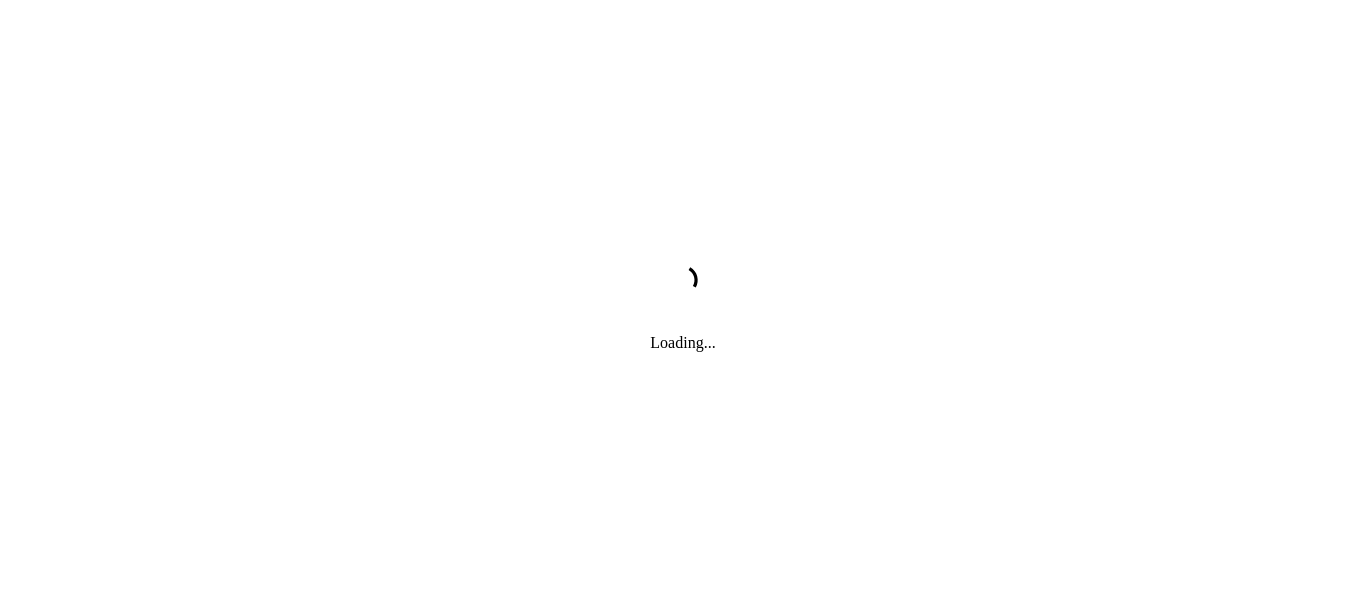scroll, scrollTop: 0, scrollLeft: 0, axis: both 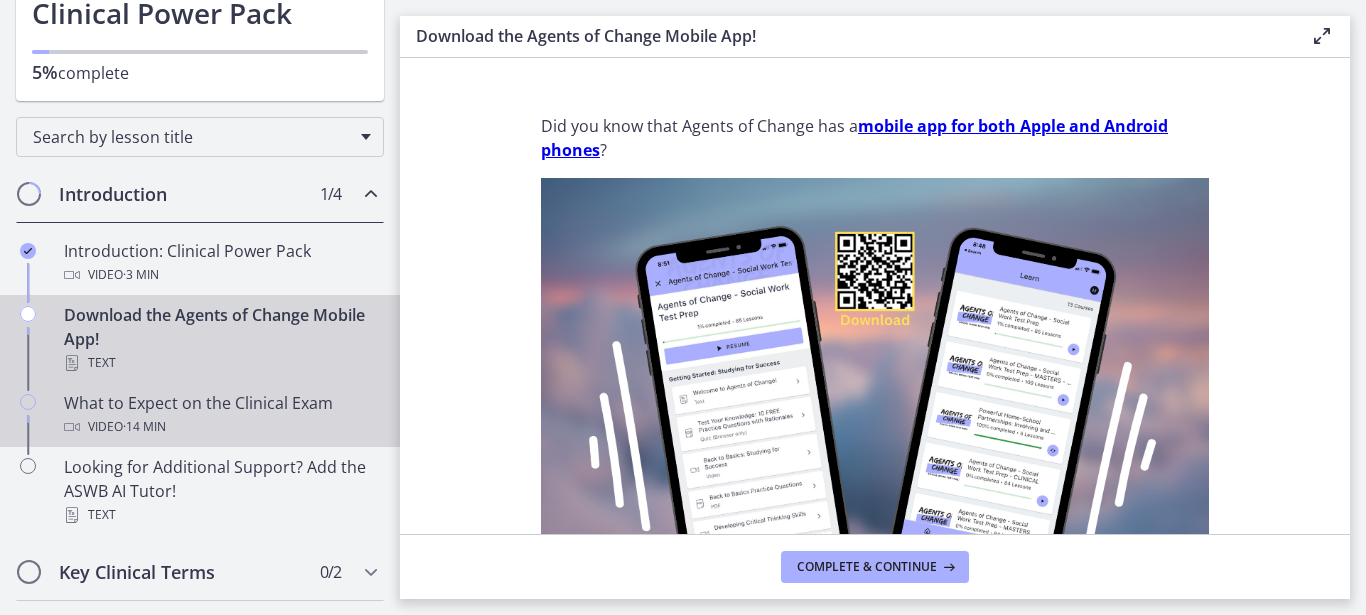 click on "What to Expect on the Clinical Exam
Video
·  14 min" at bounding box center (220, 415) 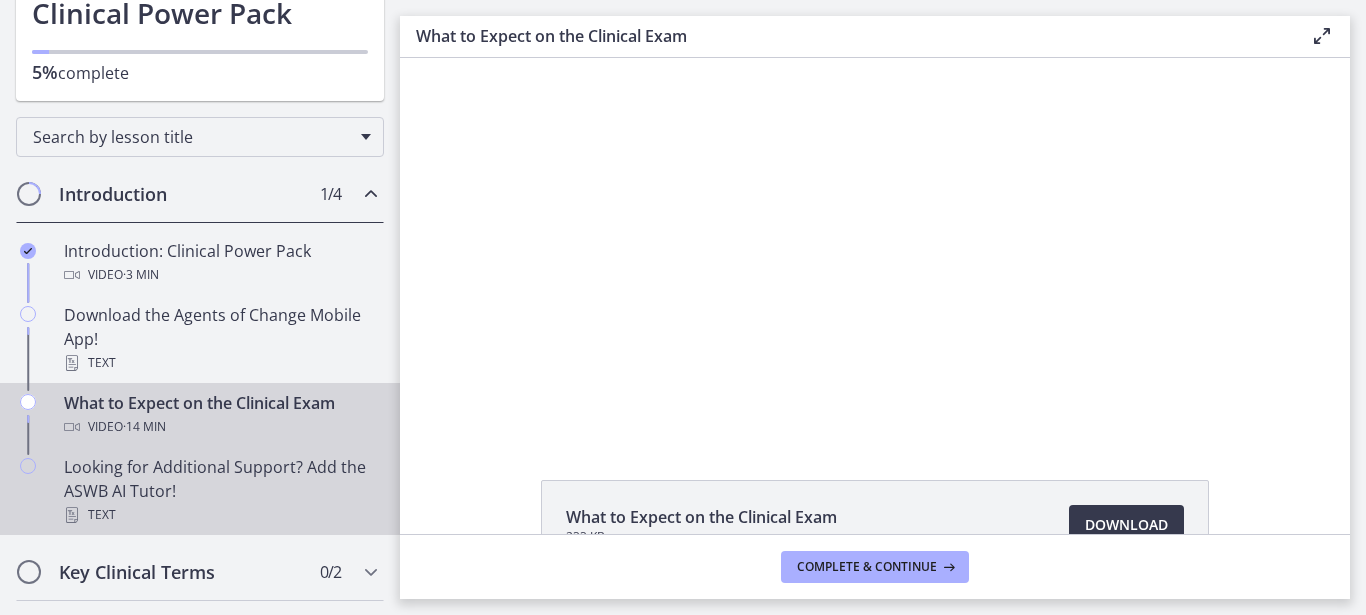 scroll, scrollTop: 0, scrollLeft: 0, axis: both 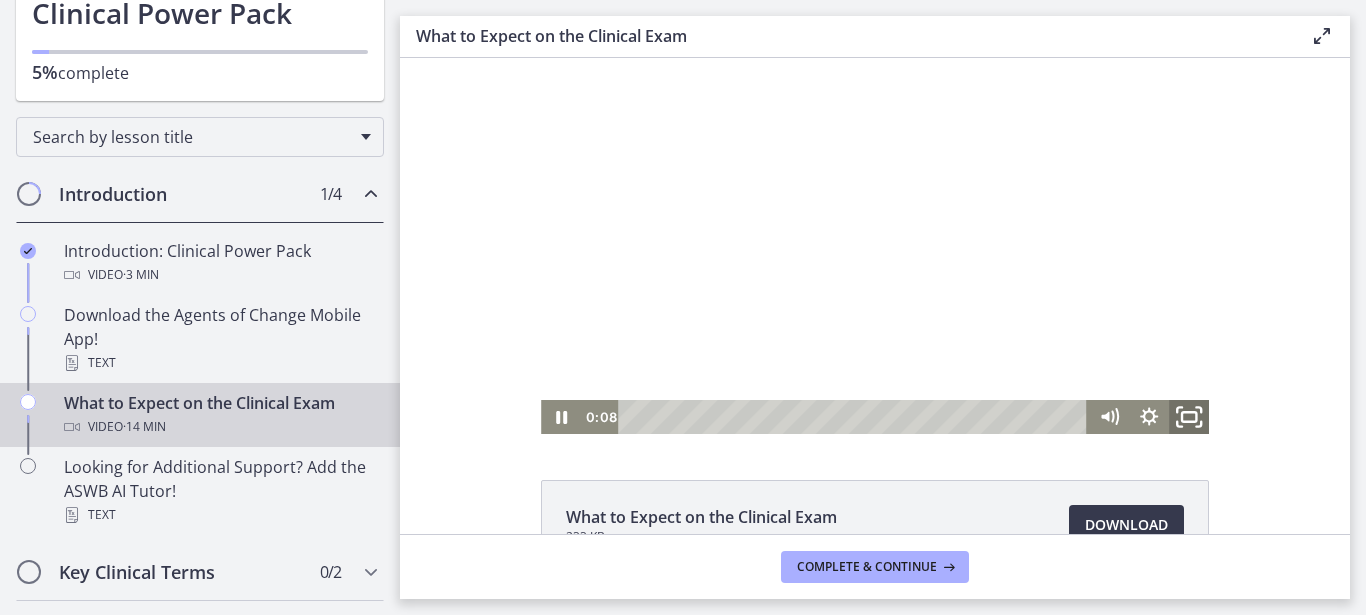 click 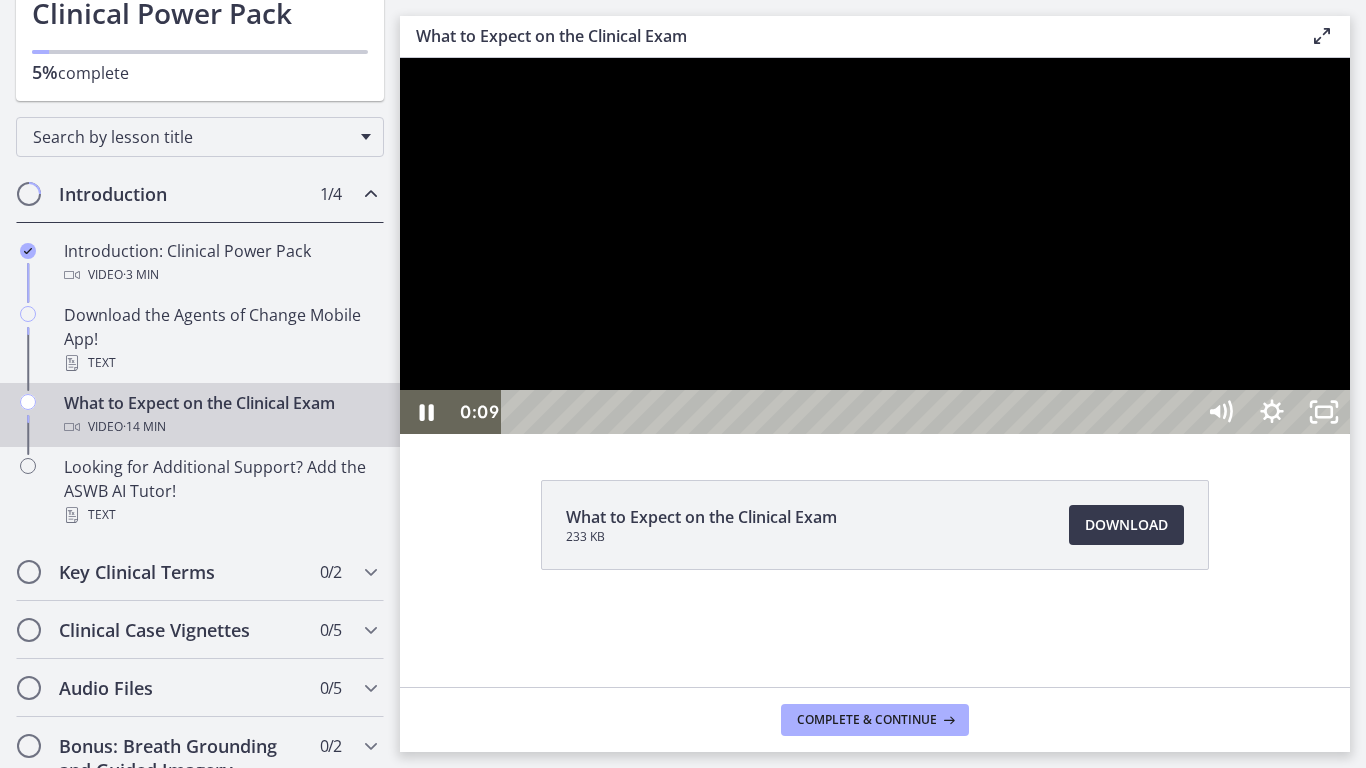 click at bounding box center (875, 246) 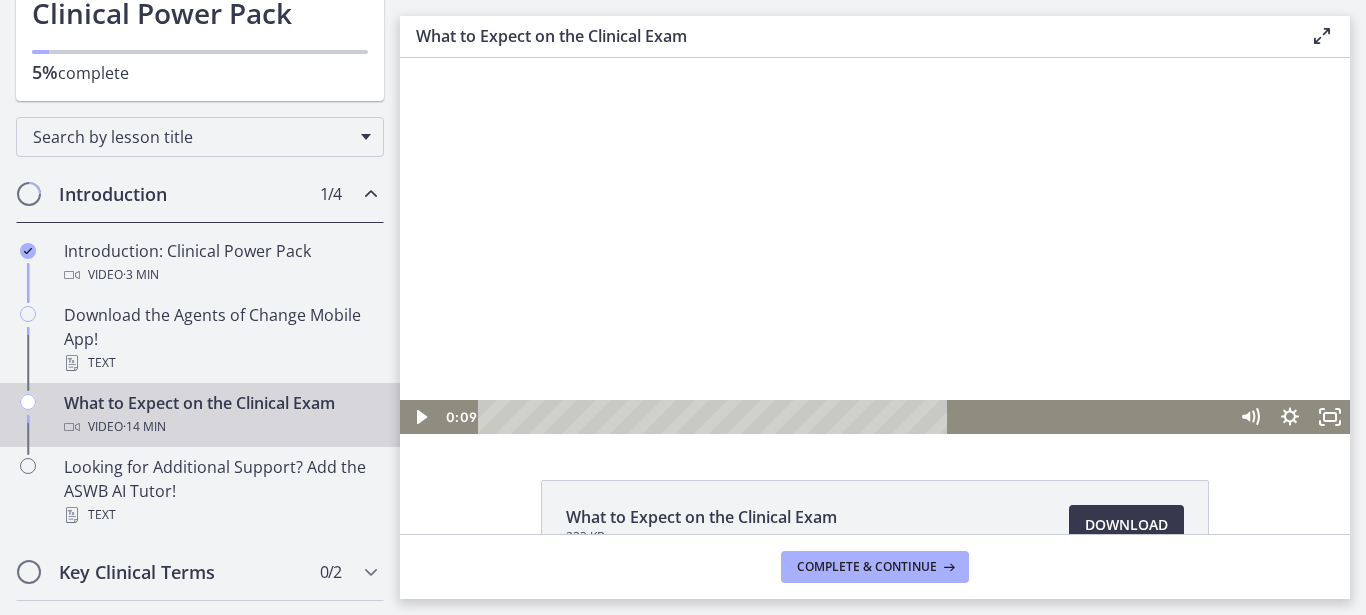 scroll, scrollTop: 133, scrollLeft: 0, axis: vertical 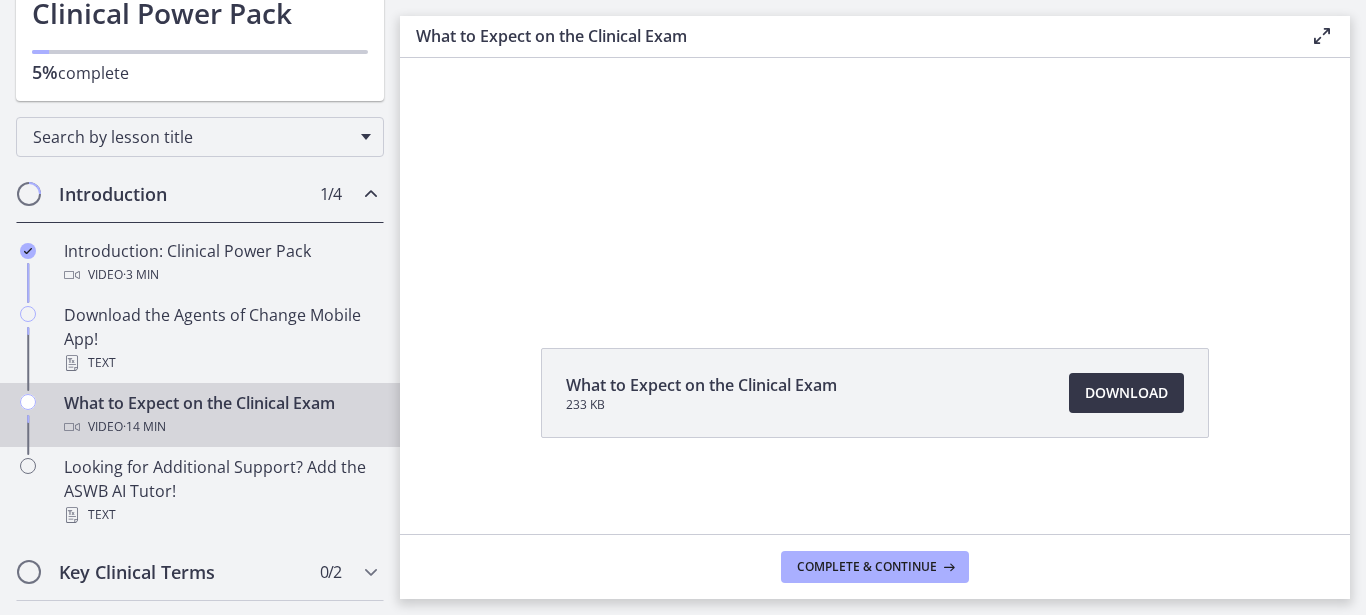 click on "Download
Opens in a new window" at bounding box center (1126, 393) 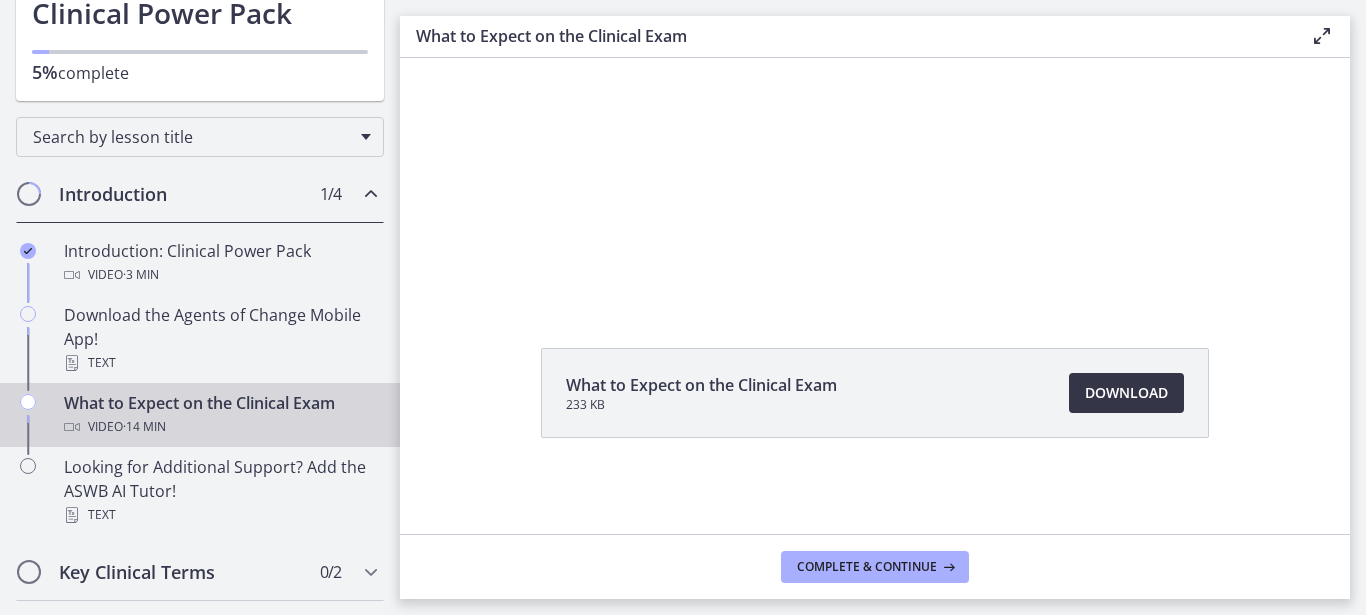 scroll, scrollTop: 0, scrollLeft: 0, axis: both 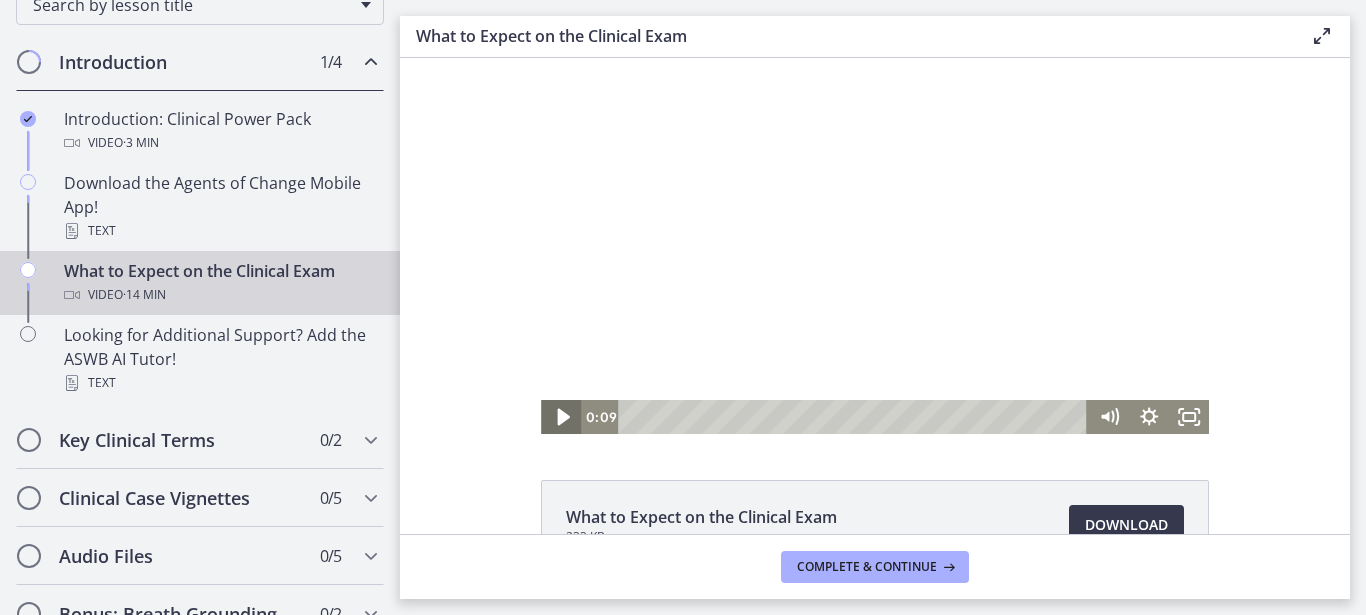 click 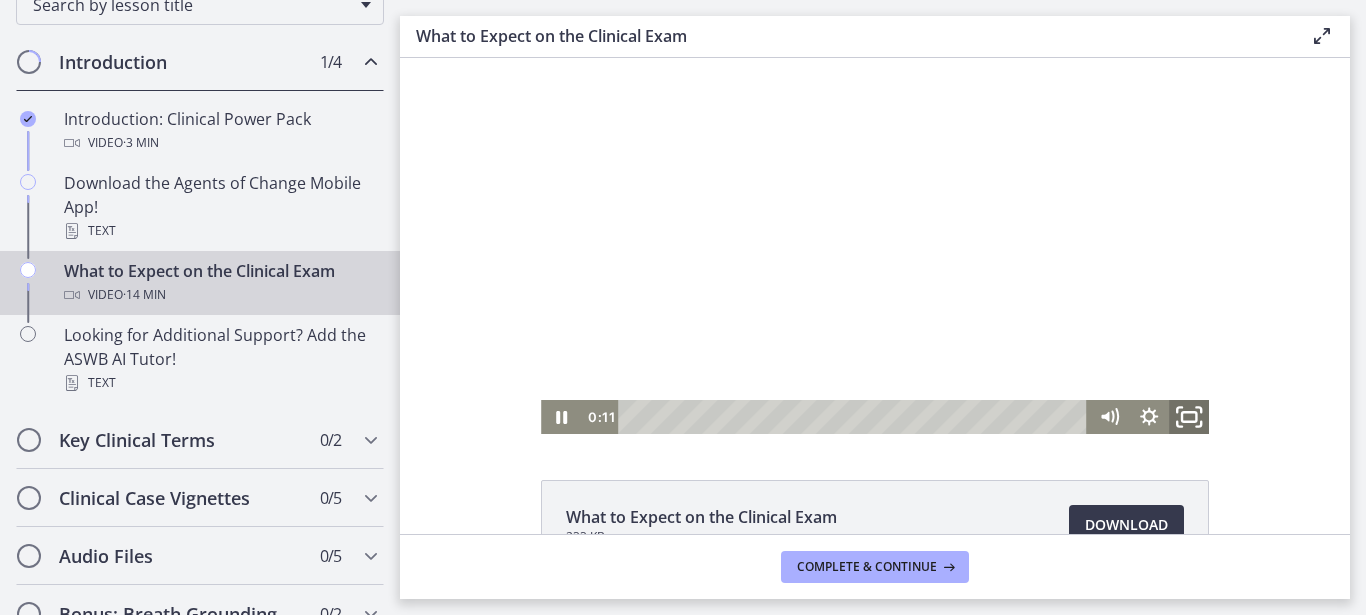 click 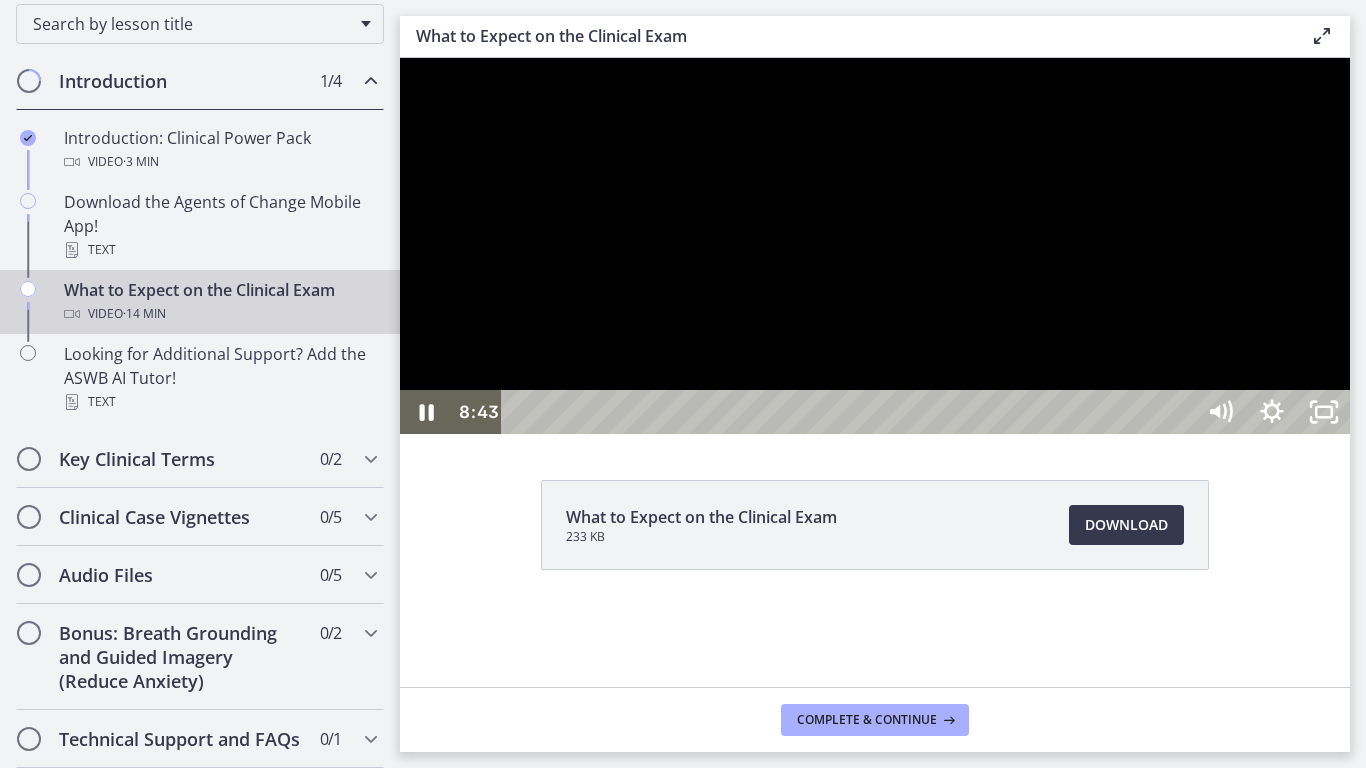 click at bounding box center (875, 246) 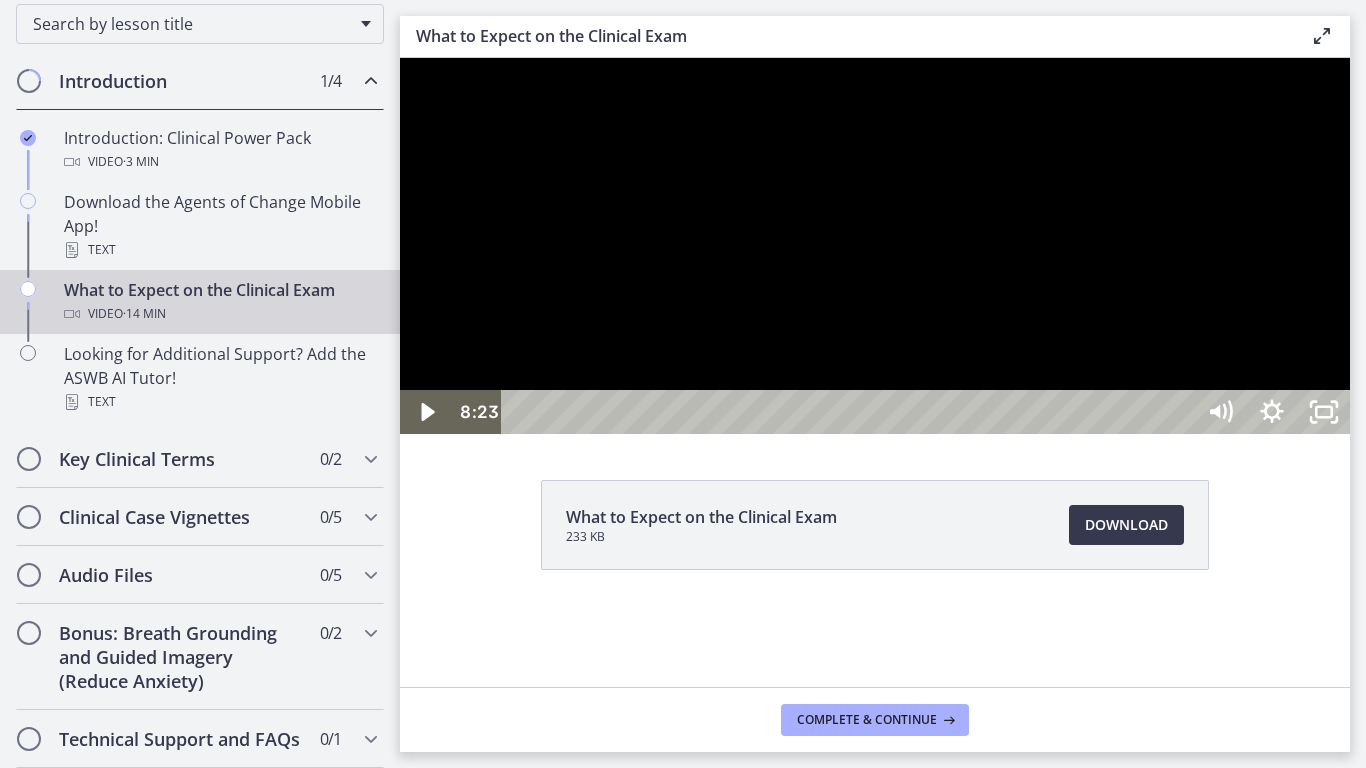 click at bounding box center (875, 246) 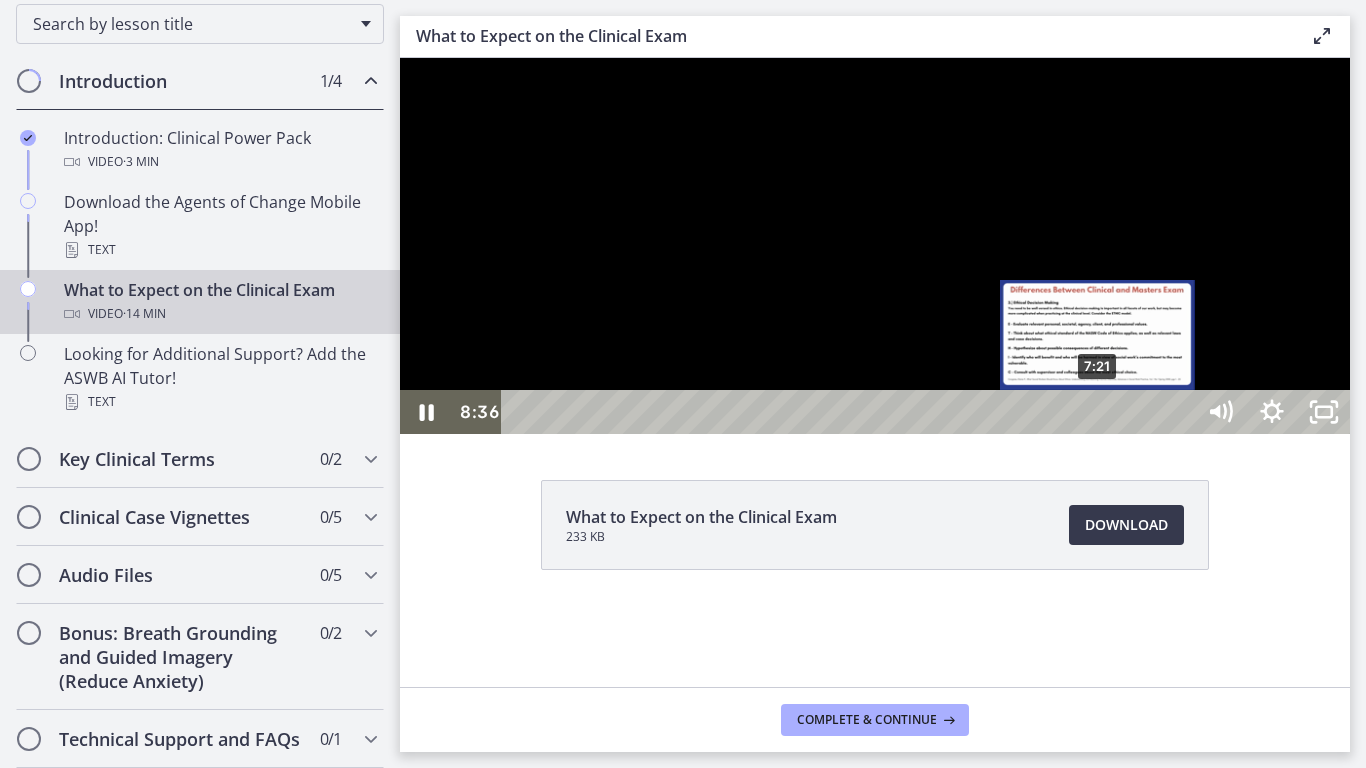 click on "7:21" at bounding box center (851, 412) 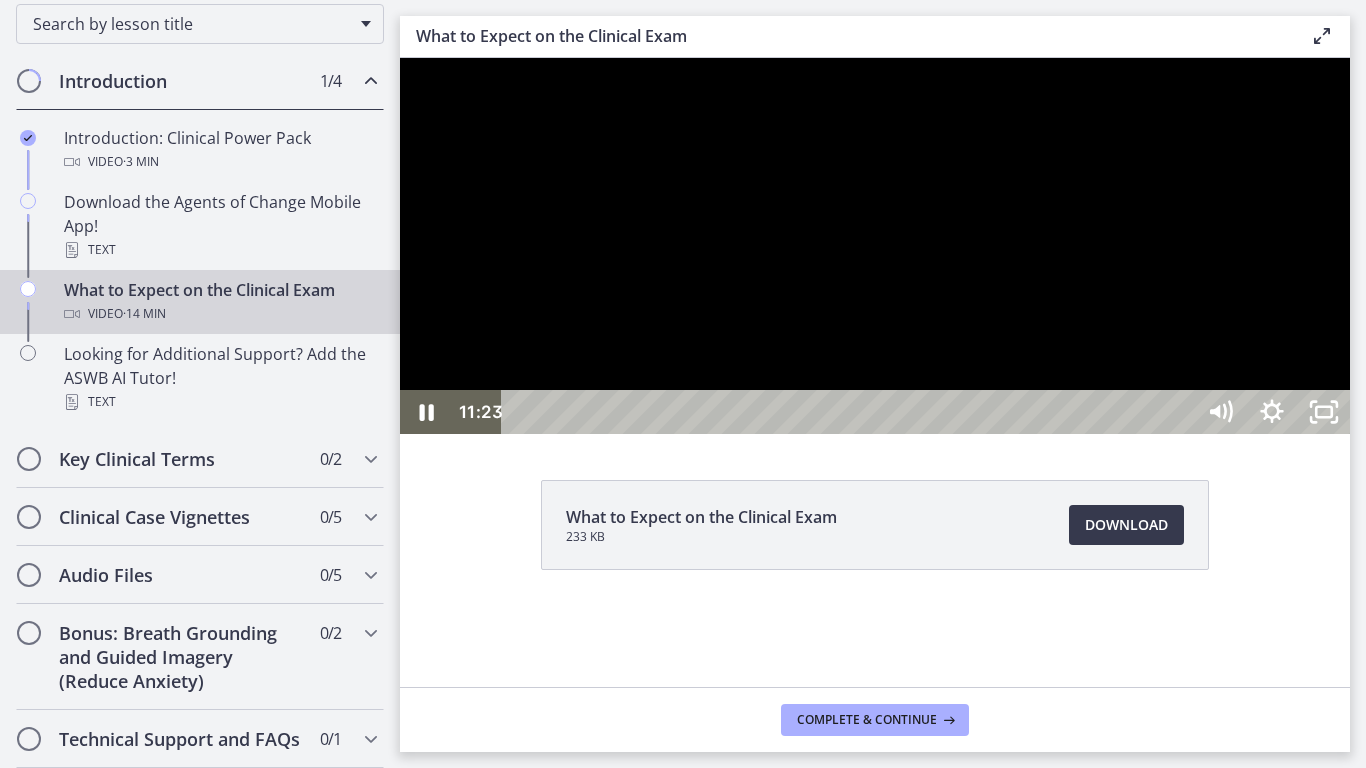 click at bounding box center [875, 246] 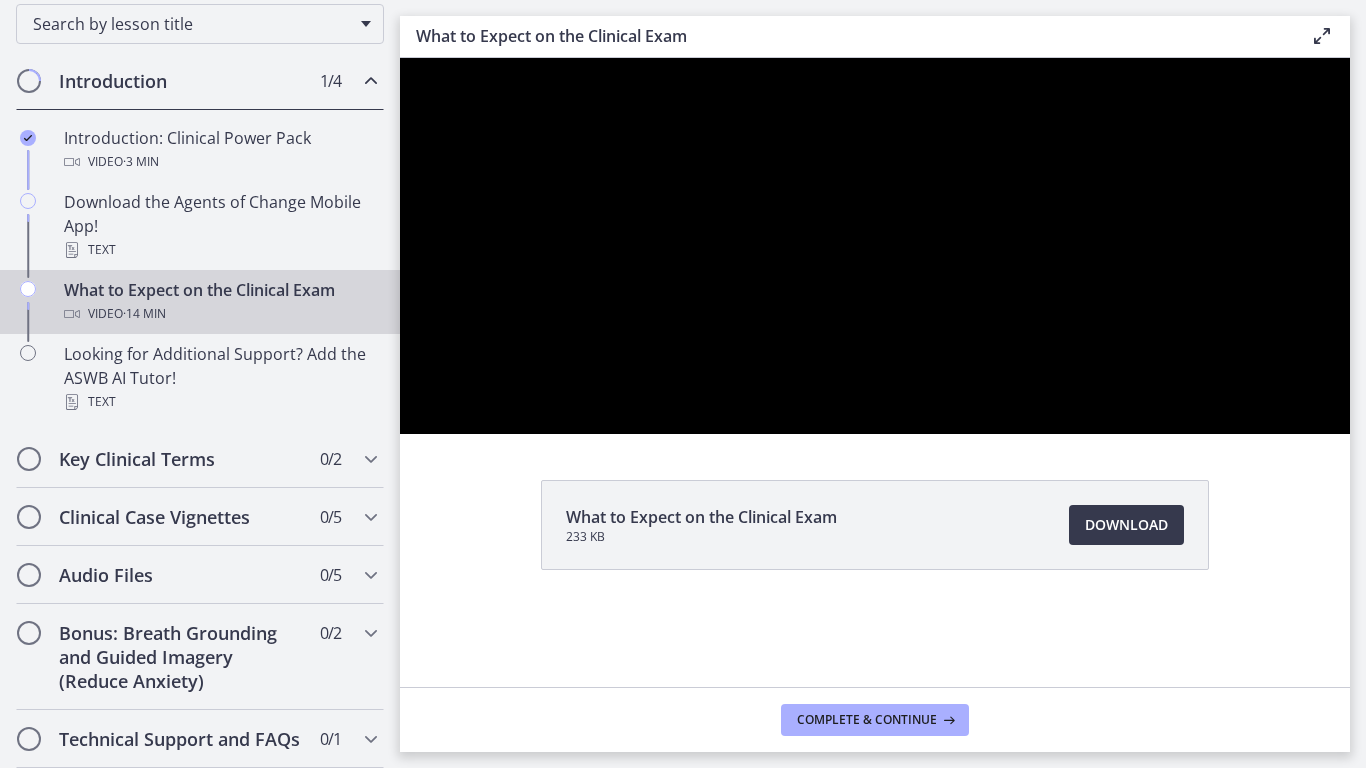 click at bounding box center (875, 246) 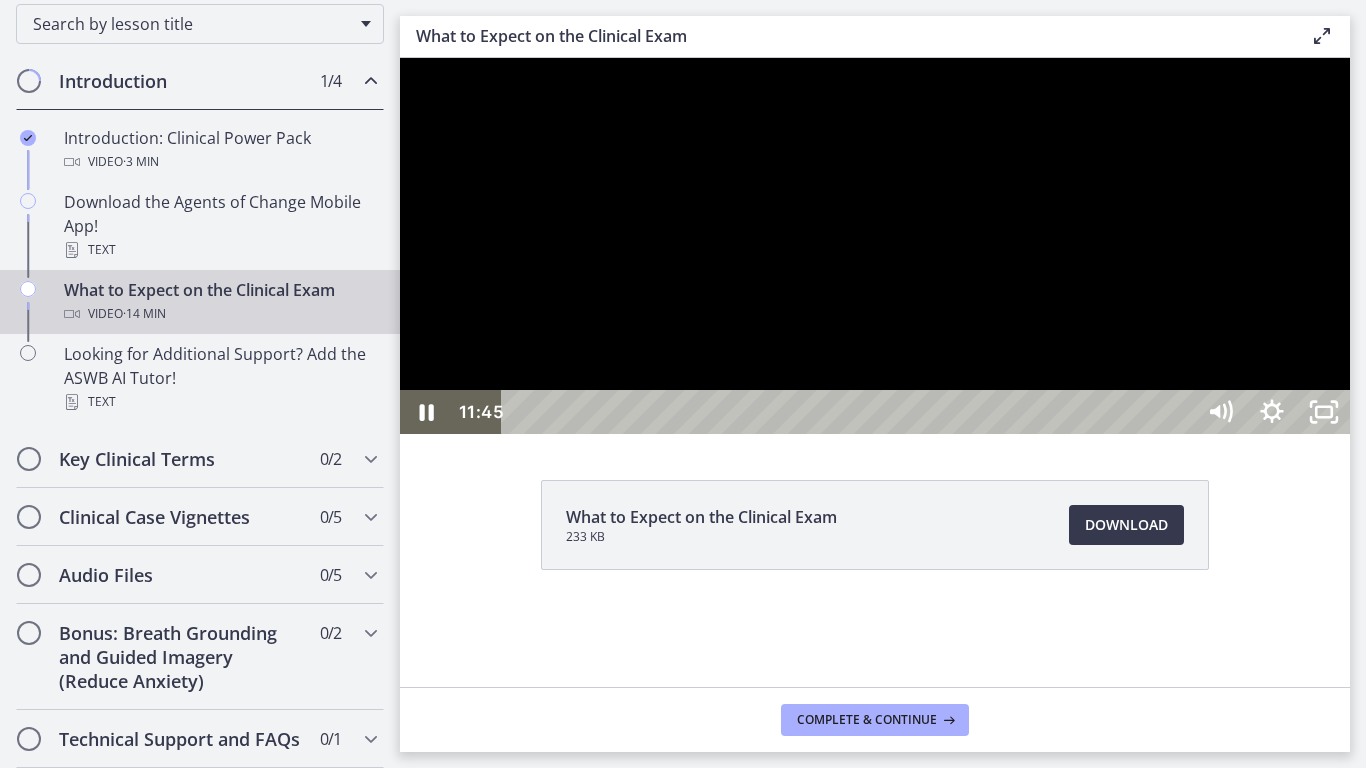 click at bounding box center (875, 246) 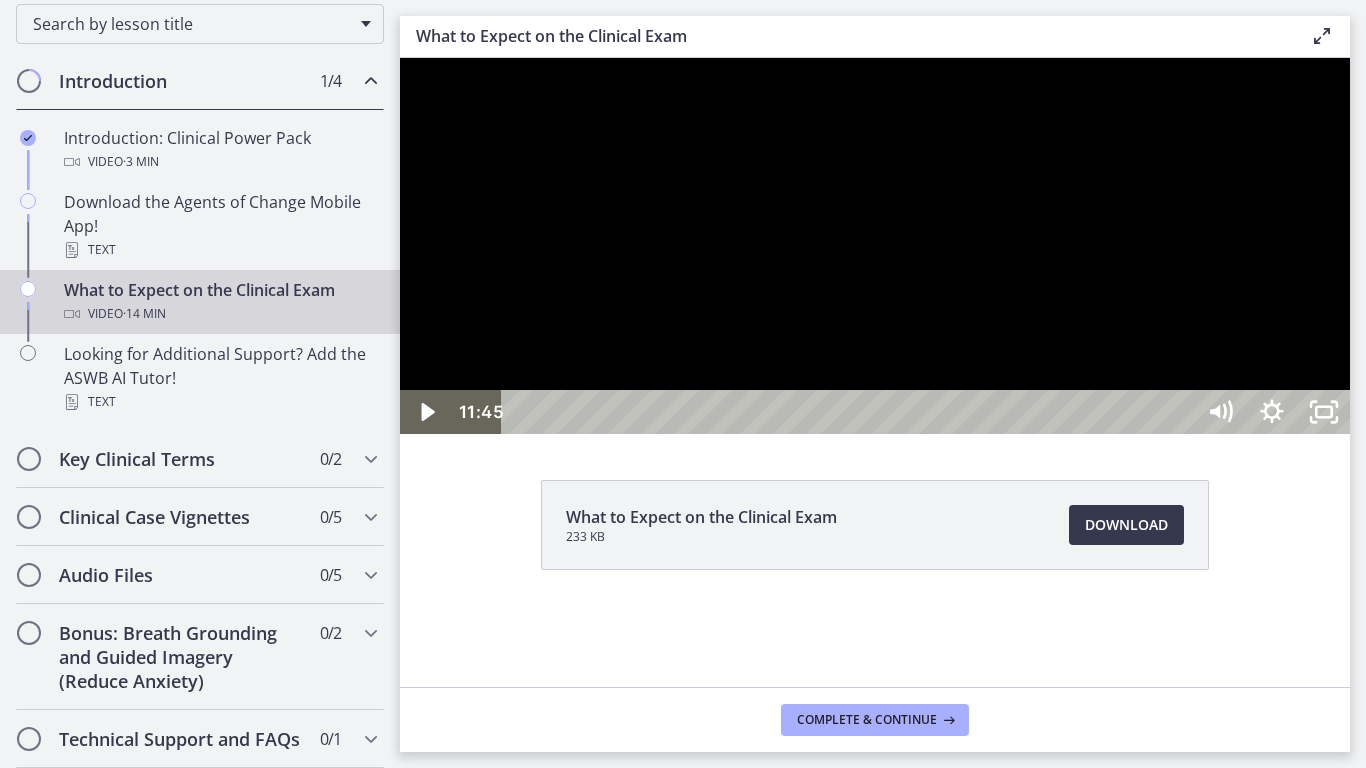 click at bounding box center [875, 246] 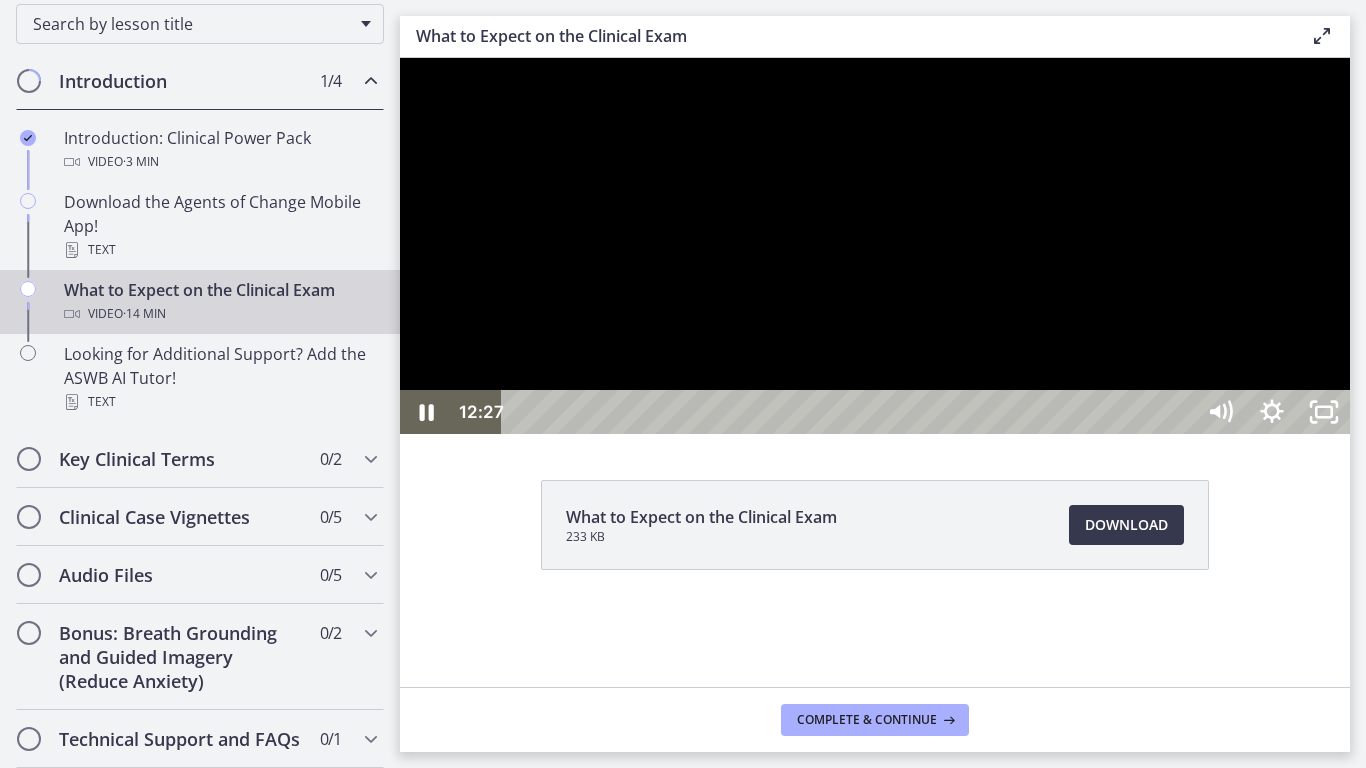 click at bounding box center [875, 246] 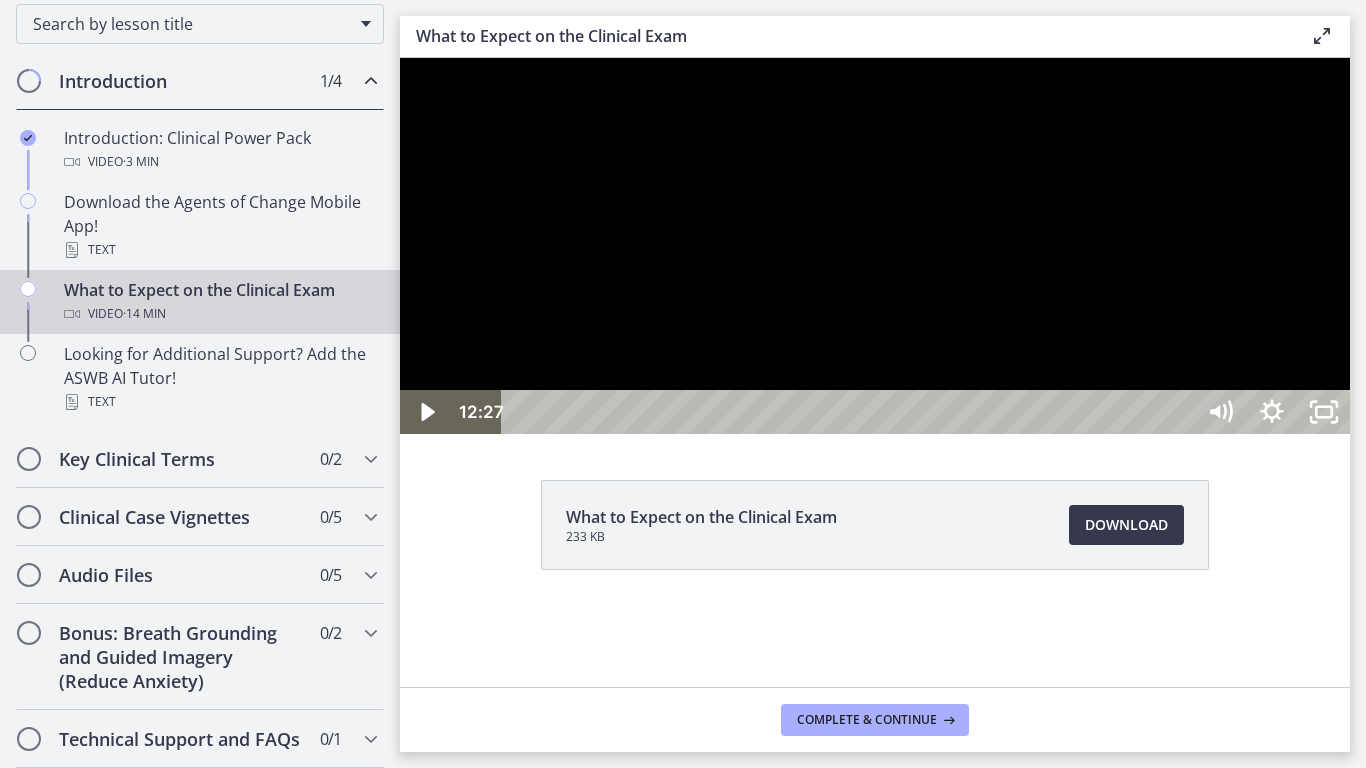 click at bounding box center [875, 246] 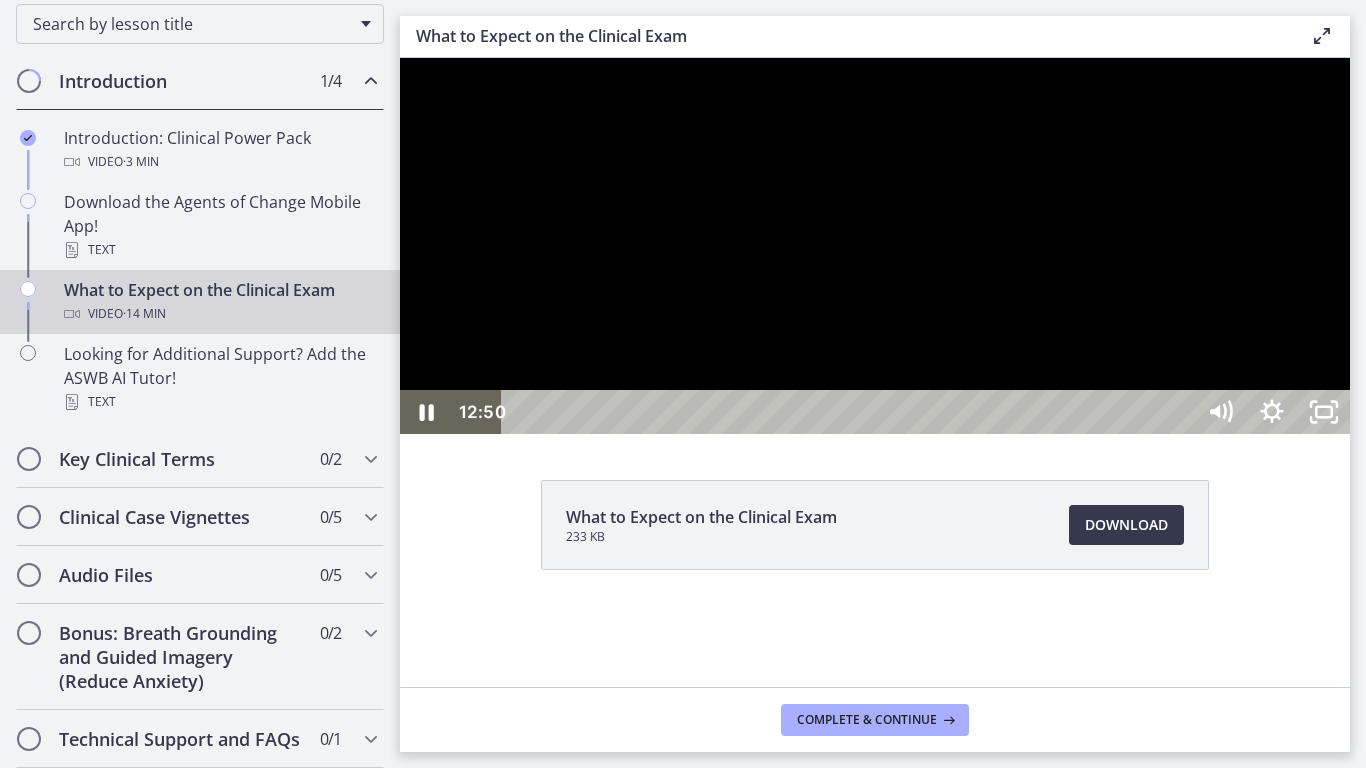 click at bounding box center (875, 246) 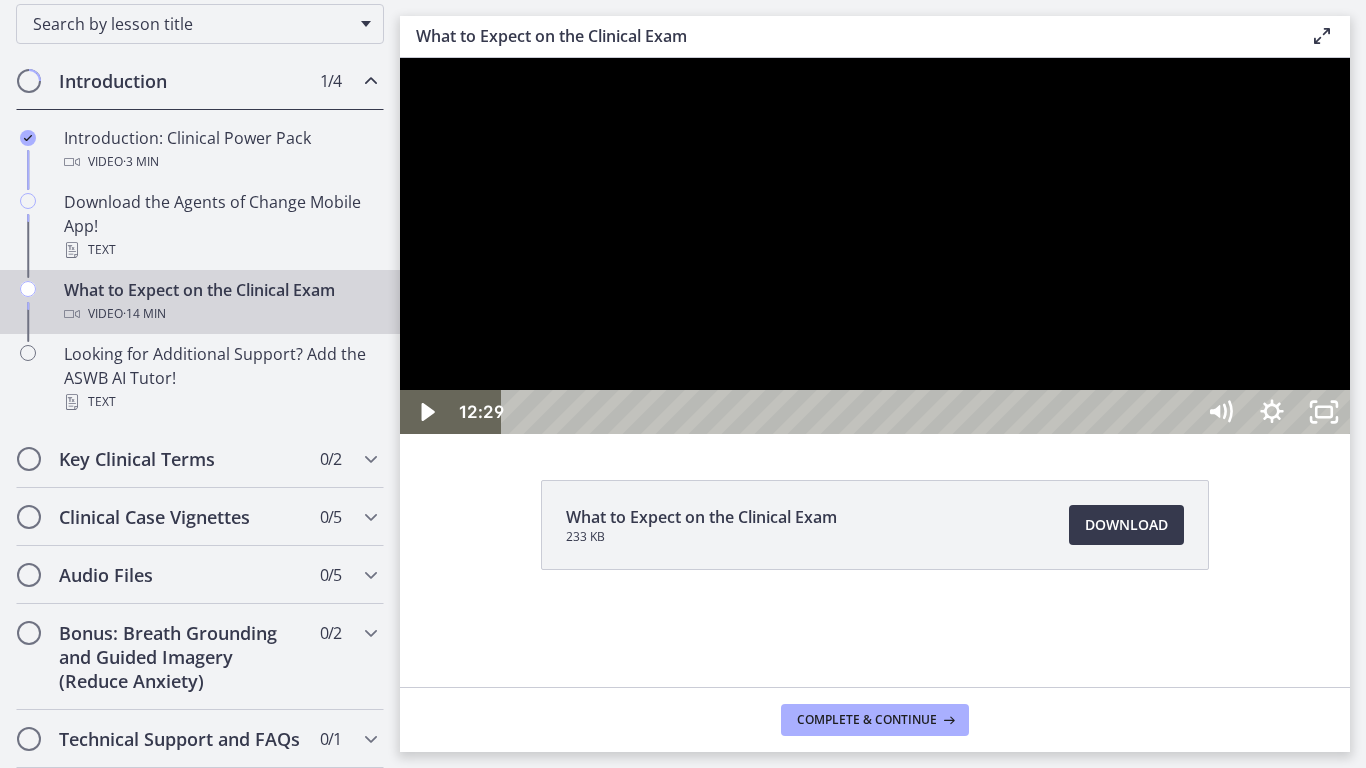 click on "12:29" at bounding box center [851, 412] 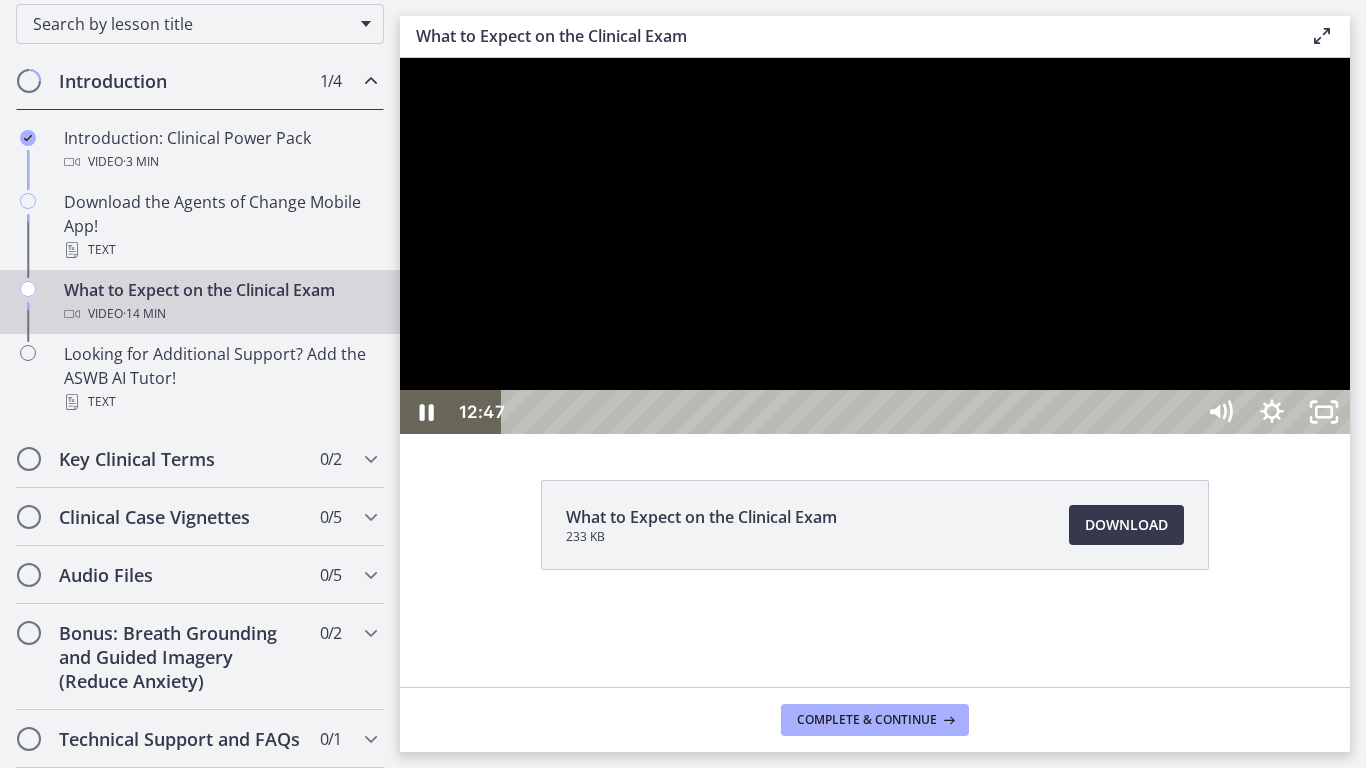 drag, startPoint x: 1249, startPoint y: 508, endPoint x: 1263, endPoint y: 503, distance: 14.866069 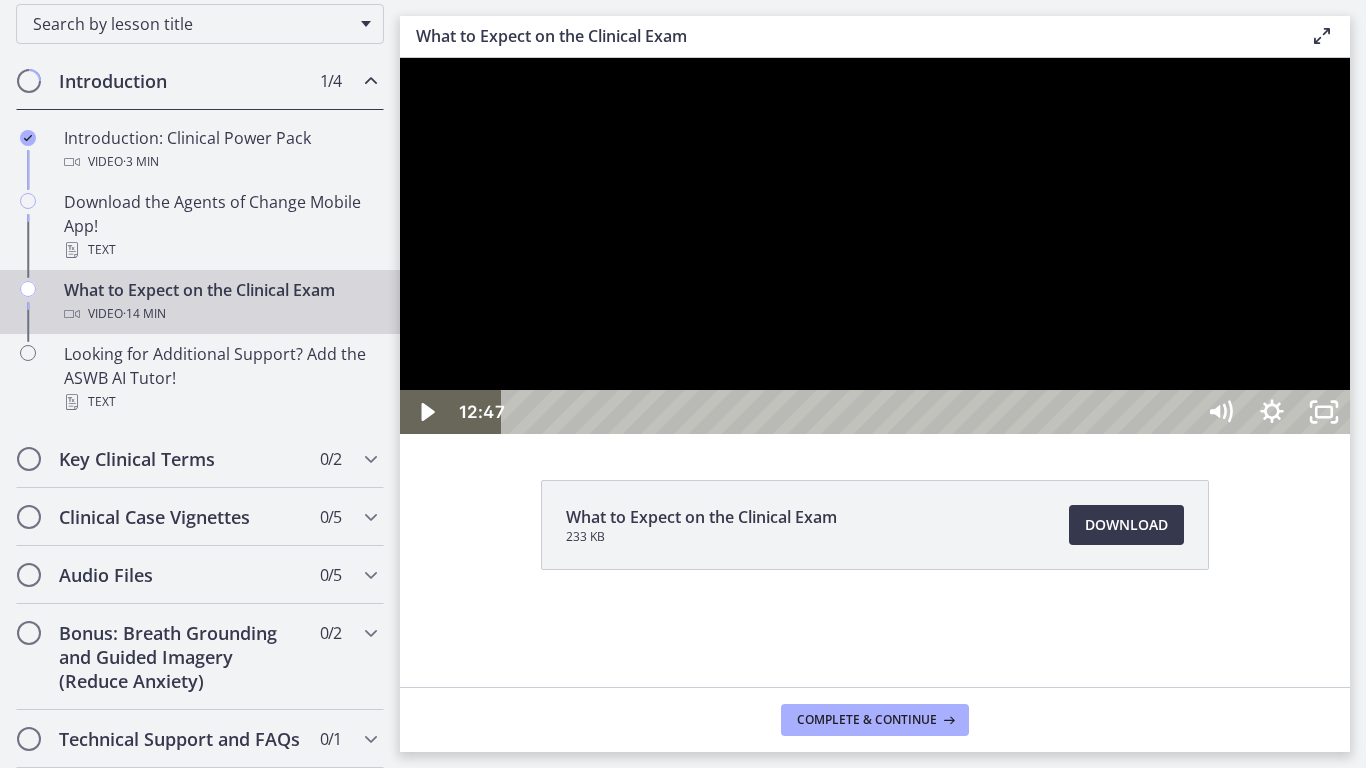 click at bounding box center (875, 246) 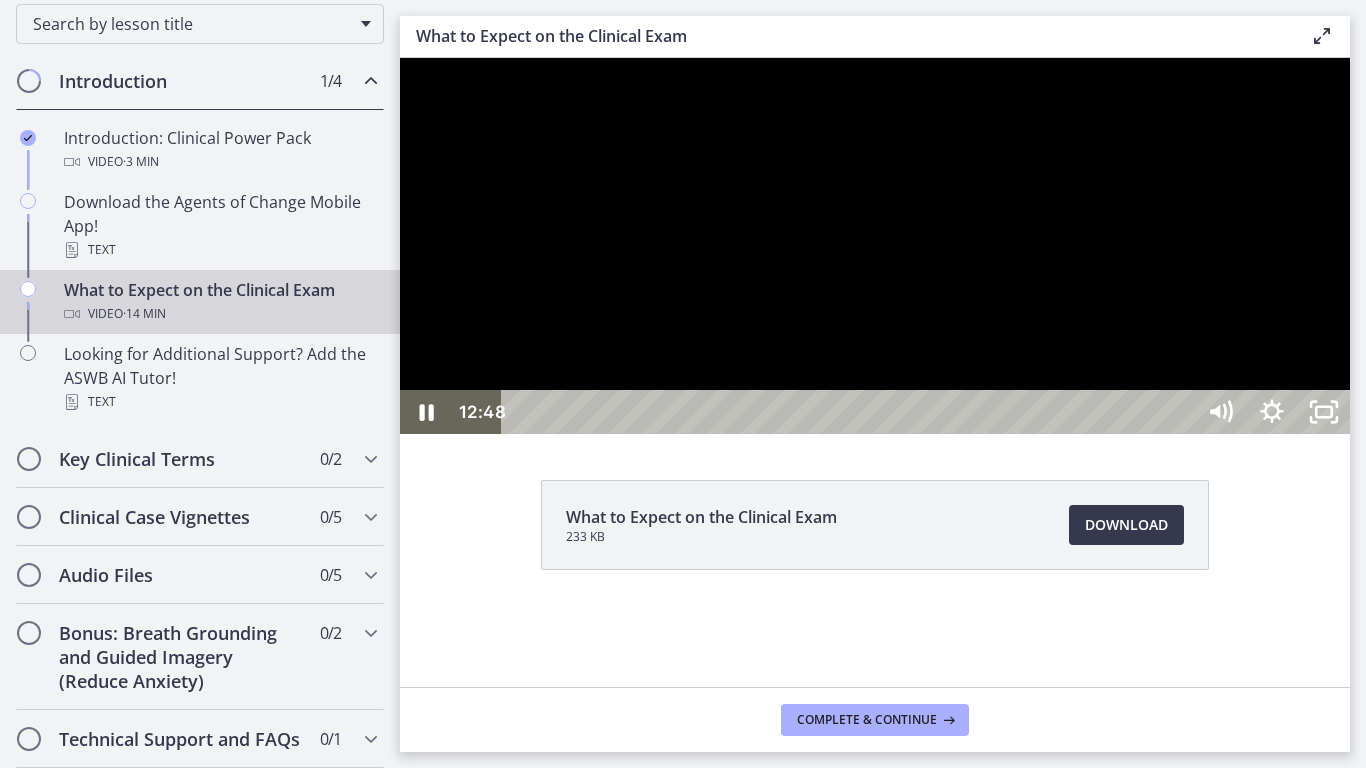 click at bounding box center (875, 246) 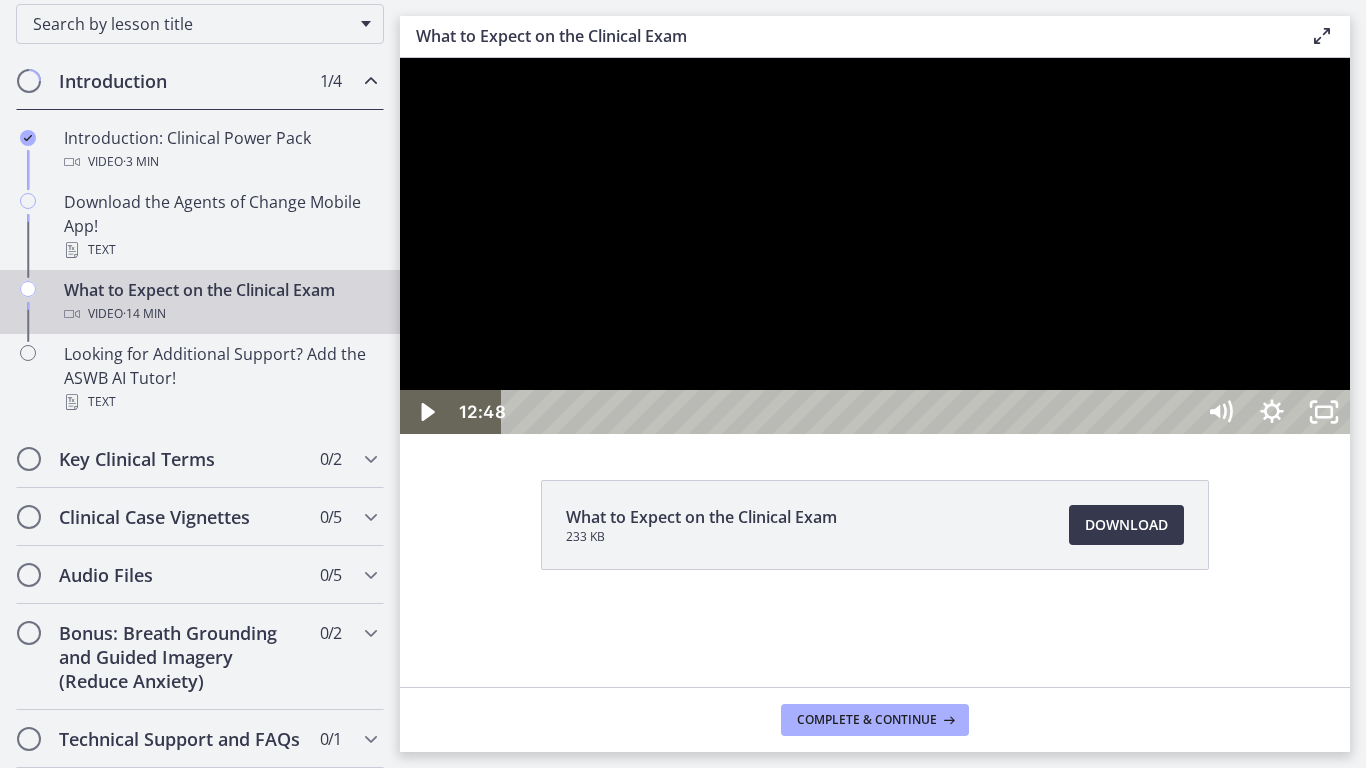 click at bounding box center (875, 246) 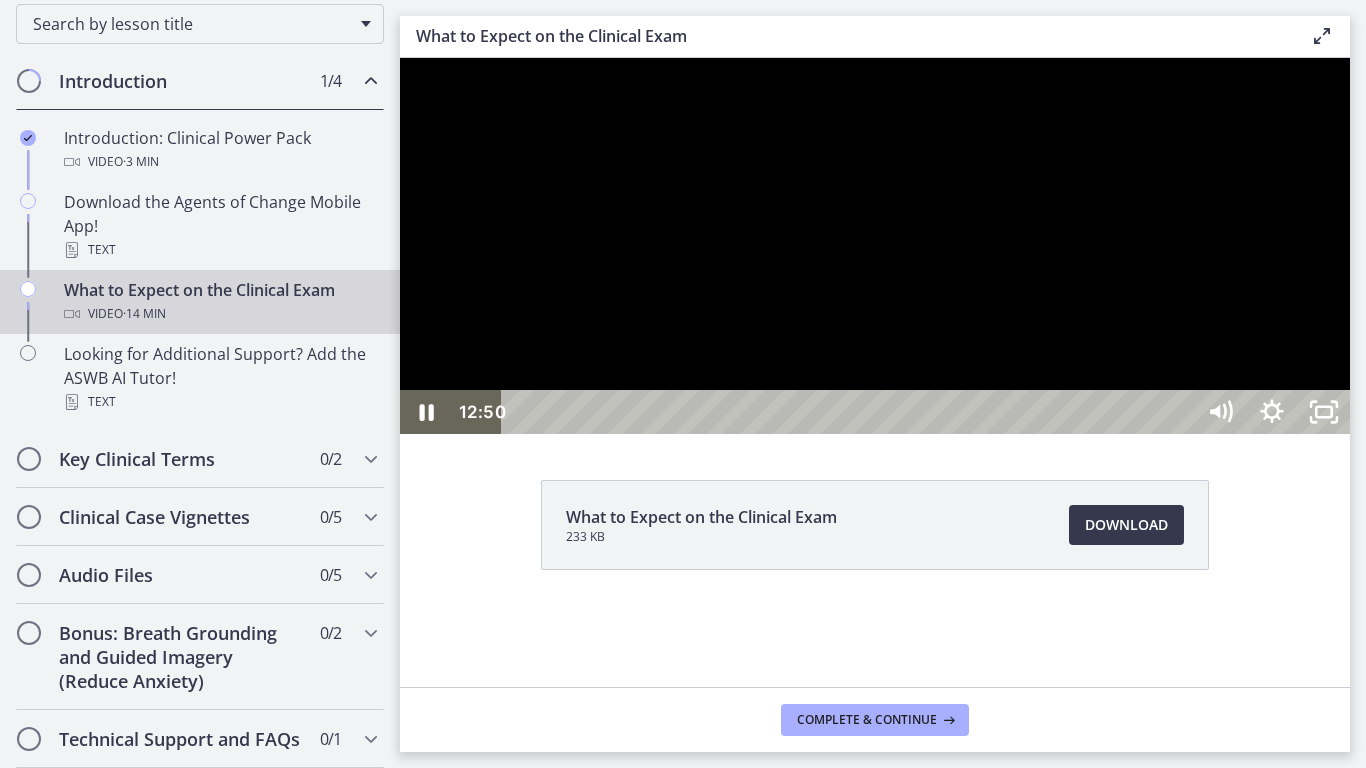click at bounding box center [875, 246] 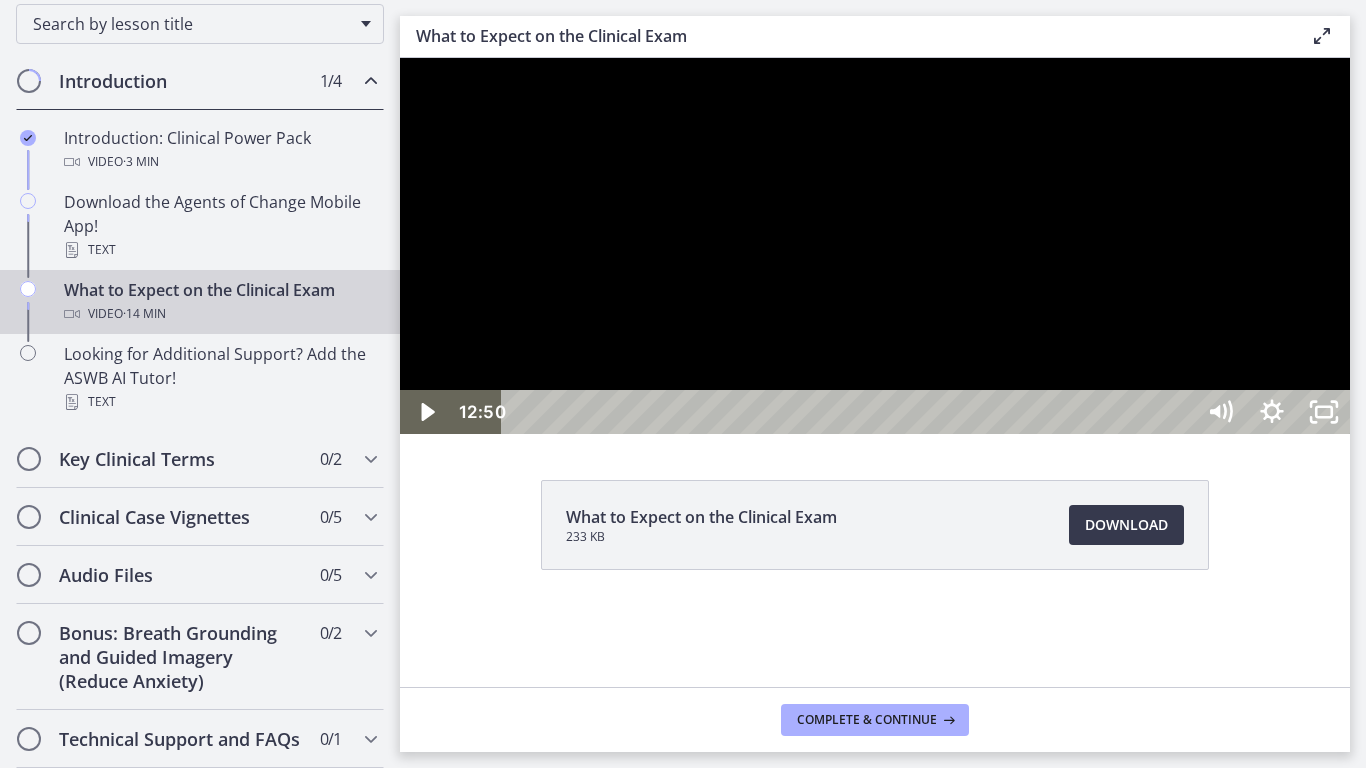 click at bounding box center [875, 246] 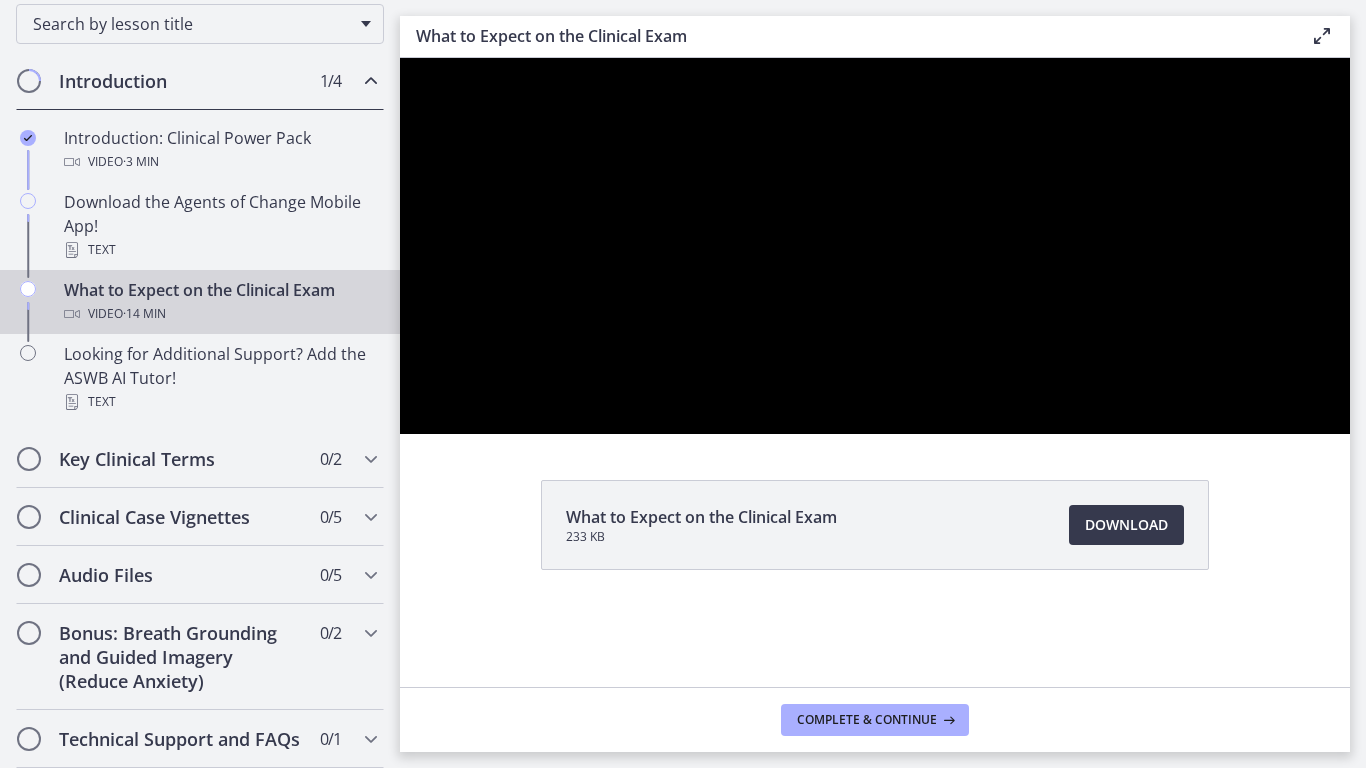 click at bounding box center [875, 246] 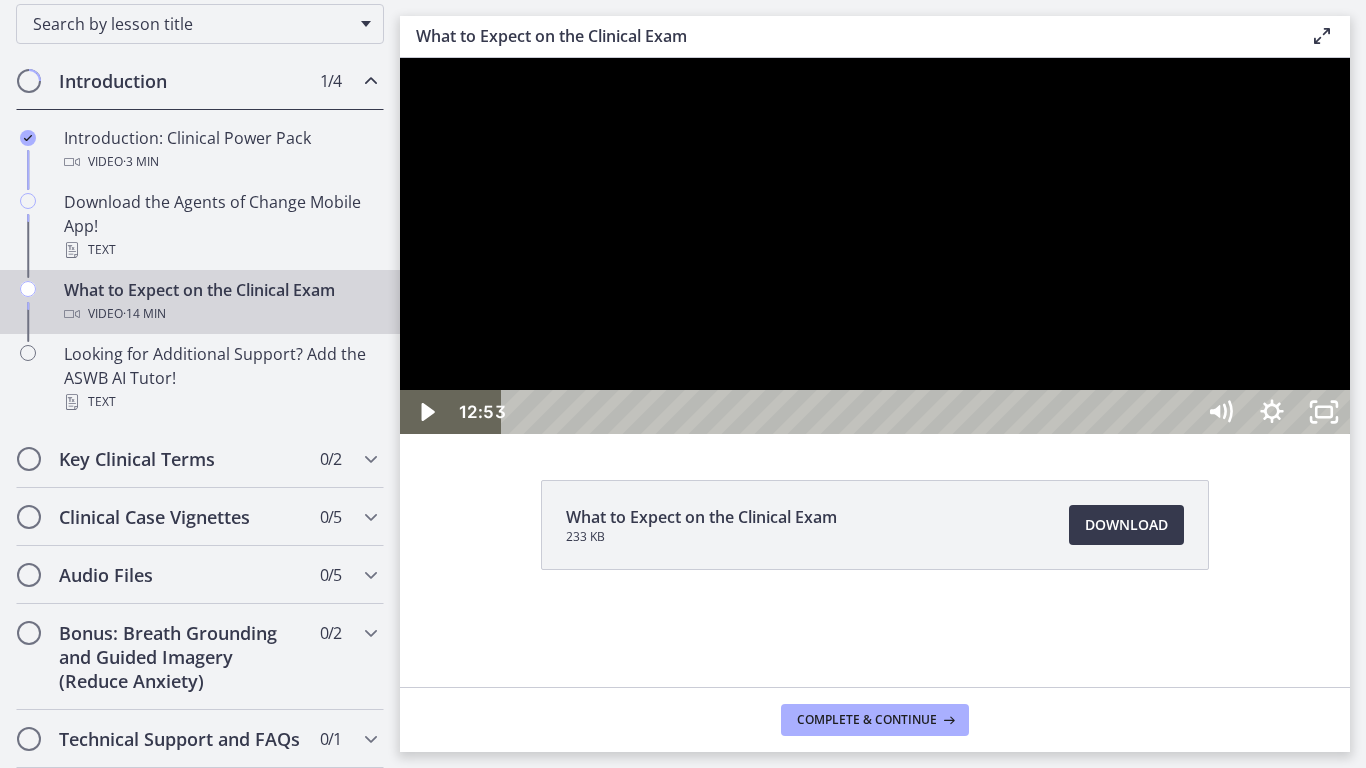 click at bounding box center [875, 246] 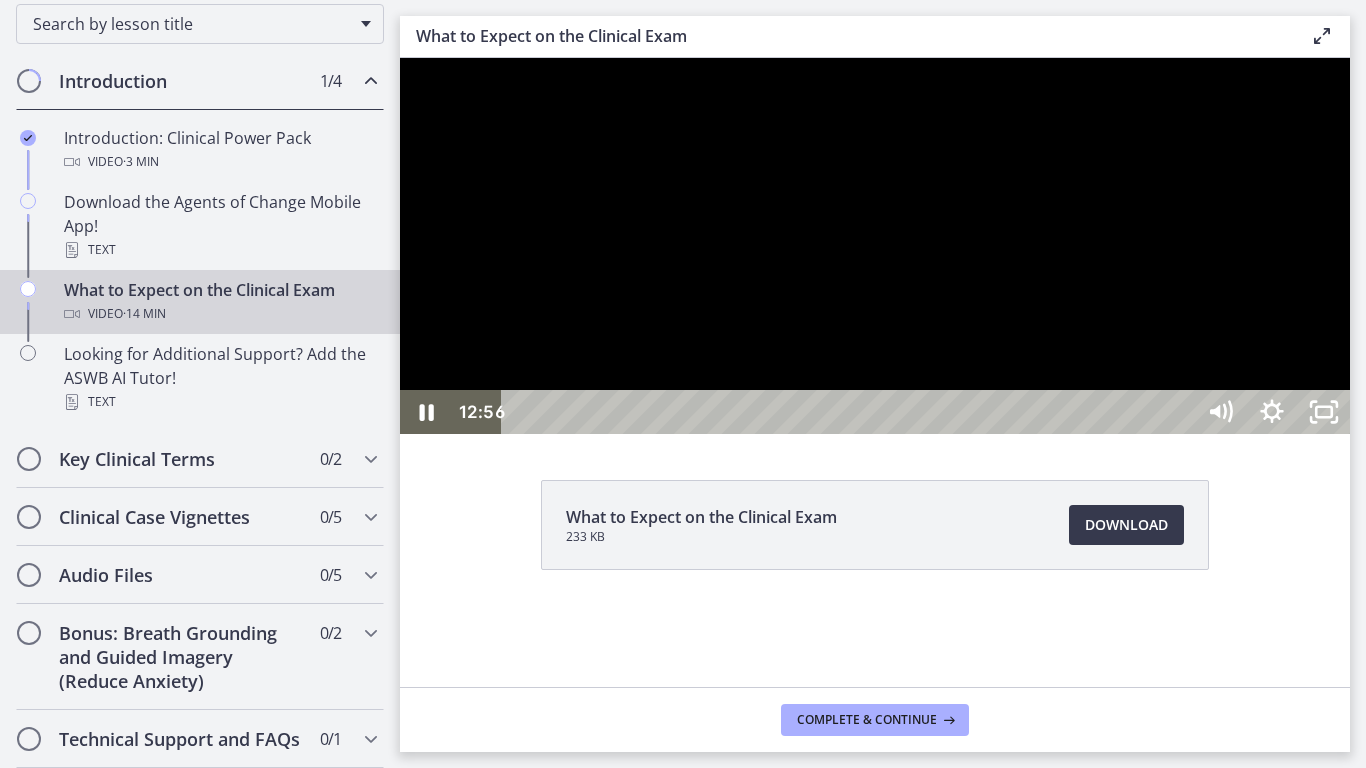 click at bounding box center [875, 246] 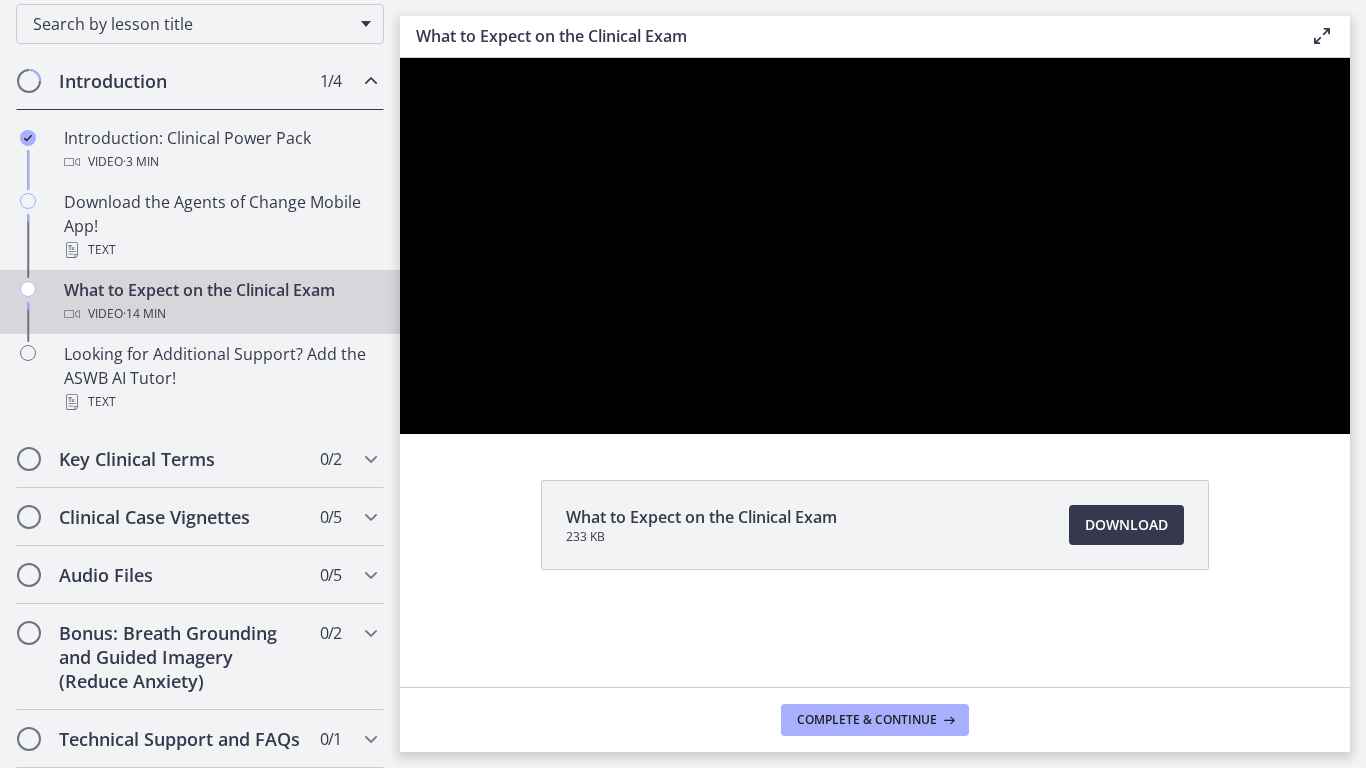 click at bounding box center (875, 246) 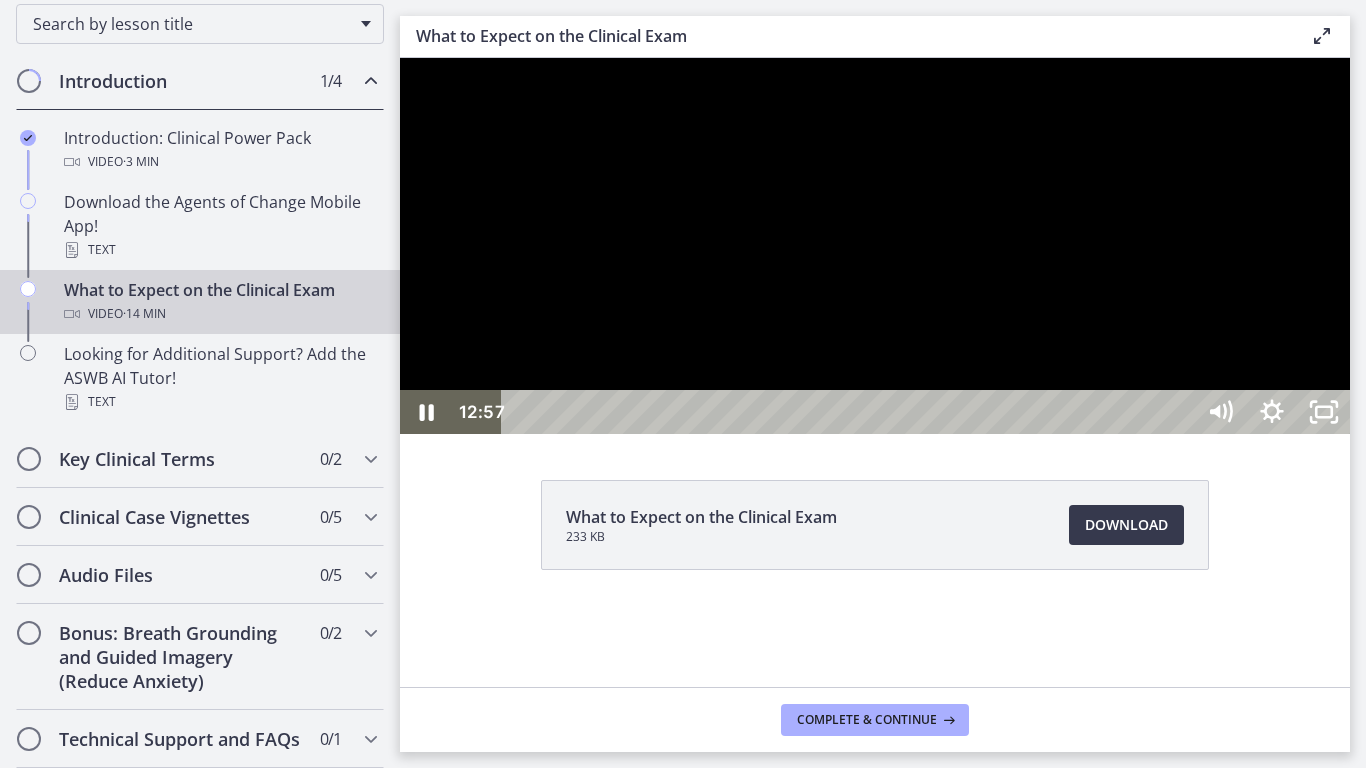 click at bounding box center [875, 246] 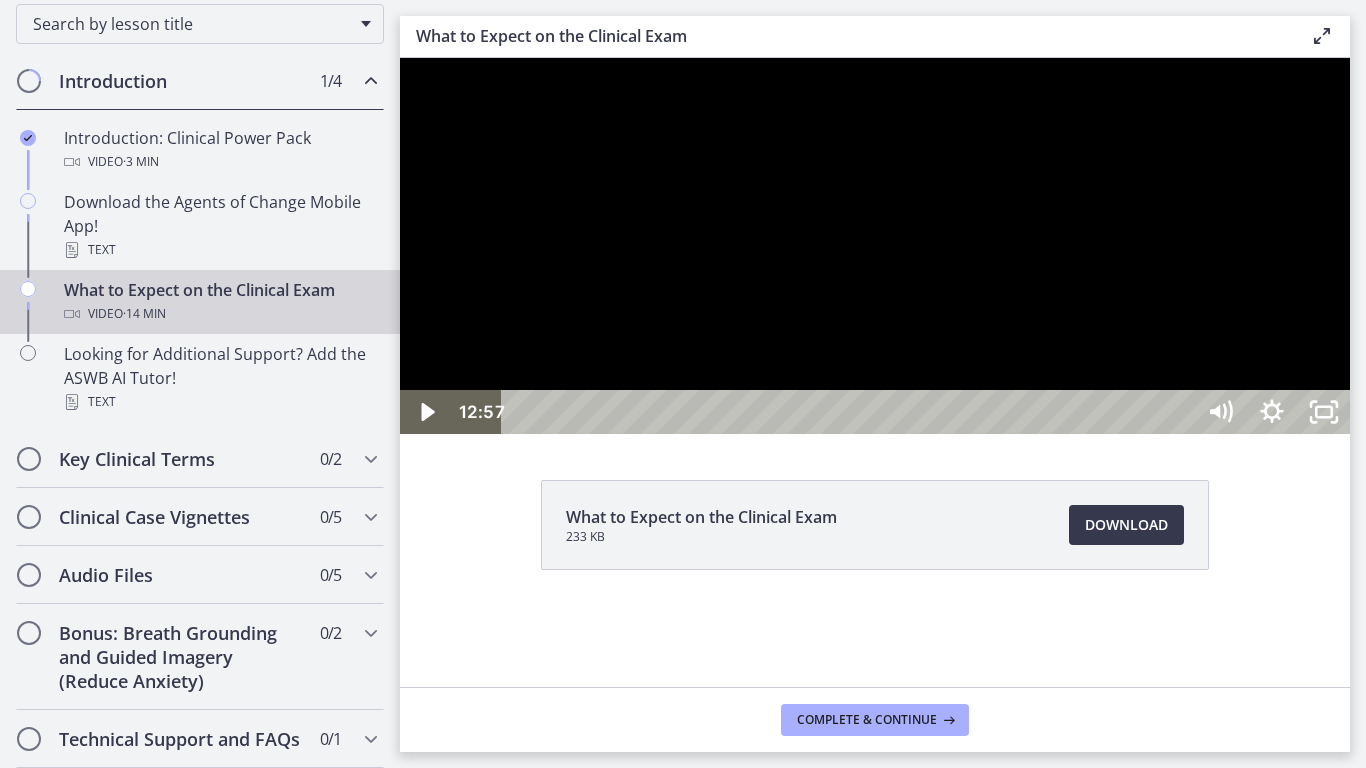 click at bounding box center [875, 246] 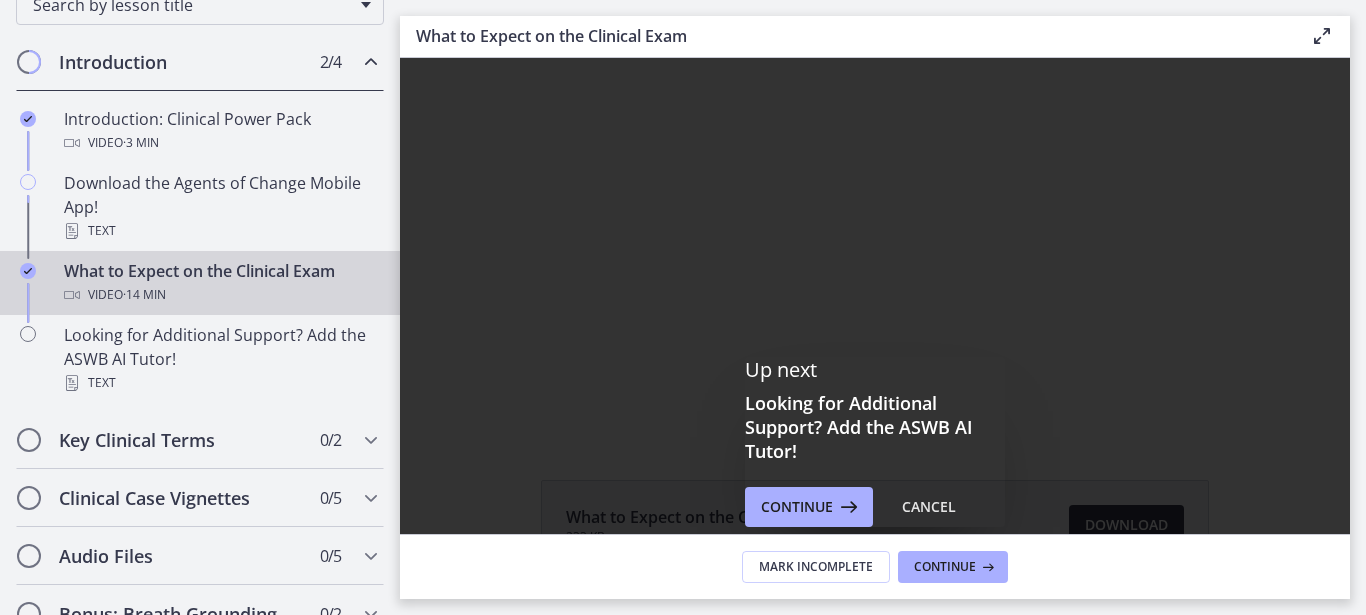 scroll, scrollTop: 0, scrollLeft: 0, axis: both 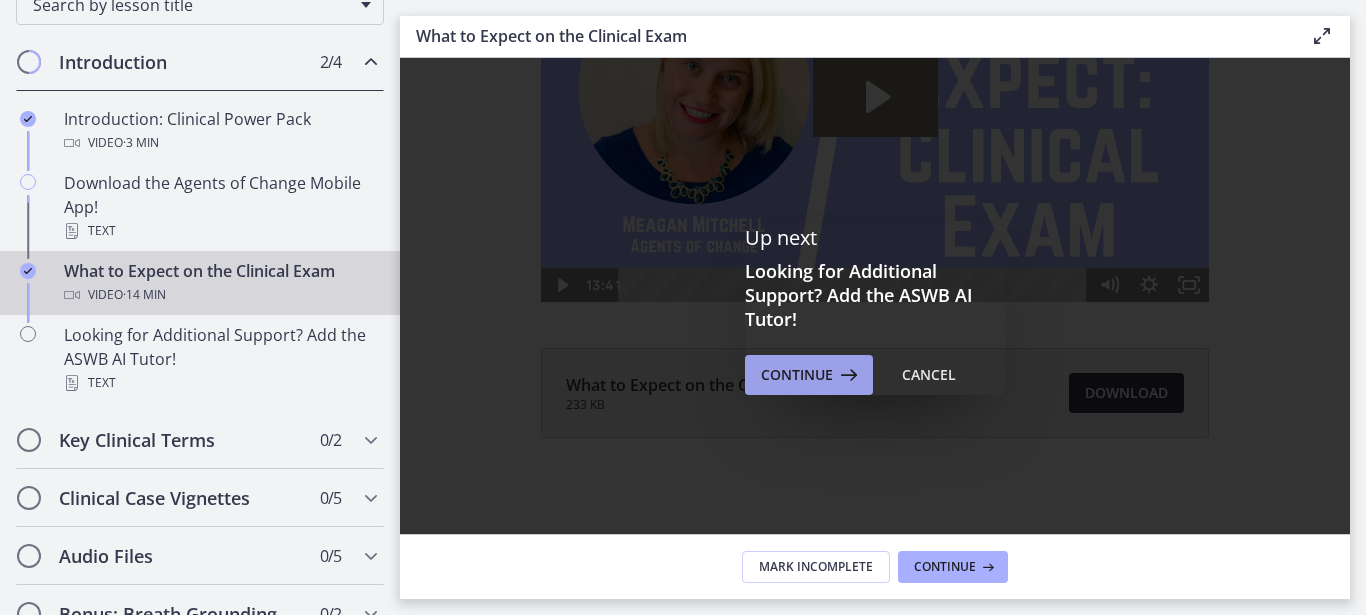 click on "Continue" at bounding box center [797, 375] 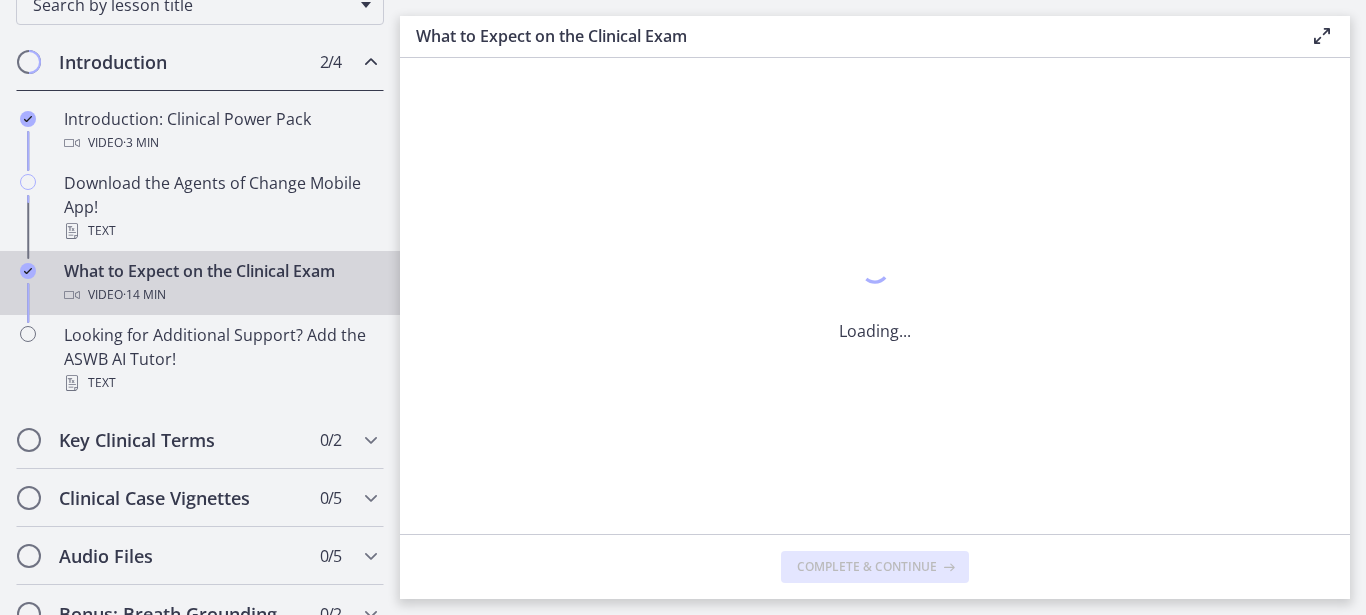 scroll, scrollTop: 0, scrollLeft: 0, axis: both 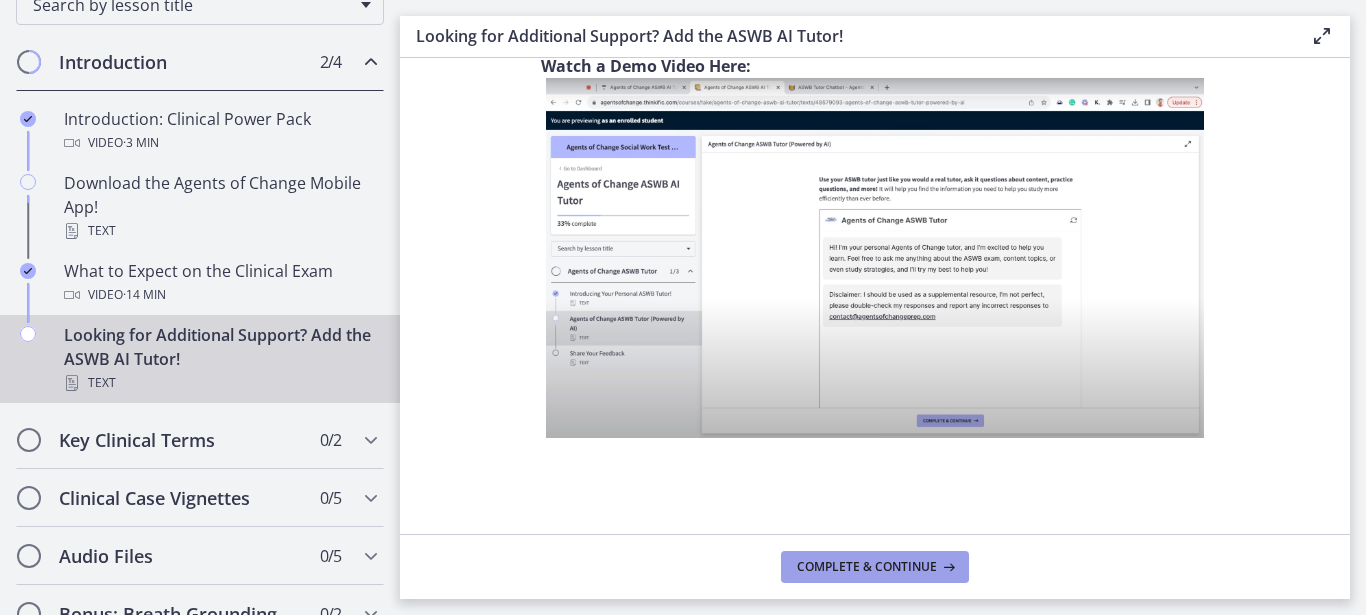 click on "Complete & continue" at bounding box center [875, 567] 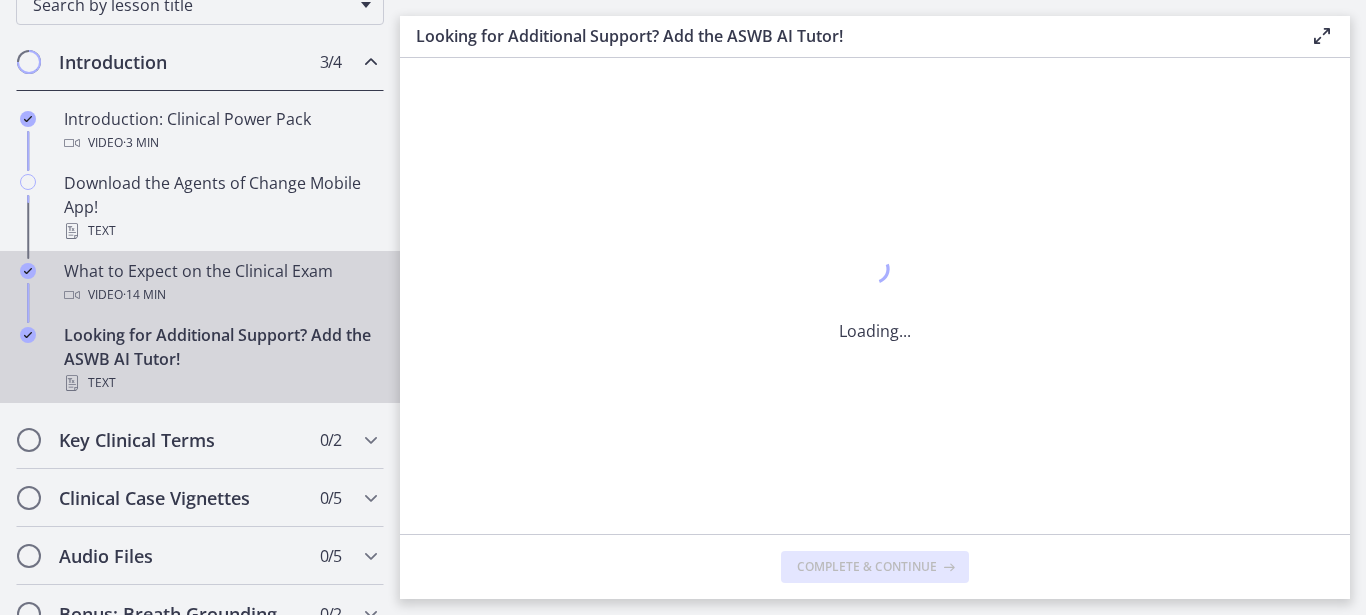 scroll, scrollTop: 0, scrollLeft: 0, axis: both 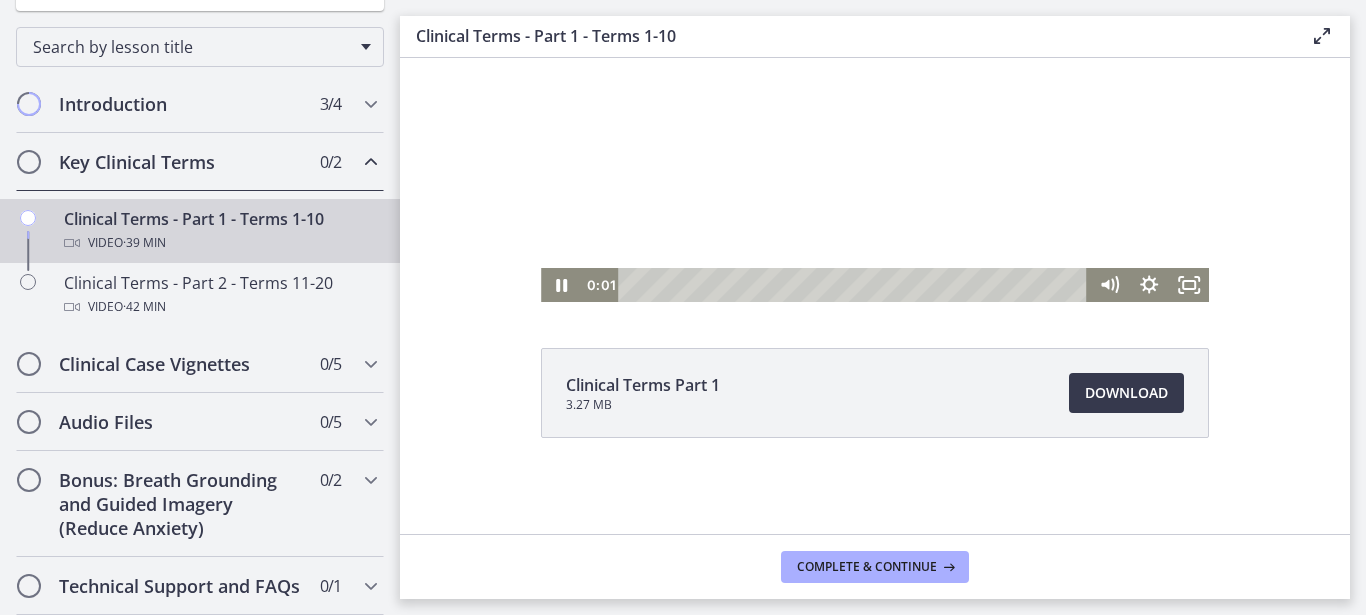 click at bounding box center [875, 114] 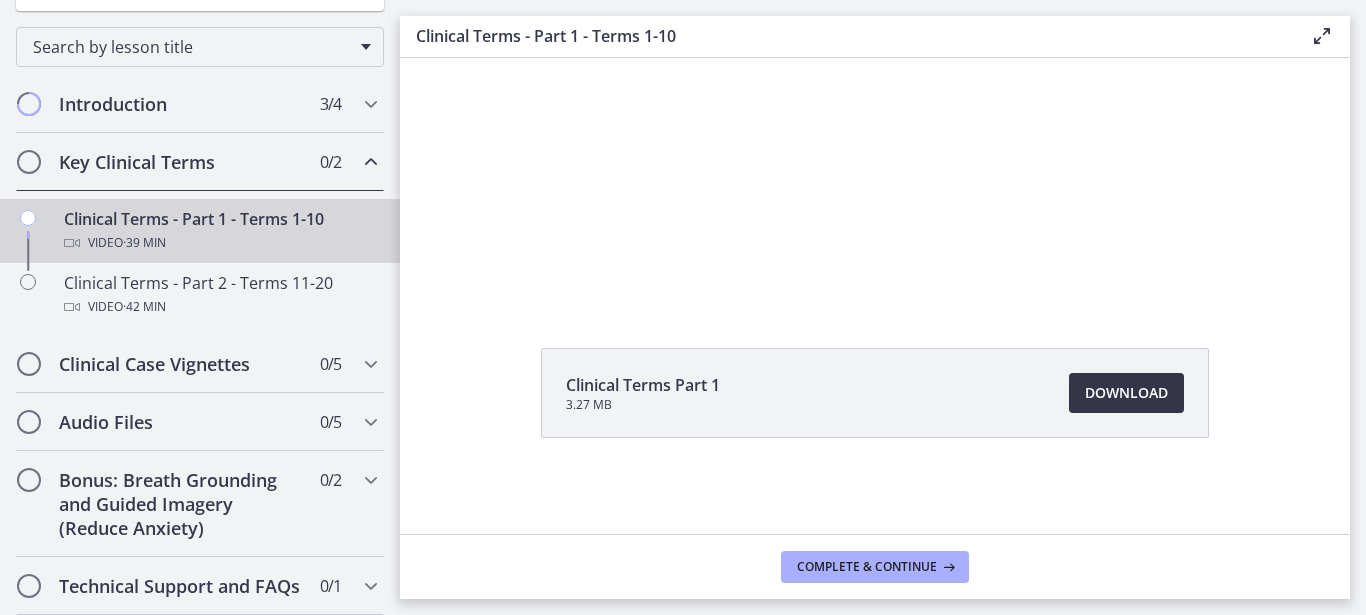 click on "Download
Opens in a new window" at bounding box center [1126, 393] 